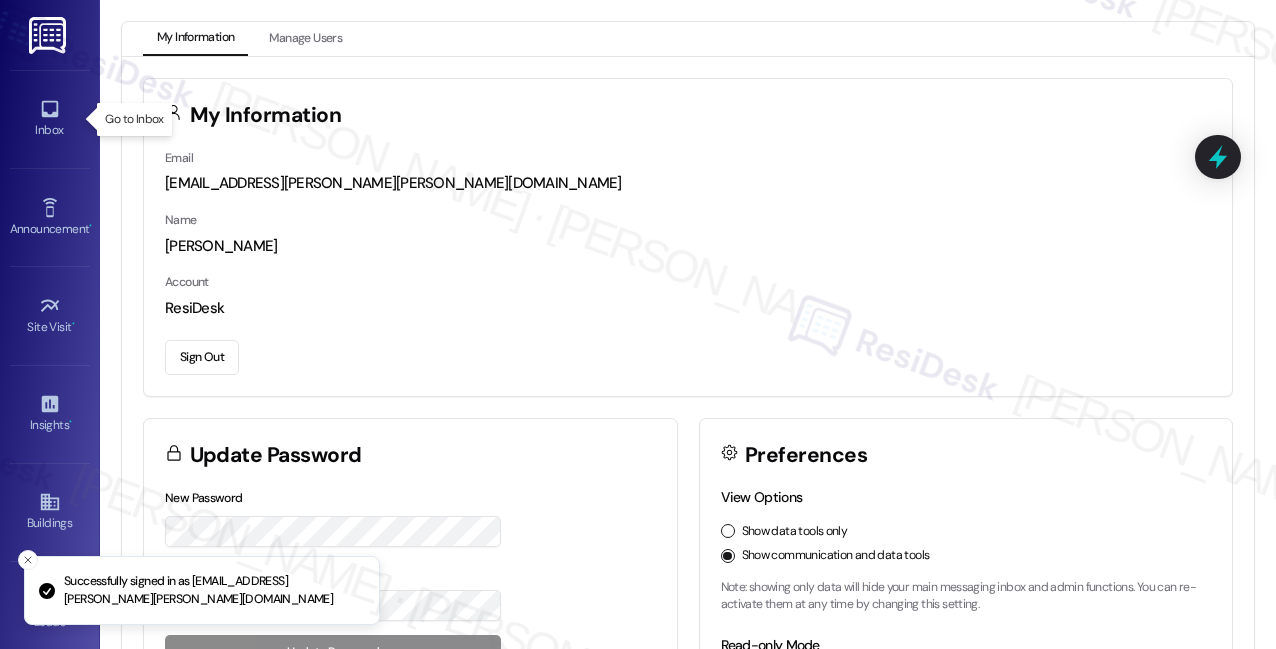 scroll, scrollTop: 0, scrollLeft: 0, axis: both 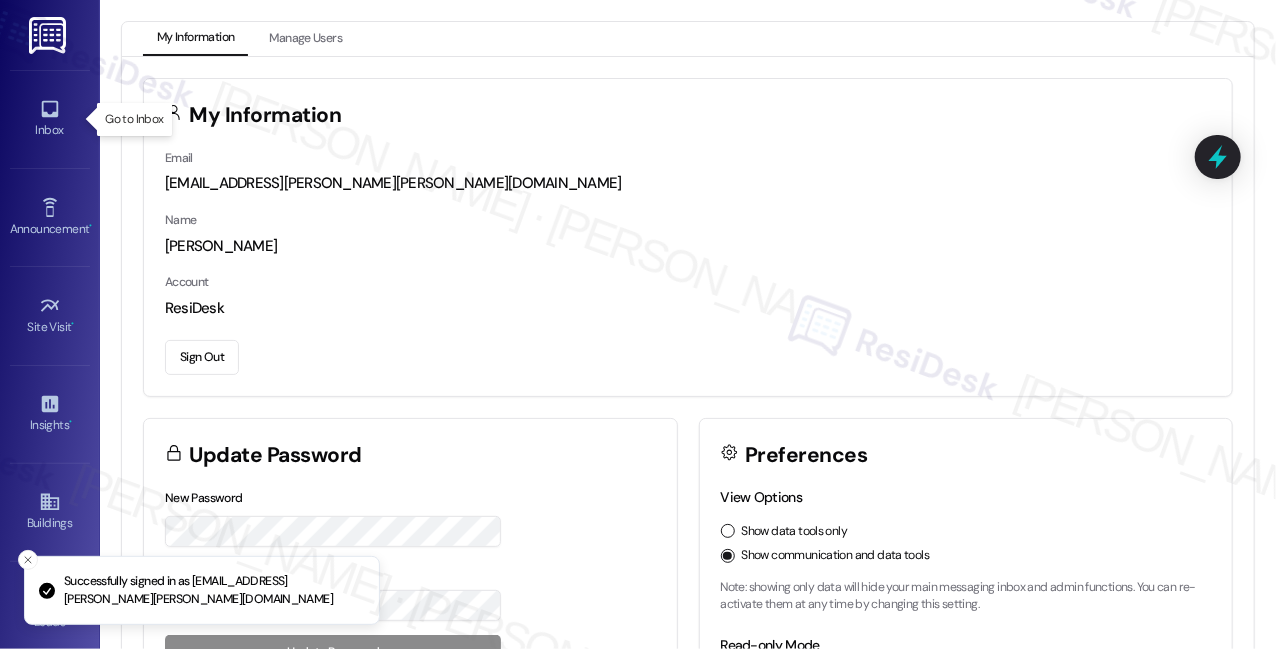 click on "Inbox" at bounding box center [50, 130] 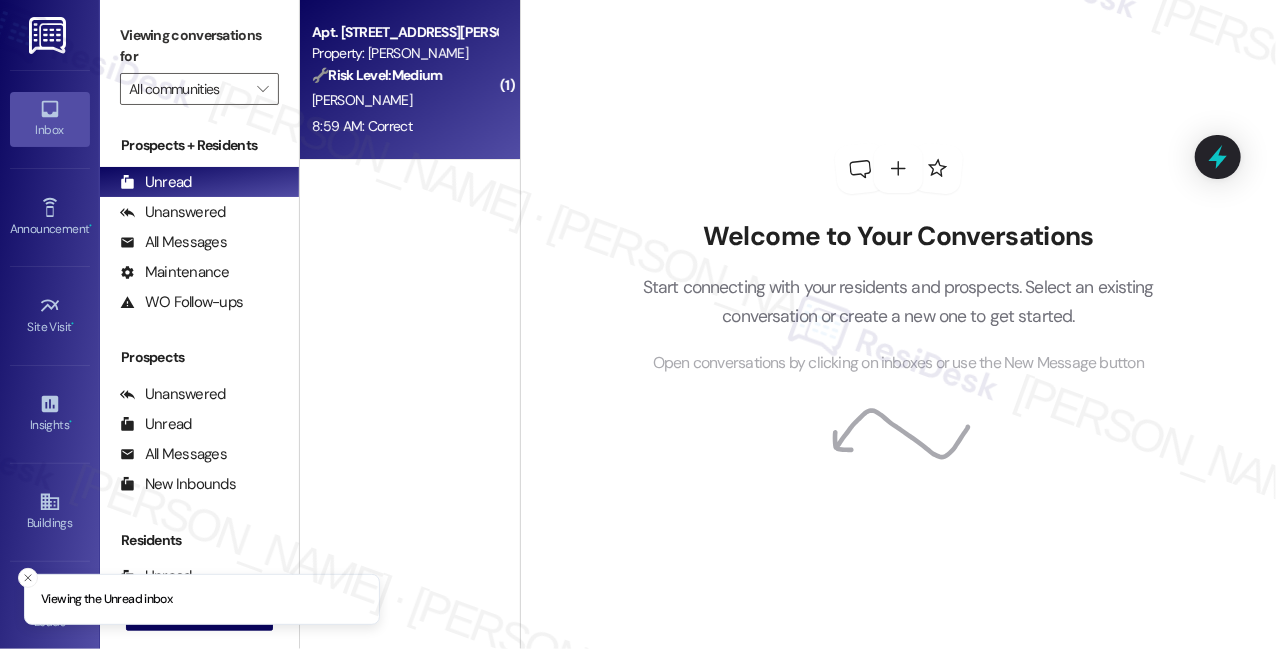 click on "[PERSON_NAME]" at bounding box center (404, 100) 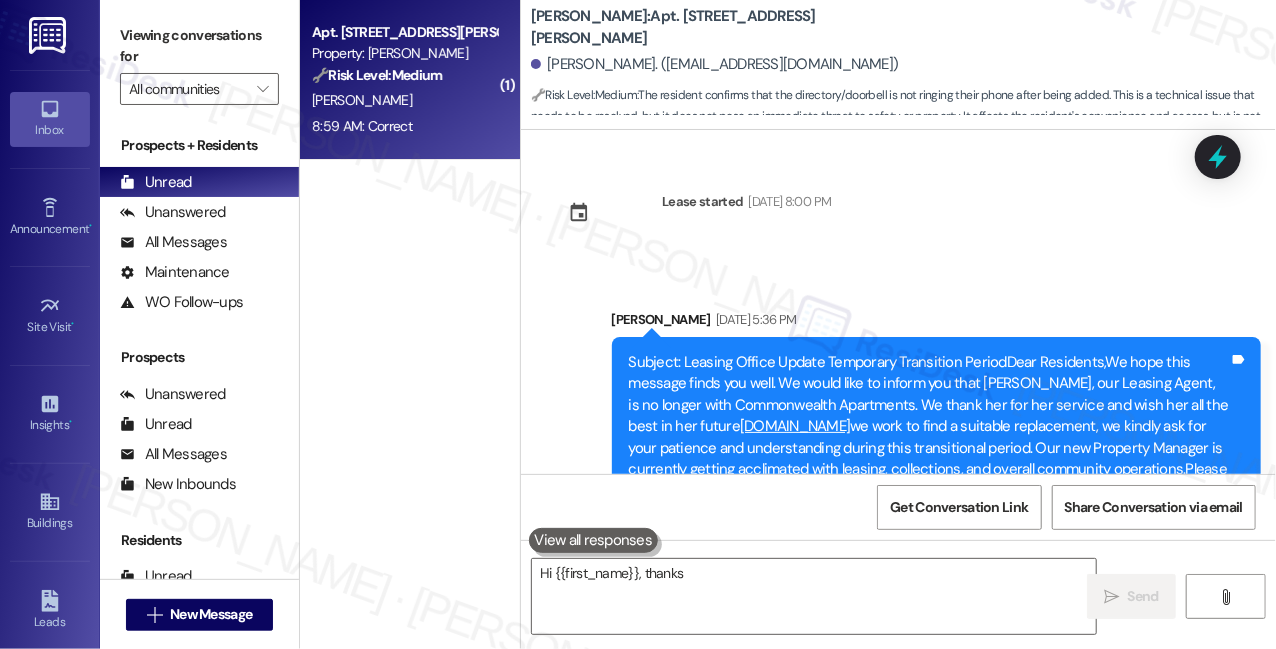 scroll, scrollTop: 13913, scrollLeft: 0, axis: vertical 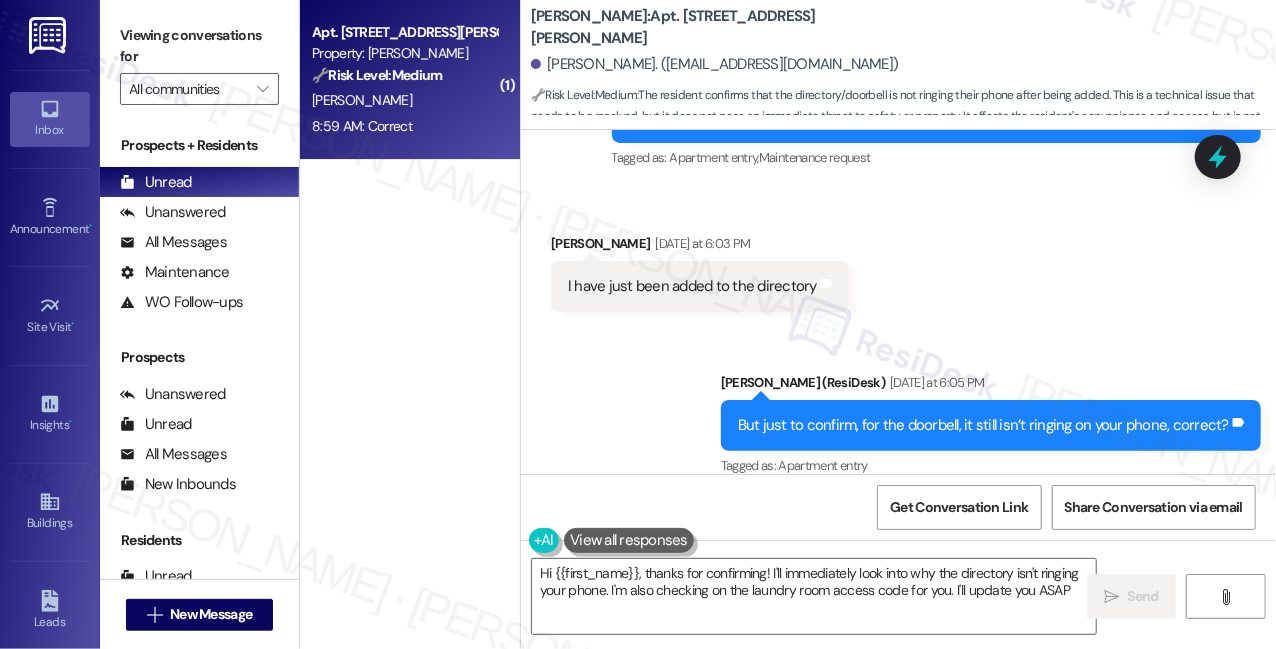 type on "Hi {{first_name}}, thanks for confirming! I'll immediately look into why the directory isn't ringing your phone. I'm also checking on the laundry room access code for you. I'll update you ASAP!" 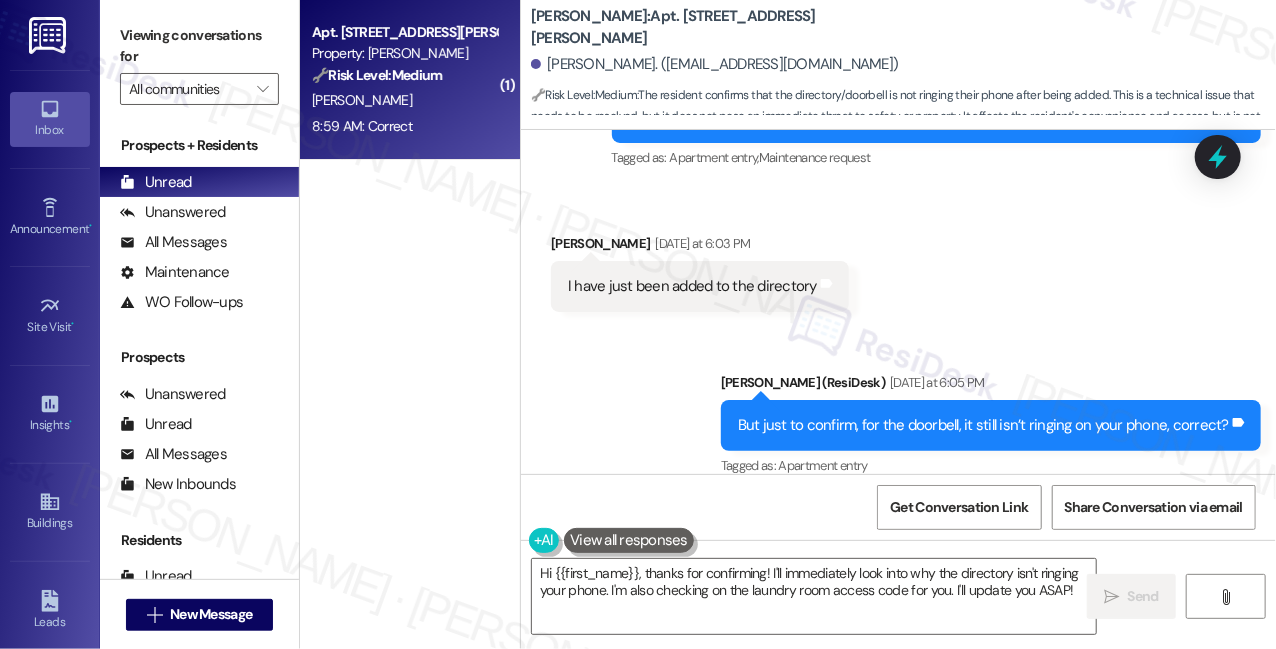 click on "But just to confirm, for the doorbell, it still isn’t ringing on your phone, correct? Tags and notes" at bounding box center (991, 425) 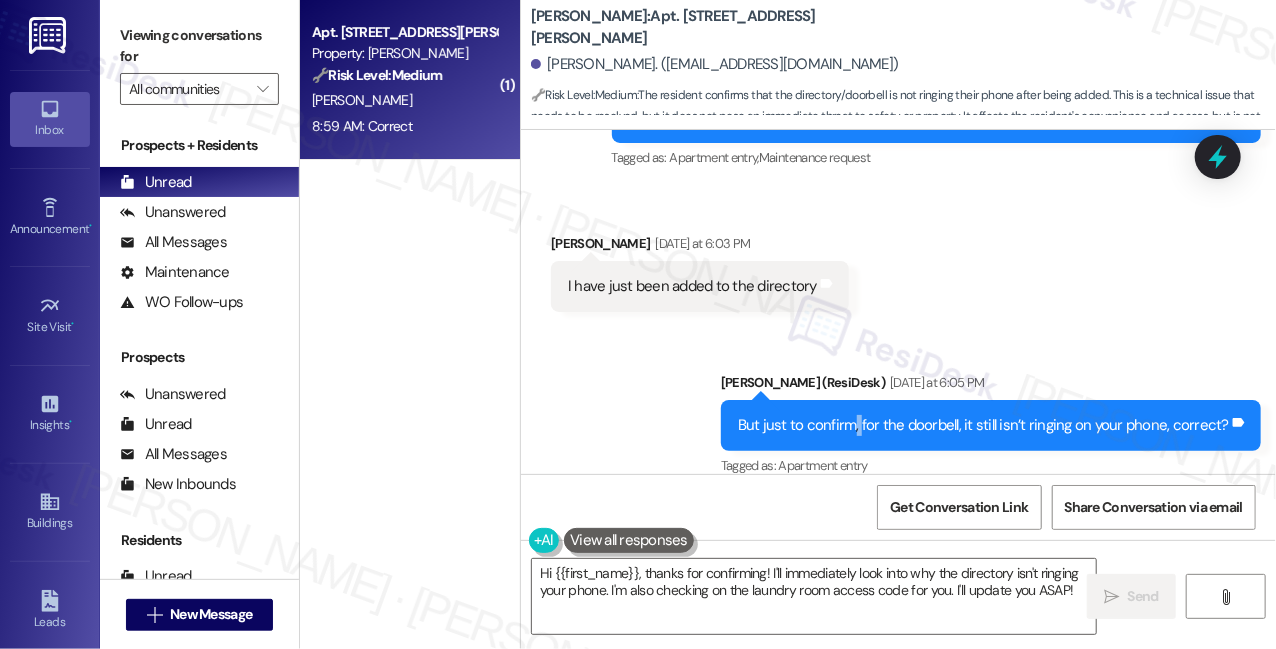 click on "But just to confirm, for the doorbell, it still isn’t ringing on your phone, correct? Tags and notes" at bounding box center (991, 425) 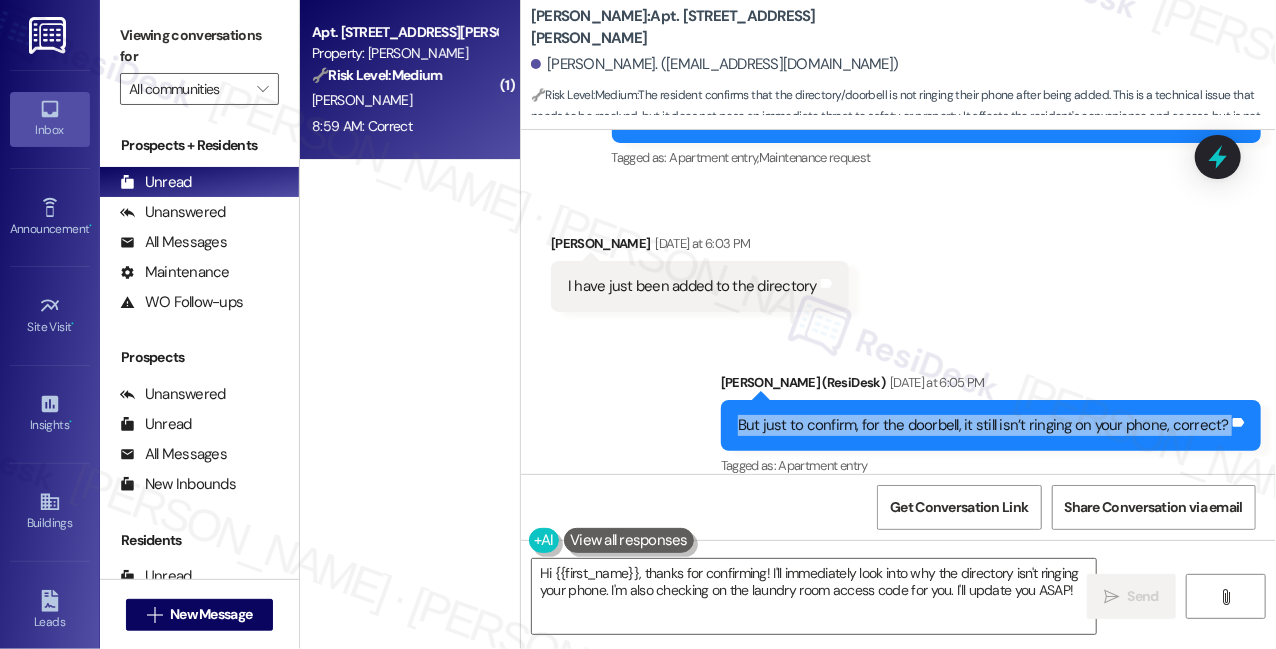 click on "But just to confirm, for the doorbell, it still isn’t ringing on your phone, correct? Tags and notes" at bounding box center [991, 425] 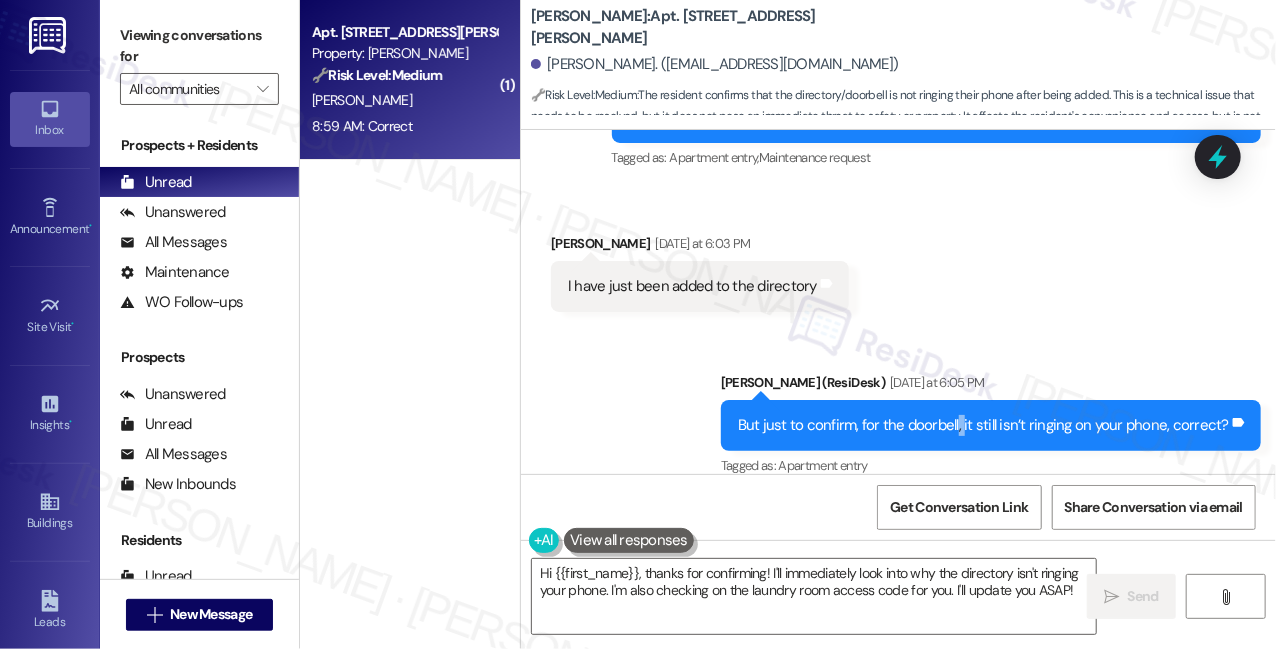 click on "But just to confirm, for the doorbell, it still isn’t ringing on your phone, correct?" at bounding box center [983, 425] 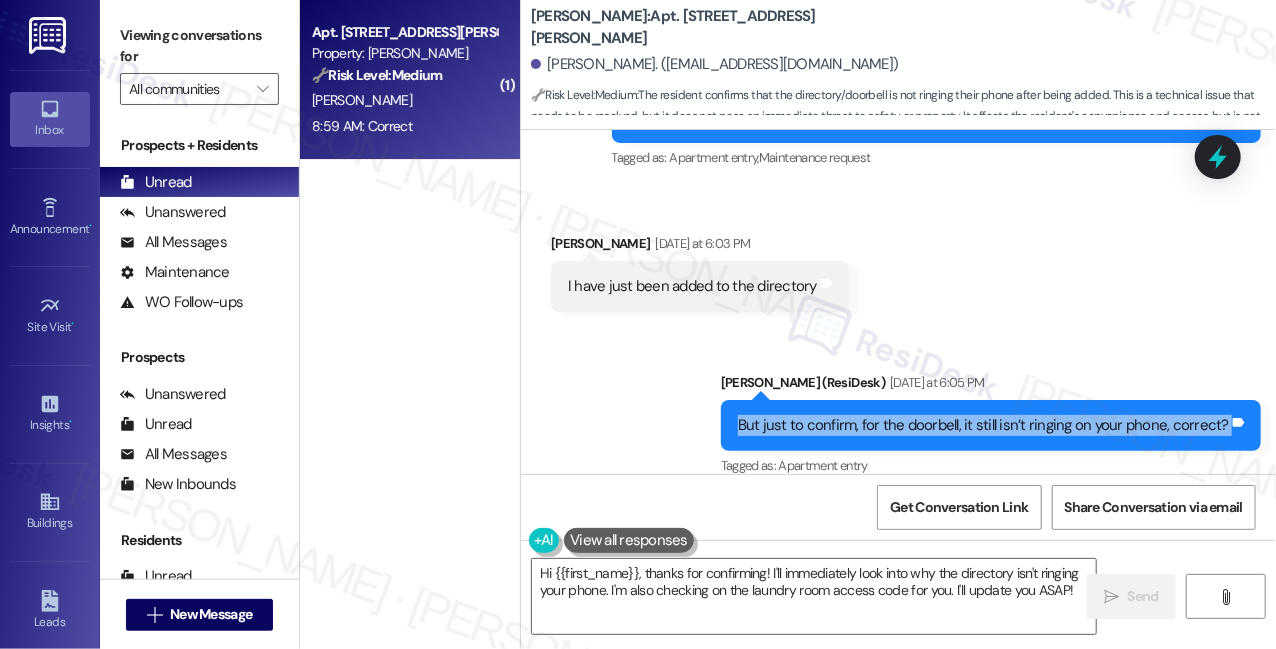 click on "But just to confirm, for the doorbell, it still isn’t ringing on your phone, correct?" at bounding box center [983, 425] 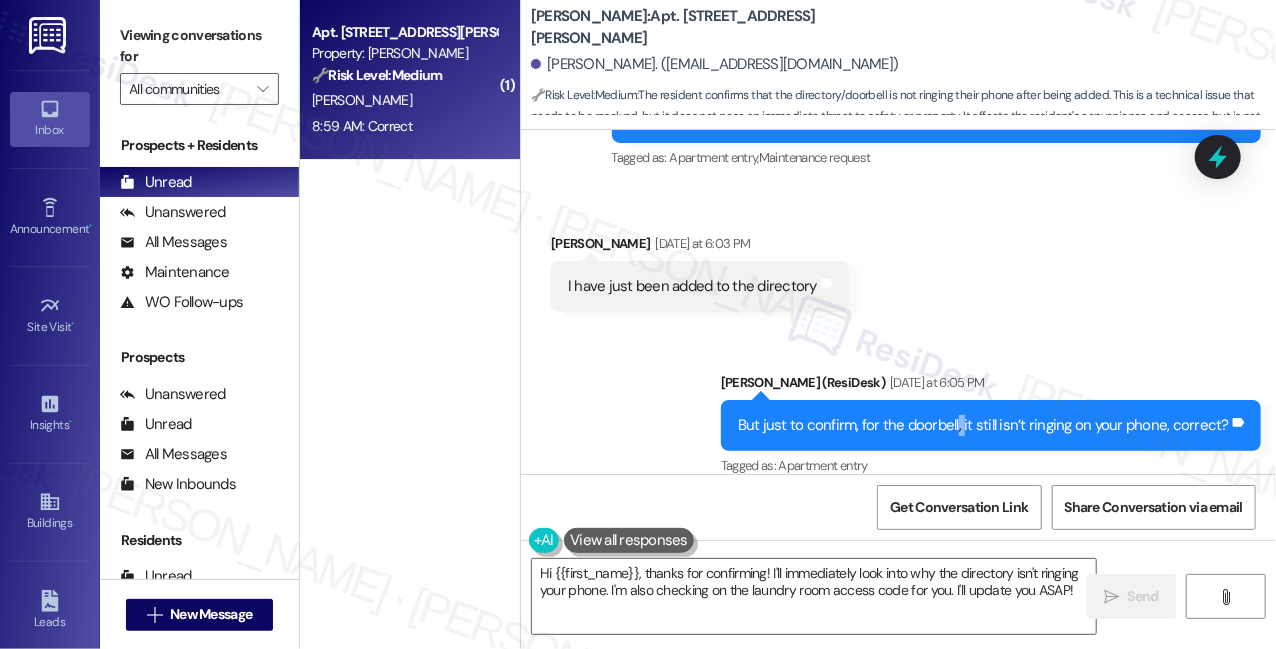 click on "But just to confirm, for the doorbell, it still isn’t ringing on your phone, correct?" at bounding box center (983, 425) 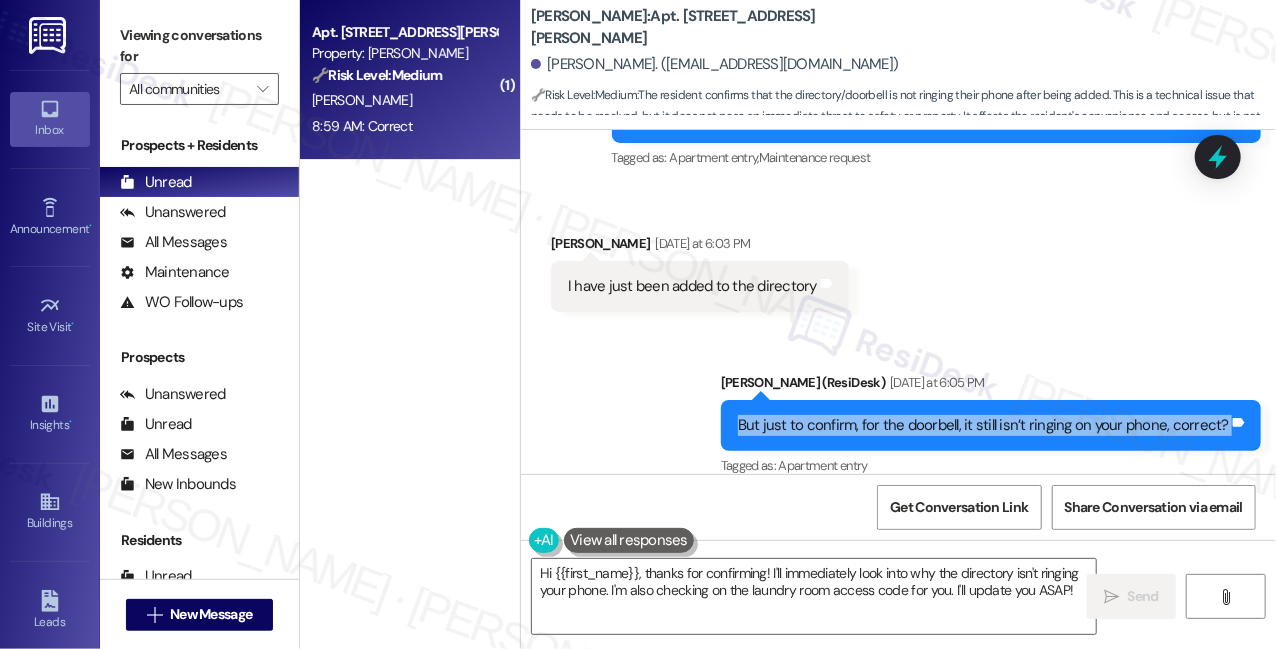 click on "But just to confirm, for the doorbell, it still isn’t ringing on your phone, correct?" at bounding box center [983, 425] 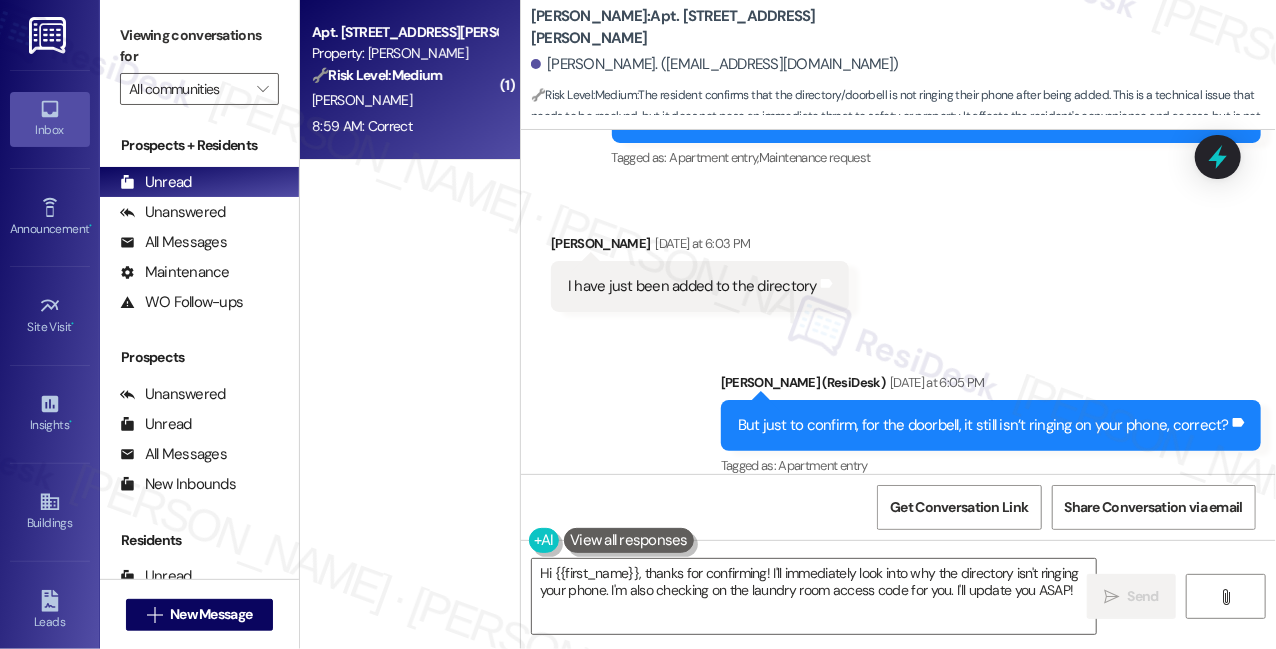 click on "Correct Tags and notes" at bounding box center (628, 594) 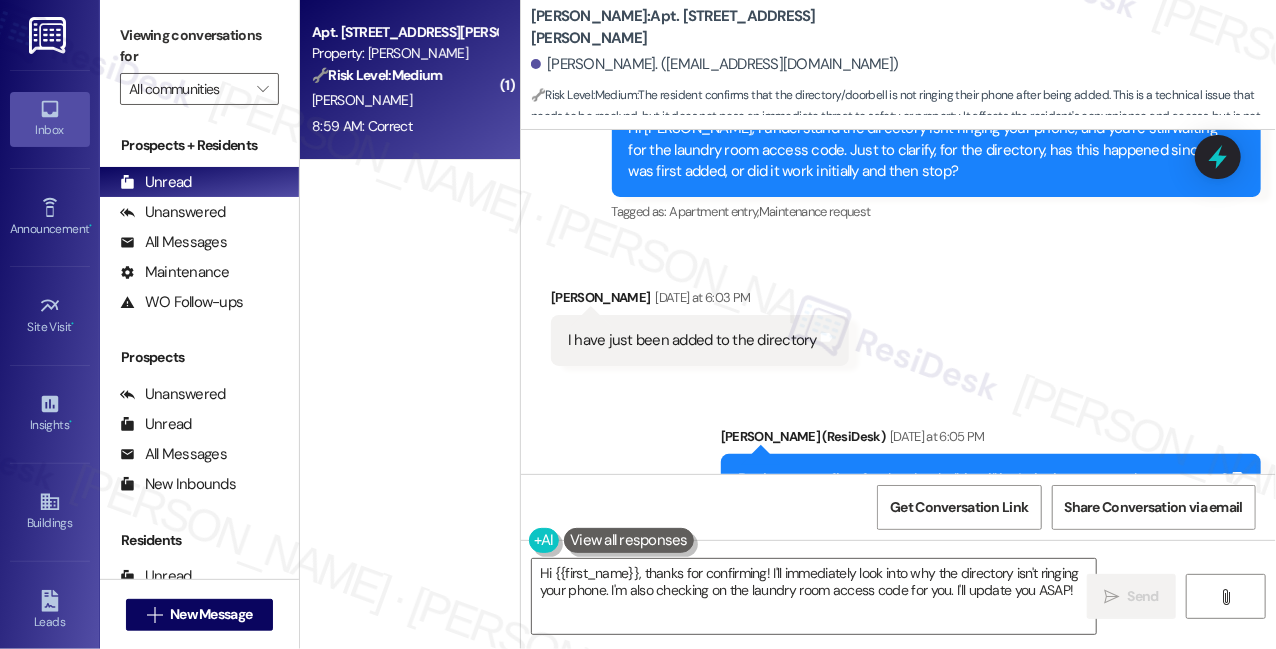 scroll, scrollTop: 13913, scrollLeft: 0, axis: vertical 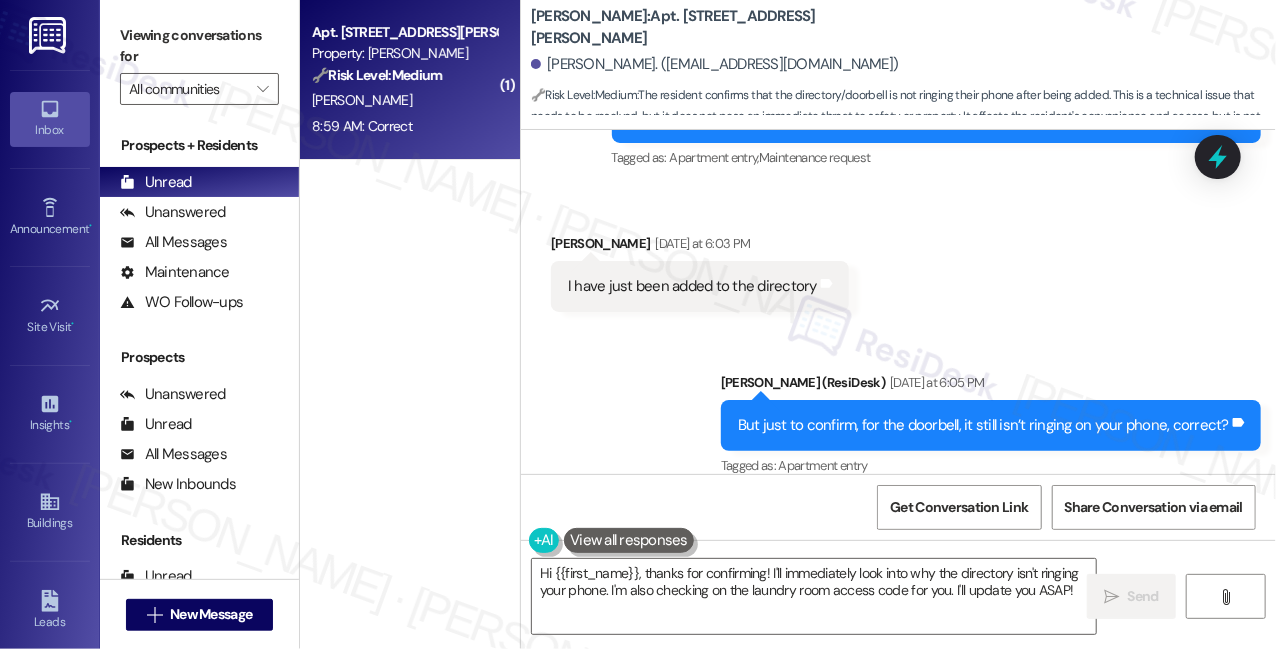click on "But just to confirm, for the doorbell, it still isn’t ringing on your phone, correct?" at bounding box center (983, 425) 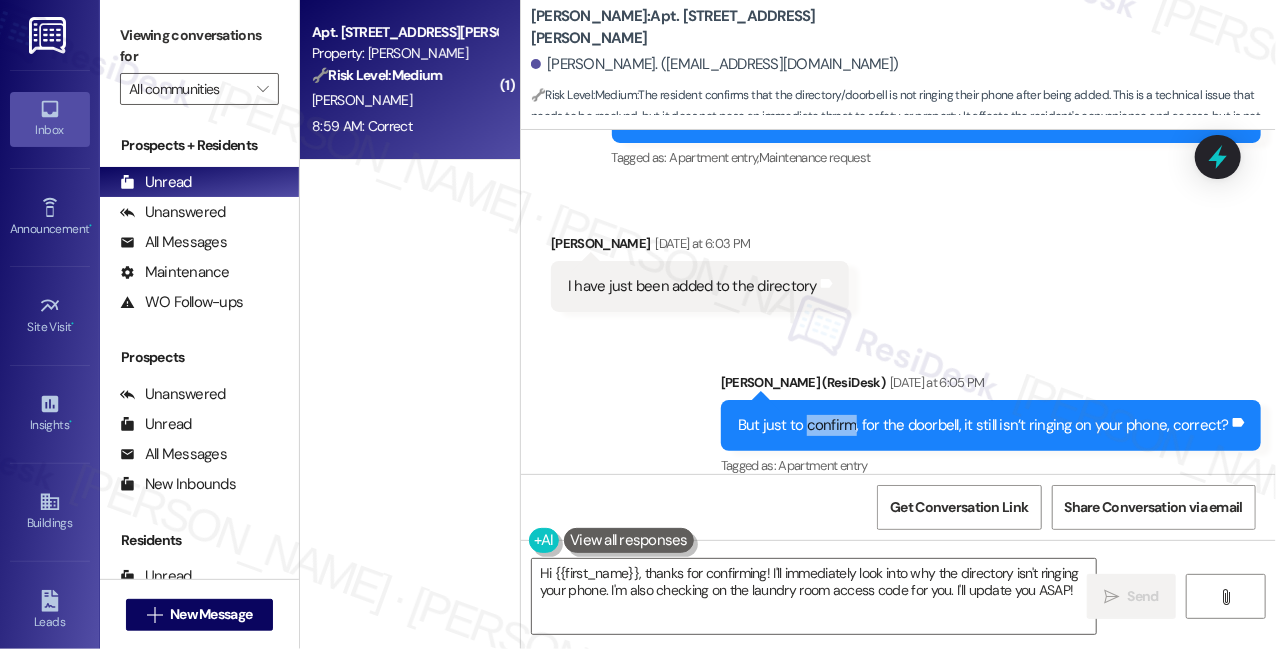 click on "But just to confirm, for the doorbell, it still isn’t ringing on your phone, correct?" at bounding box center [983, 425] 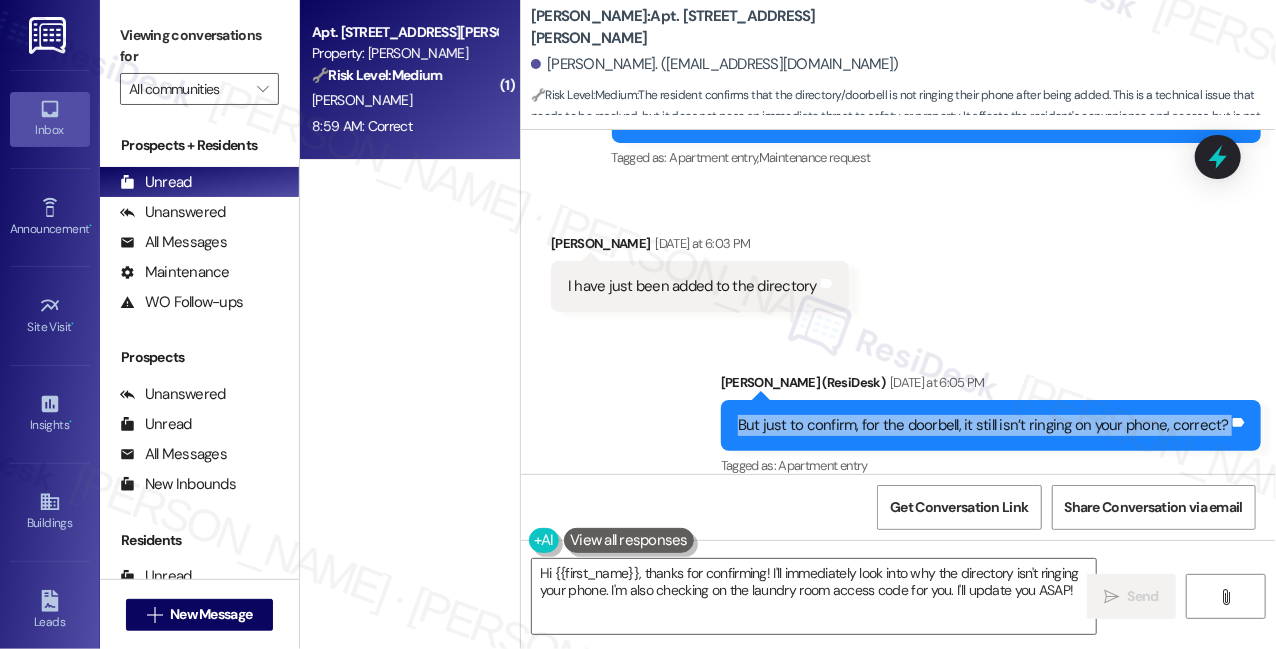 click on "But just to confirm, for the doorbell, it still isn’t ringing on your phone, correct?" at bounding box center (983, 425) 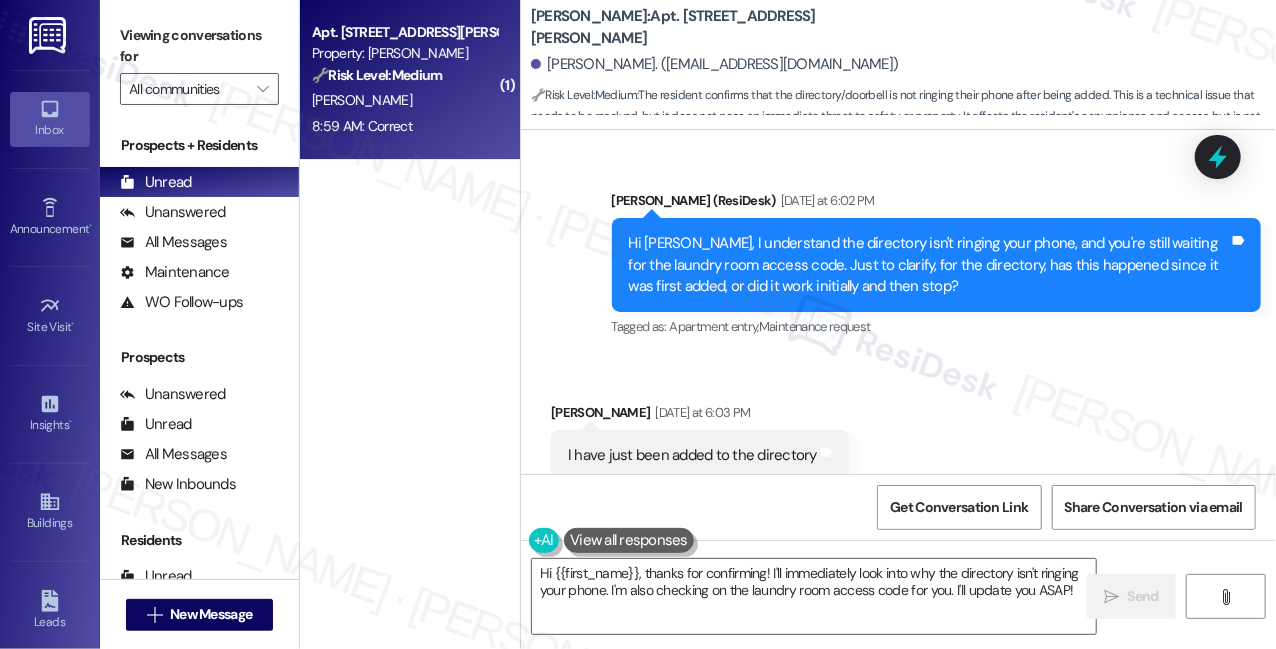 scroll, scrollTop: 13913, scrollLeft: 0, axis: vertical 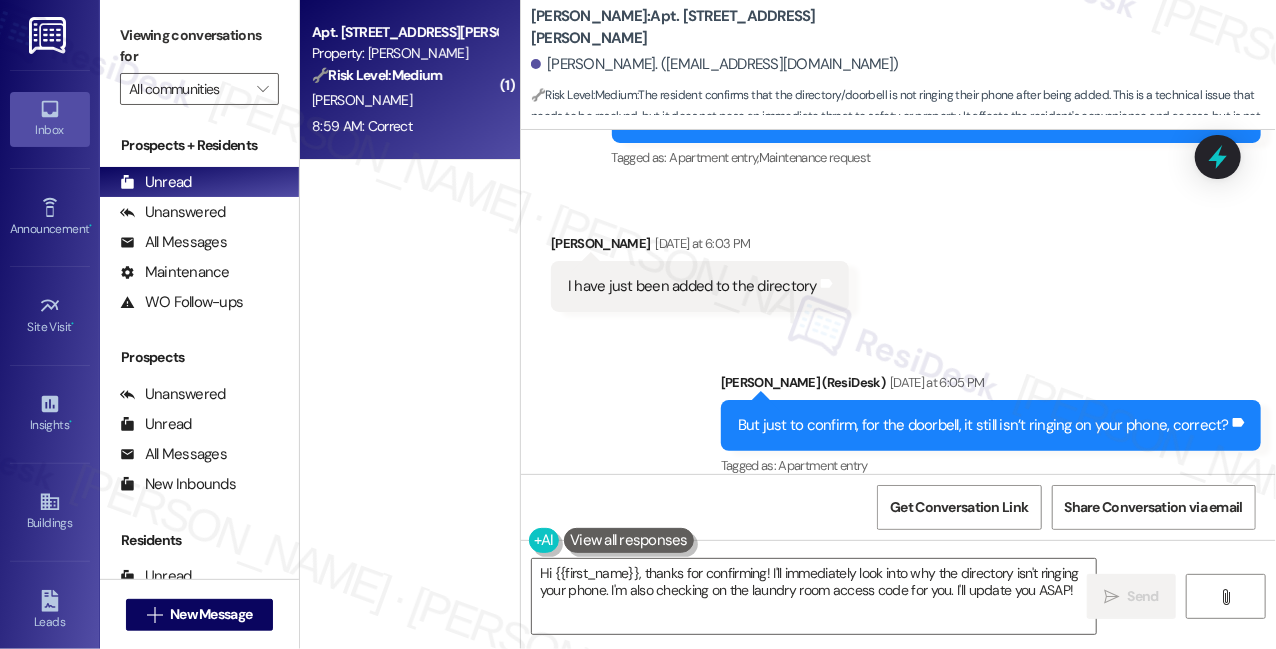 click on "Sent via SMS [PERSON_NAME]   (ResiDesk) [DATE] at 6:05 PM But just to confirm, for the doorbell, it still isn’t ringing on your phone, correct? Tags and notes Tagged as:   Apartment entry Click to highlight conversations about Apartment entry" at bounding box center [991, 426] 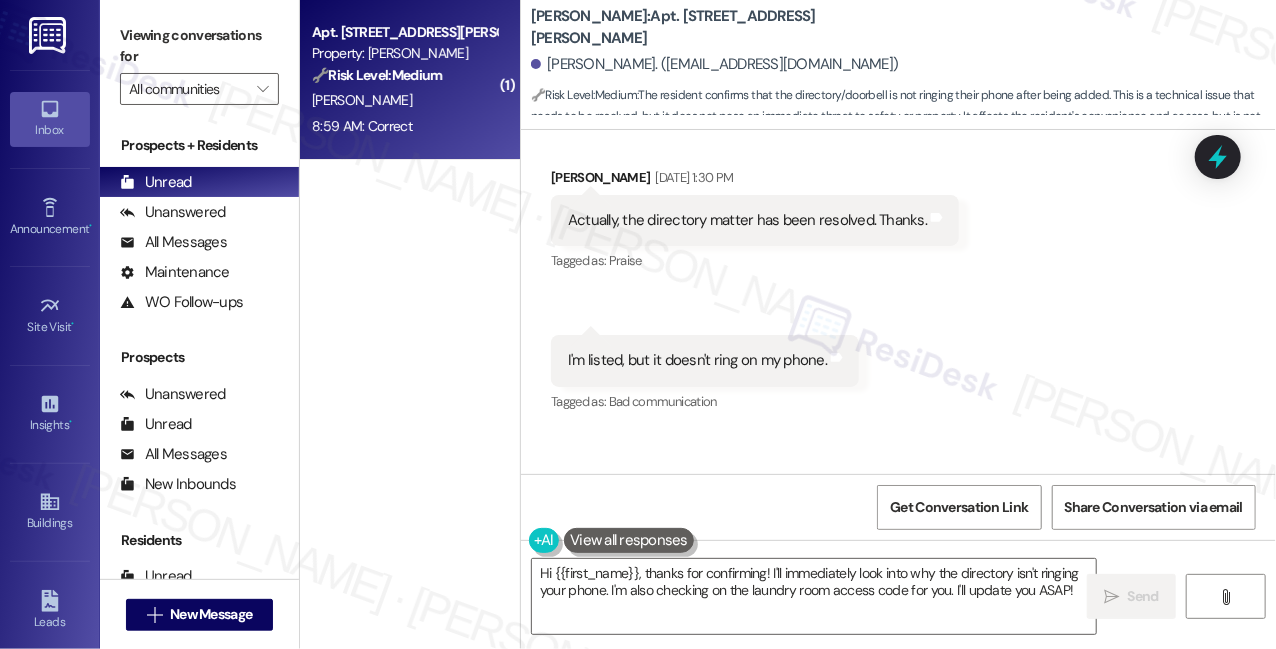 click on "Hi [PERSON_NAME], I understand the directory isn't ringing your phone, and you're still waiting for the laundry room access code. Just to clarify, for the directory,  has this happened since it was first added, or did it work initially and then stop?" at bounding box center (929, 551) 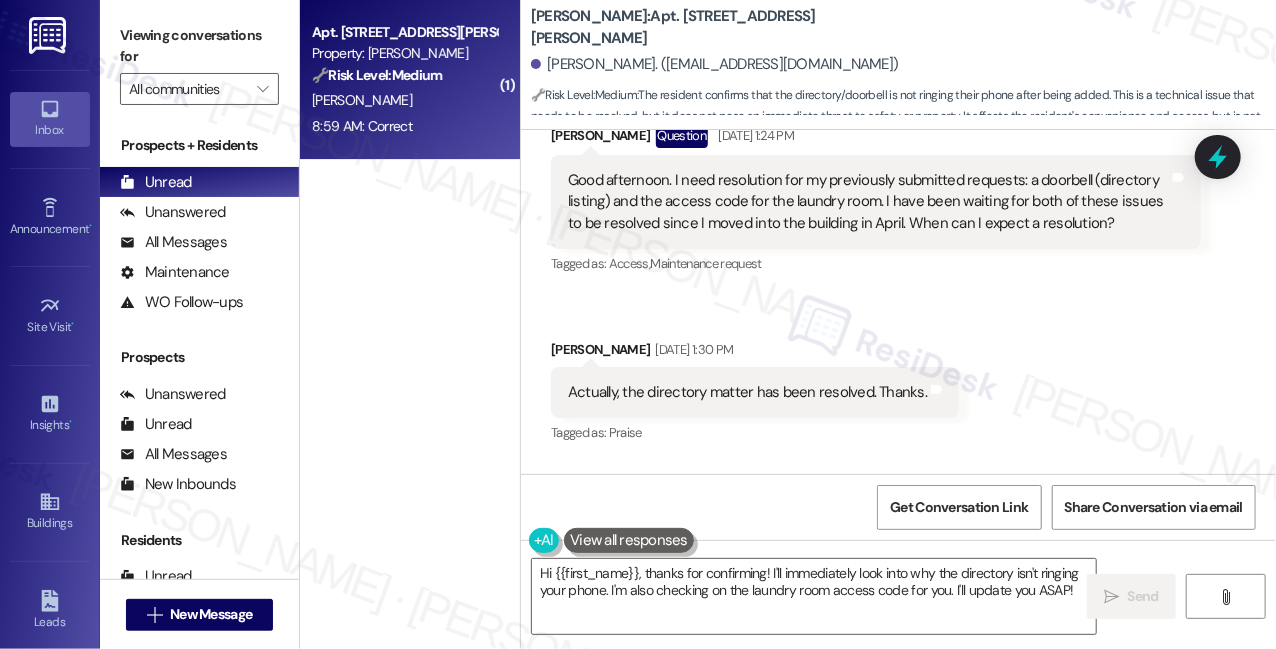 scroll, scrollTop: 13277, scrollLeft: 0, axis: vertical 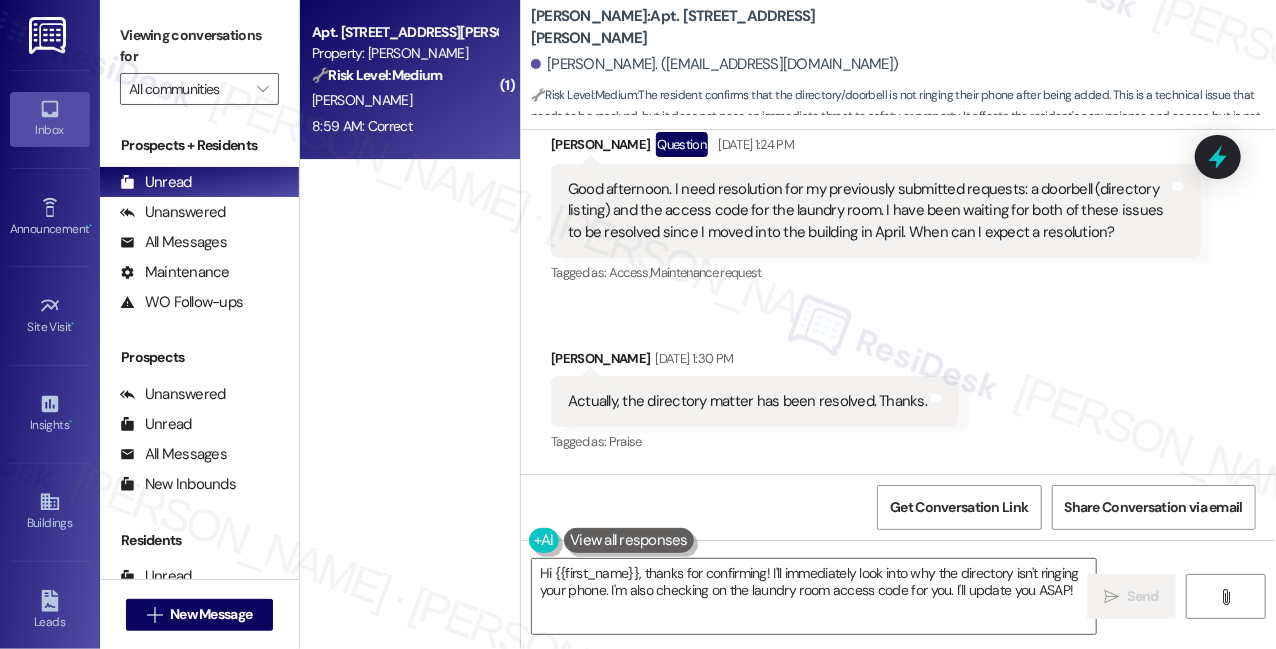click on "I'm listed, but it doesn't ring on my phone." at bounding box center (697, 541) 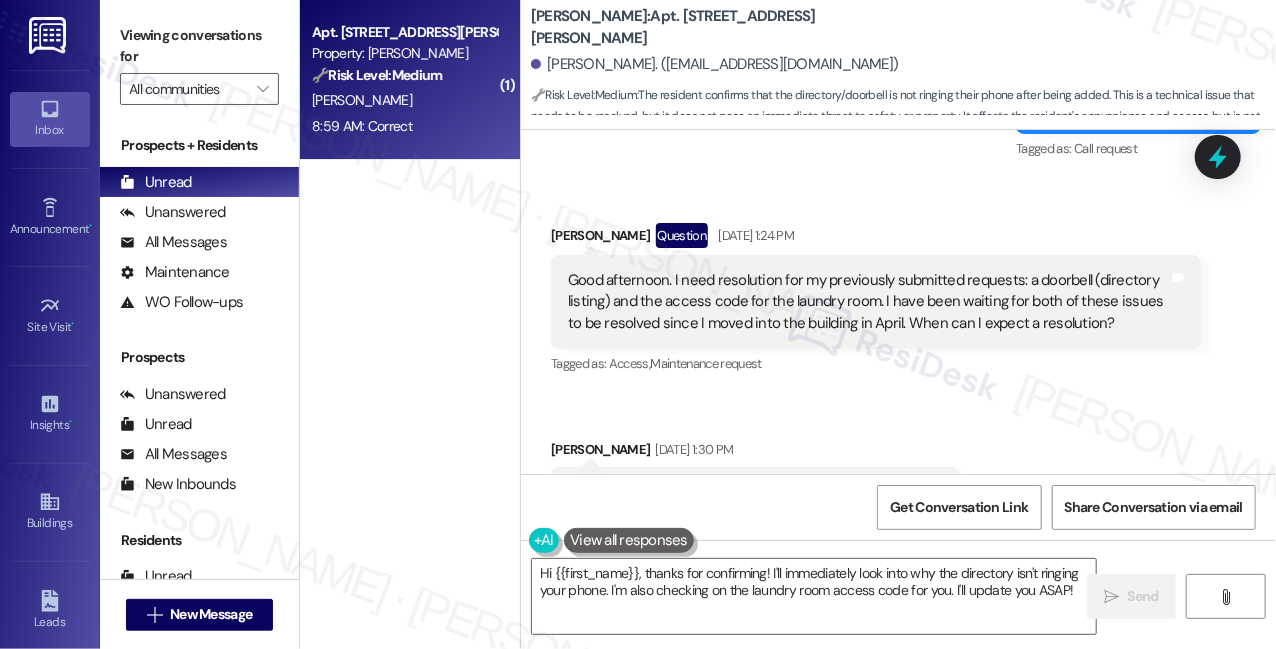 click on "Actually, the directory matter has been resolved. Thanks." at bounding box center (747, 492) 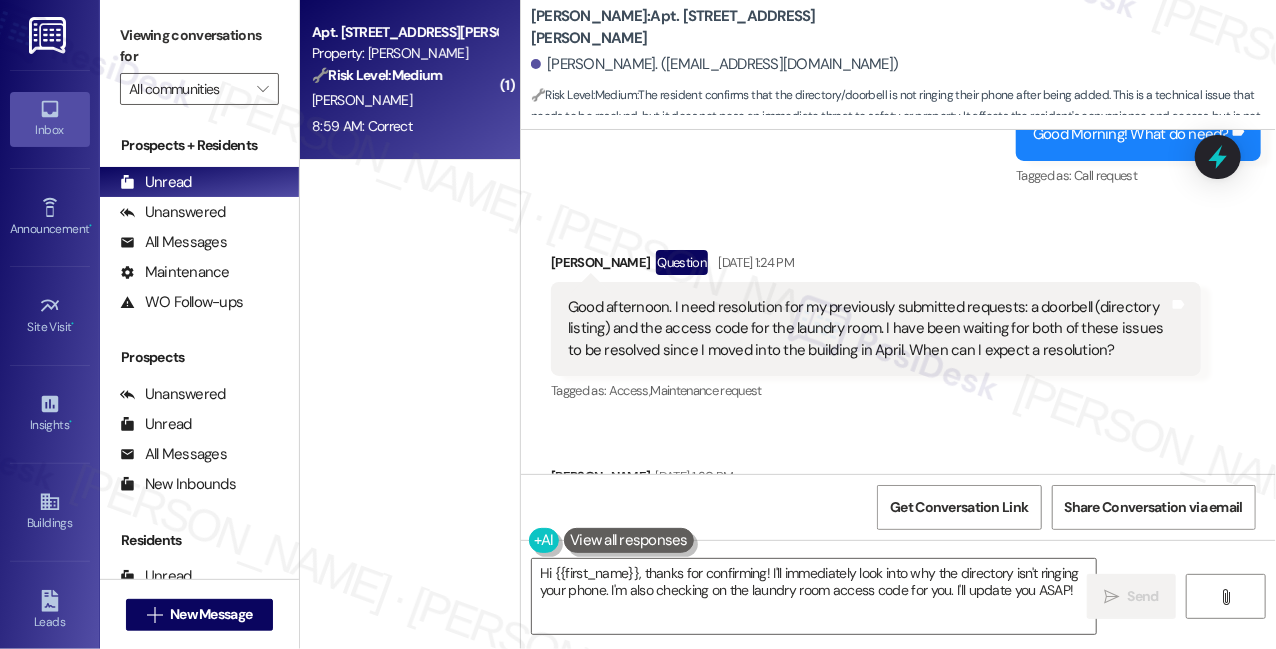 scroll, scrollTop: 13004, scrollLeft: 0, axis: vertical 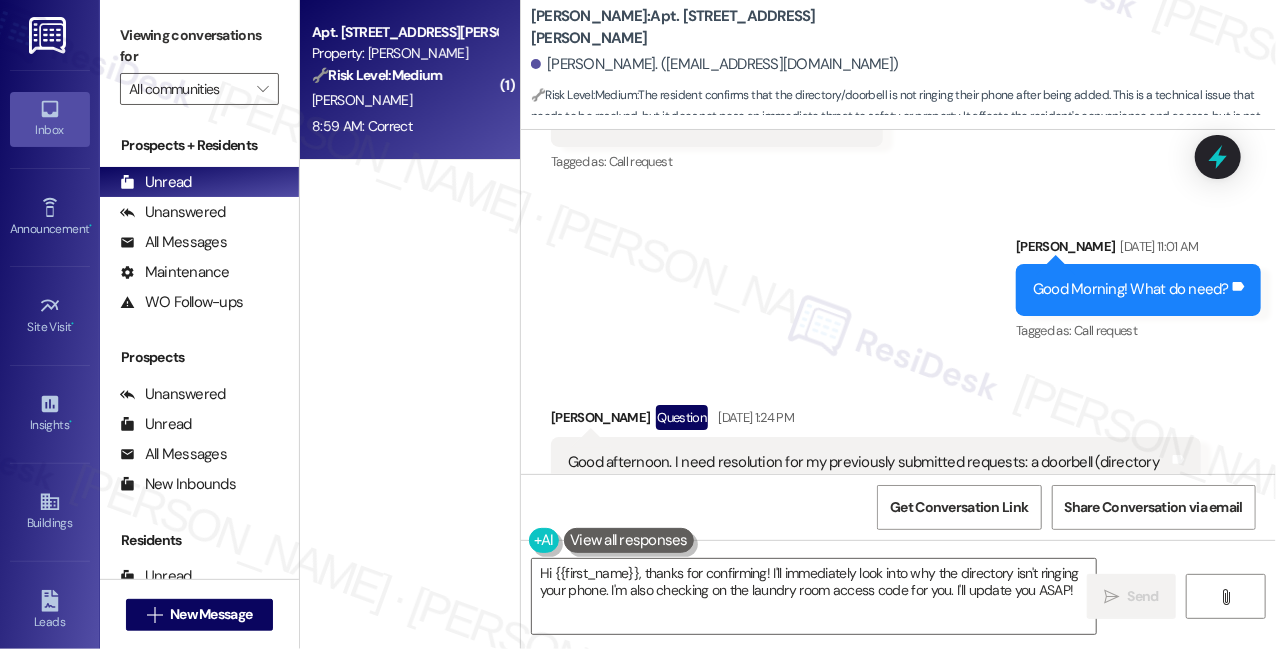 click on "Good afternoon. I need resolution for my previously submitted requests: a doorbell (directory listing) and the access code for the laundry room. I have been waiting for both of these issues to be resolved since I moved into the building in April. When can I expect a resolution?" at bounding box center (868, 484) 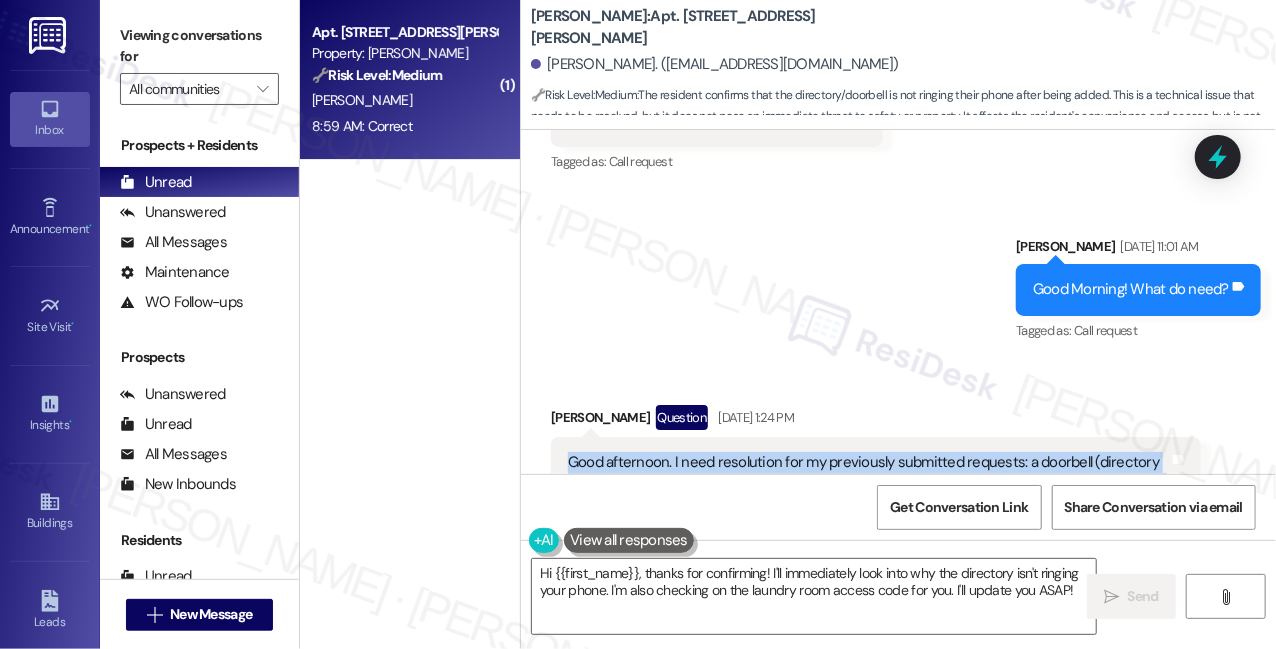 click on "Good afternoon. I need resolution for my previously submitted requests: a doorbell (directory listing) and the access code for the laundry room. I have been waiting for both of these issues to be resolved since I moved into the building in April. When can I expect a resolution?" at bounding box center [868, 484] 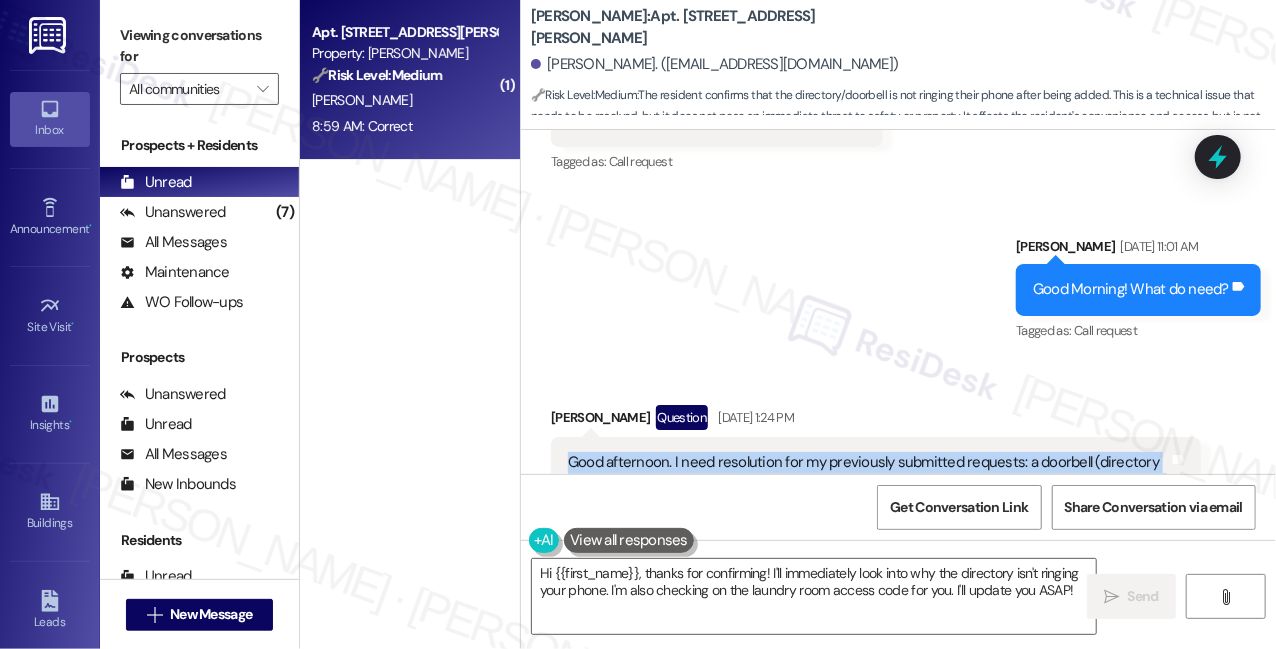click on "Good afternoon. I need resolution for my previously submitted requests: a doorbell (directory listing) and the access code for the laundry room. I have been waiting for both of these issues to be resolved since I moved into the building in April. When can I expect a resolution?" at bounding box center (868, 484) 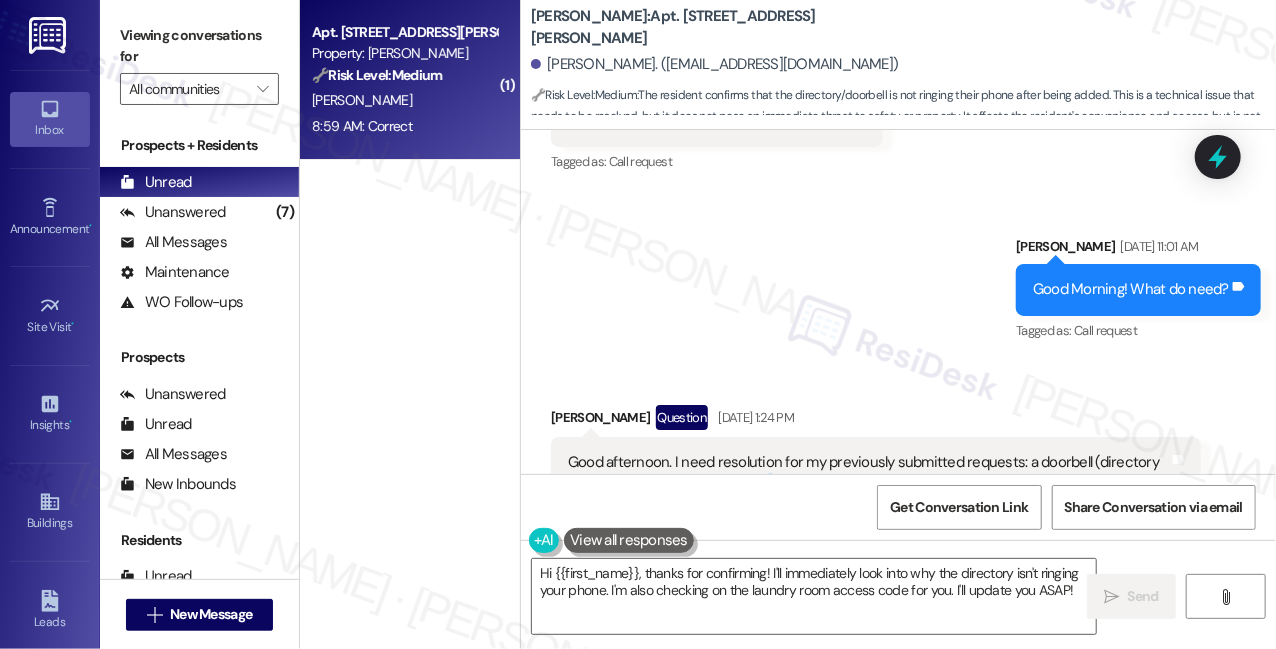 click on "Good afternoon. I need resolution for my previously submitted requests: a doorbell (directory listing) and the access code for the laundry room. I have been waiting for both of these issues to be resolved since I moved into the building in April. When can I expect a resolution?" at bounding box center [868, 484] 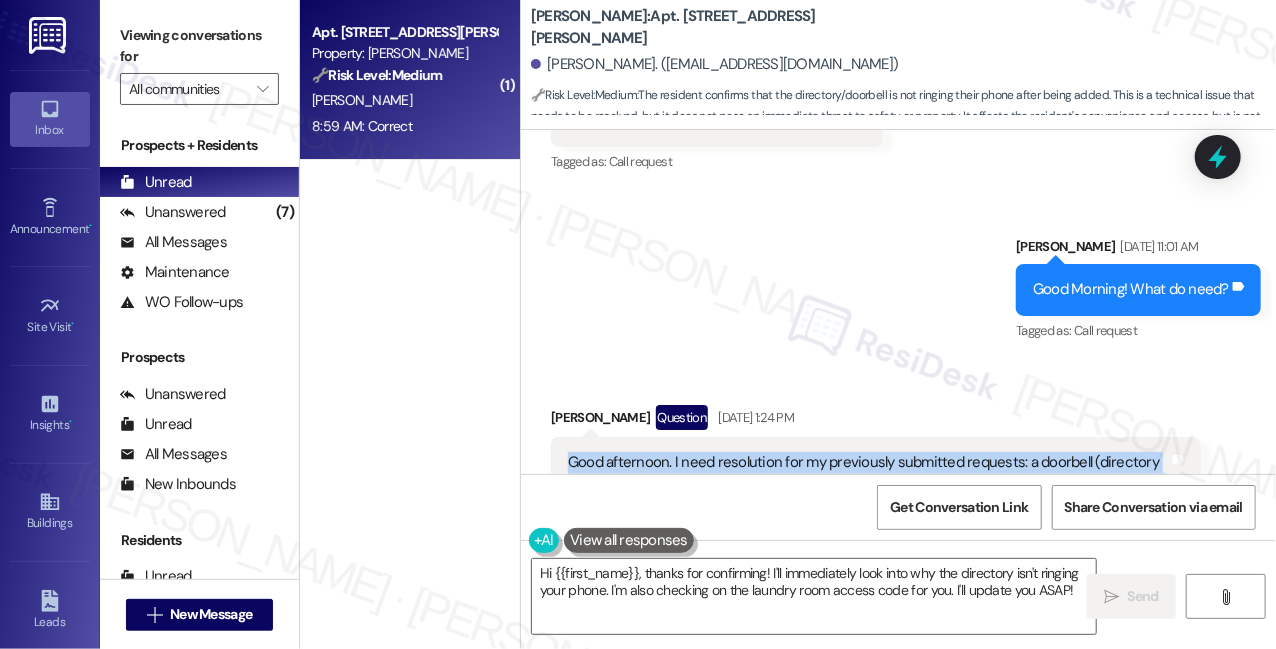click on "Good afternoon. I need resolution for my previously submitted requests: a doorbell (directory listing) and the access code for the laundry room. I have been waiting for both of these issues to be resolved since I moved into the building in April. When can I expect a resolution?" at bounding box center [868, 484] 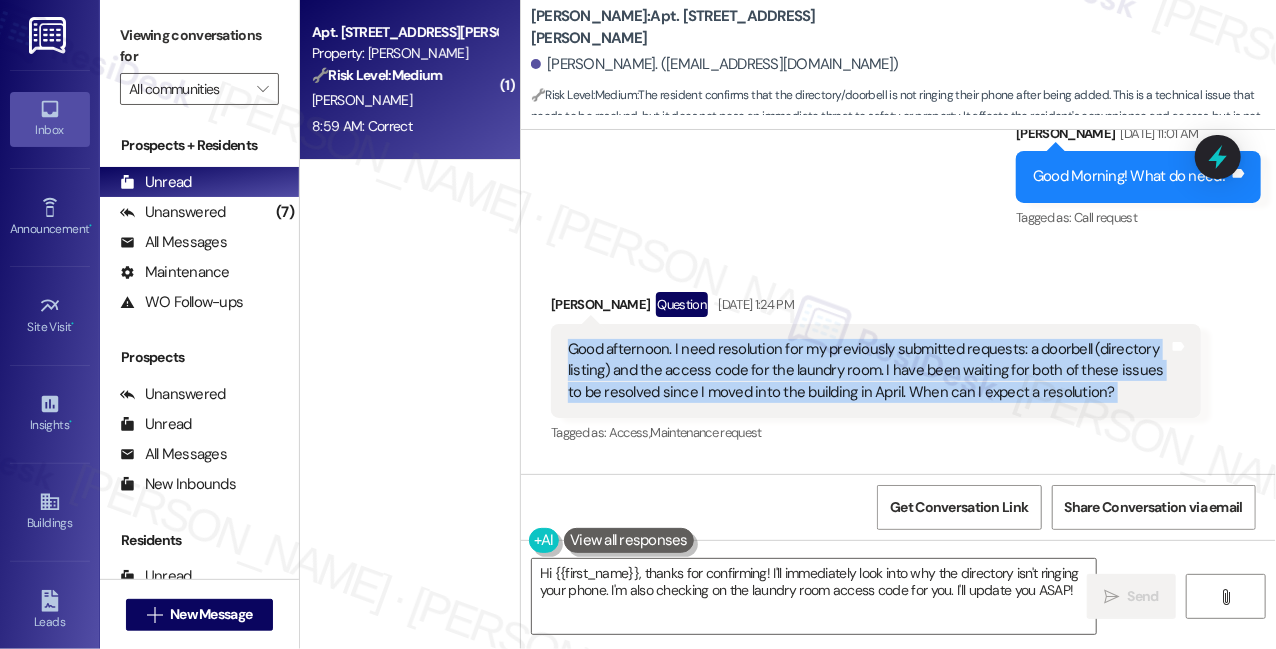scroll, scrollTop: 13186, scrollLeft: 0, axis: vertical 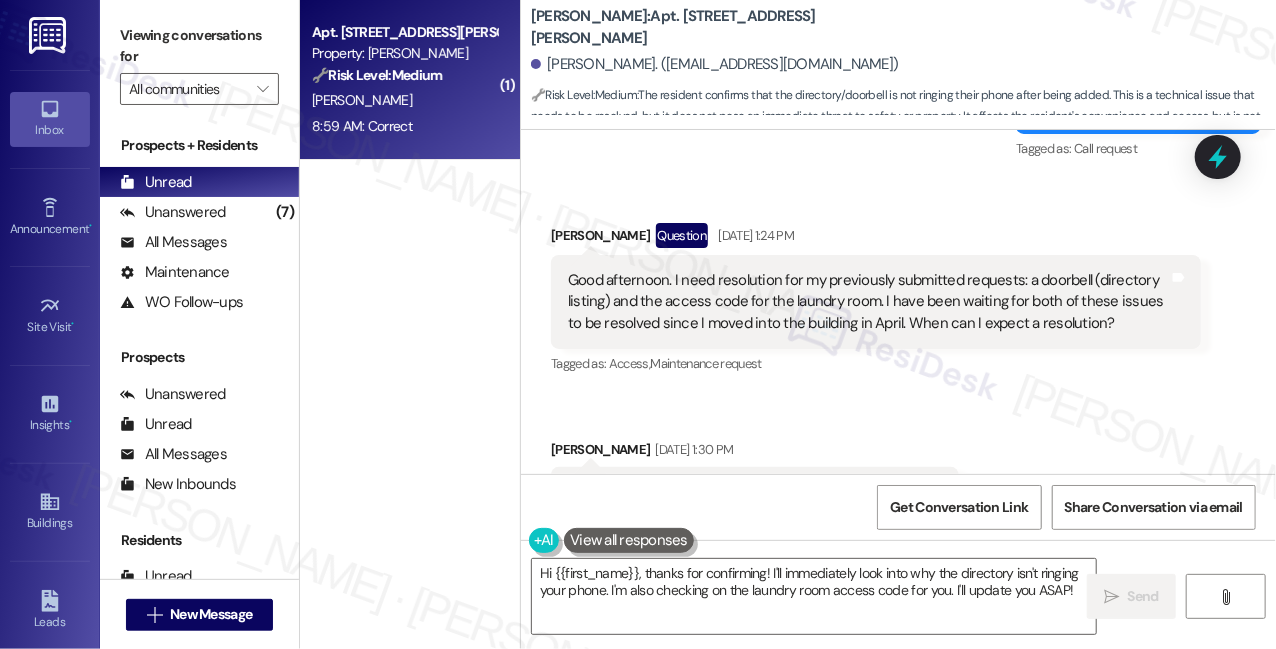click on "Received via SMS [PERSON_NAME] Question [DATE] 1:24 PM Good afternoon. I need resolution for my previously submitted requests: a doorbell (directory listing) and the access code for the laundry room. I have been waiting for both of these issues to be resolved since I moved into the building in April. When can I expect a resolution? Tags and notes Tagged as:   Access ,  Click to highlight conversations about Access Maintenance request Click to highlight conversations about Maintenance request Received via SMS [PERSON_NAME] [DATE] 1:30 PM Actually, the directory matter has been resolved. Thanks. Tags and notes Tagged as:   Praise Click to highlight conversations about Praise Received via SMS 1:33 PM [PERSON_NAME] [DATE] 1:33 PM I'm listed, but it doesn't ring on my phone. Tags and notes Tagged as:   Bad communication Click to highlight conversations about Bad communication" at bounding box center (898, 440) 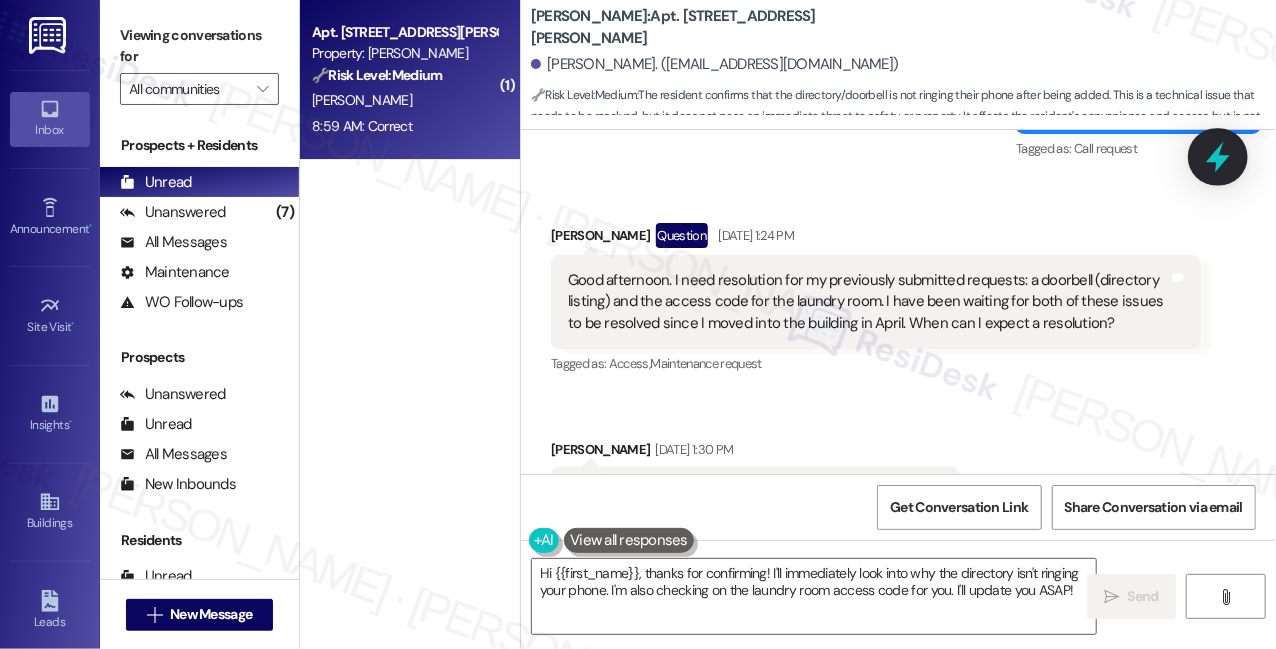 click 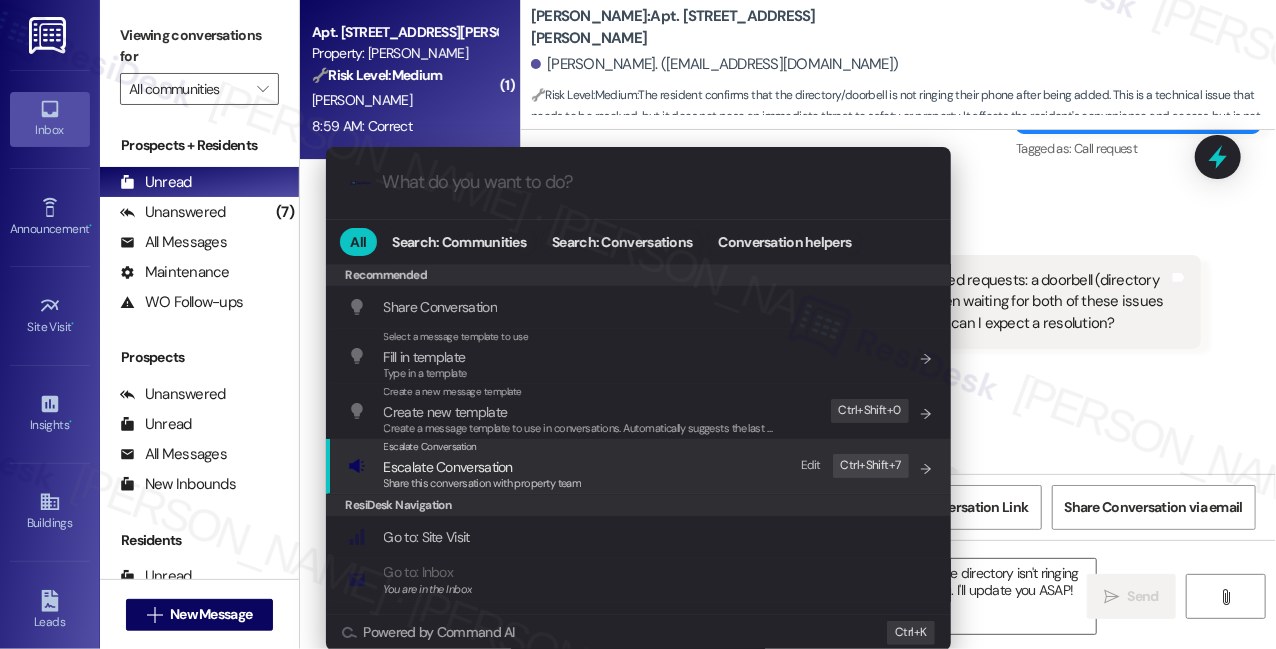 click on "Share this conversation with property team" at bounding box center [483, 483] 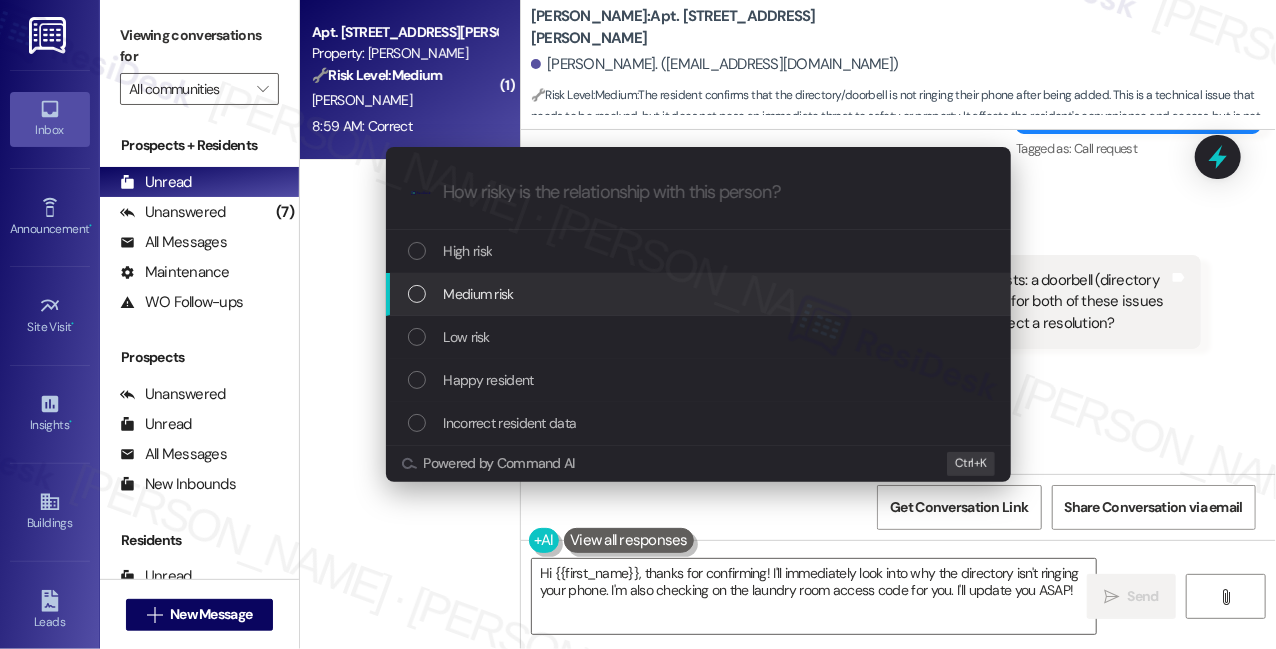click on "Medium risk" at bounding box center [700, 294] 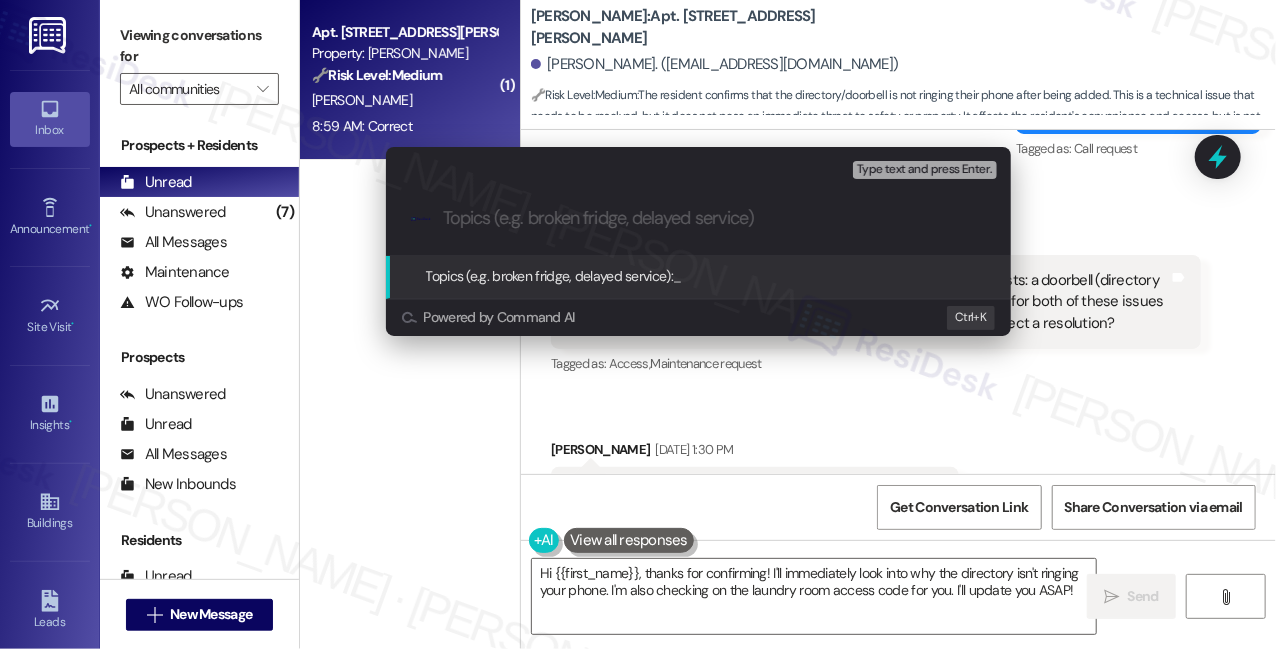 click on "Escalate Conversation Medium risk Topics (e.g. broken fridge, delayed service) Any messages to highlight in the email? Type text and press Enter. .cls-1{fill:#0a055f;}.cls-2{fill:#0cc4c4;} resideskLogoBlueOrange Topics (e.g. broken fridge, delayed service):  _ Powered by Command AI Ctrl+ K" at bounding box center [638, 324] 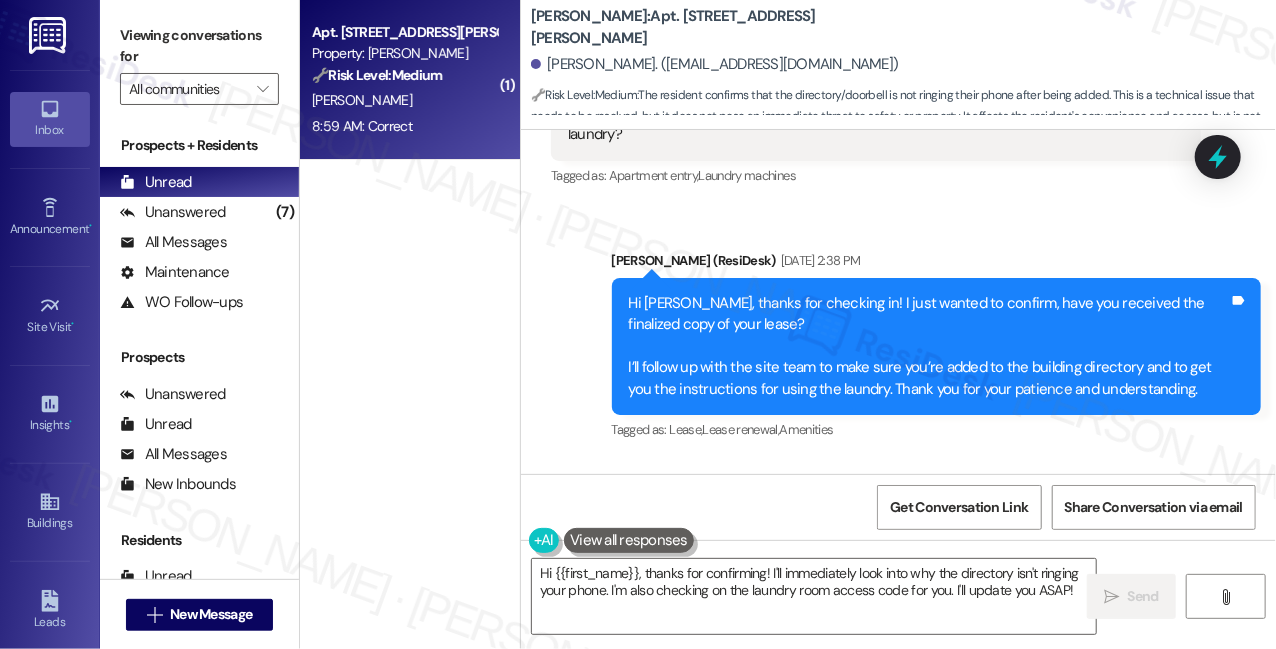 scroll, scrollTop: 12458, scrollLeft: 0, axis: vertical 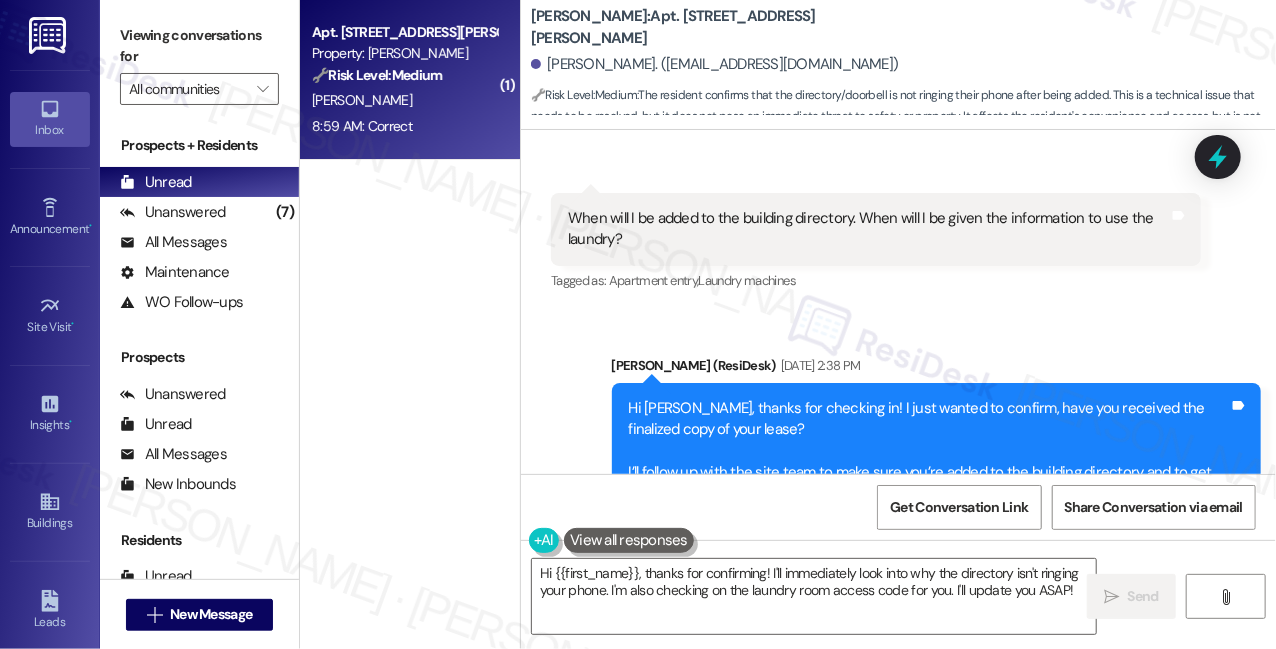 click on "Hi [PERSON_NAME], thanks for checking in! I just wanted to confirm, have you received the finalized copy of your lease?
I’ll follow up with the site team to make sure you’re added to the building directory and to get you the instructions for using the laundry. Thank you for your patience and understanding." at bounding box center (929, 451) 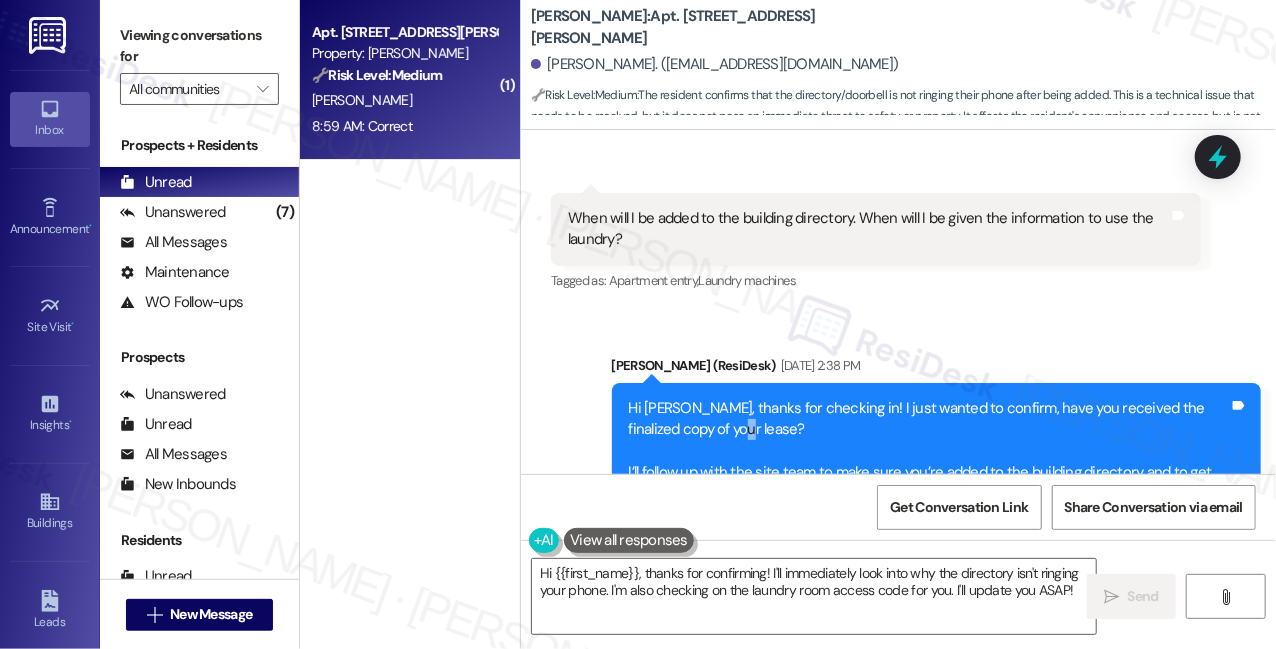 click on "Hi [PERSON_NAME], thanks for checking in! I just wanted to confirm, have you received the finalized copy of your lease?
I’ll follow up with the site team to make sure you’re added to the building directory and to get you the instructions for using the laundry. Thank you for your patience and understanding." at bounding box center [929, 451] 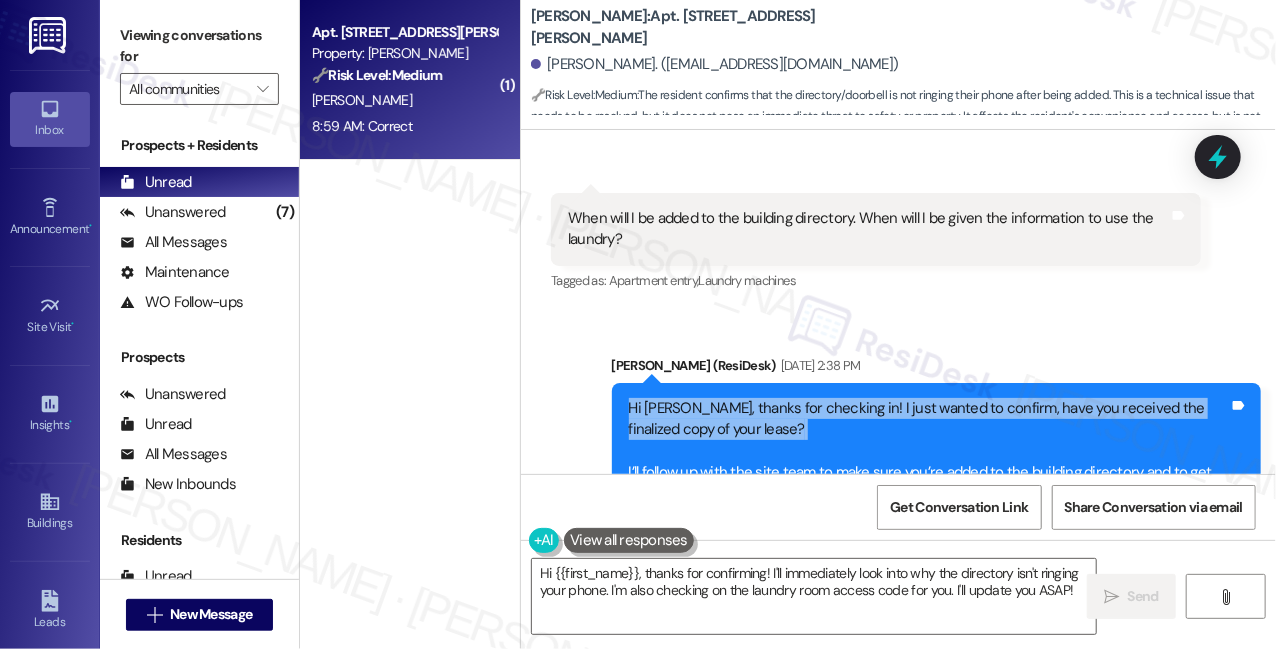 click on "Hi [PERSON_NAME], thanks for checking in! I just wanted to confirm, have you received the finalized copy of your lease?
I’ll follow up with the site team to make sure you’re added to the building directory and to get you the instructions for using the laundry. Thank you for your patience and understanding." at bounding box center [929, 451] 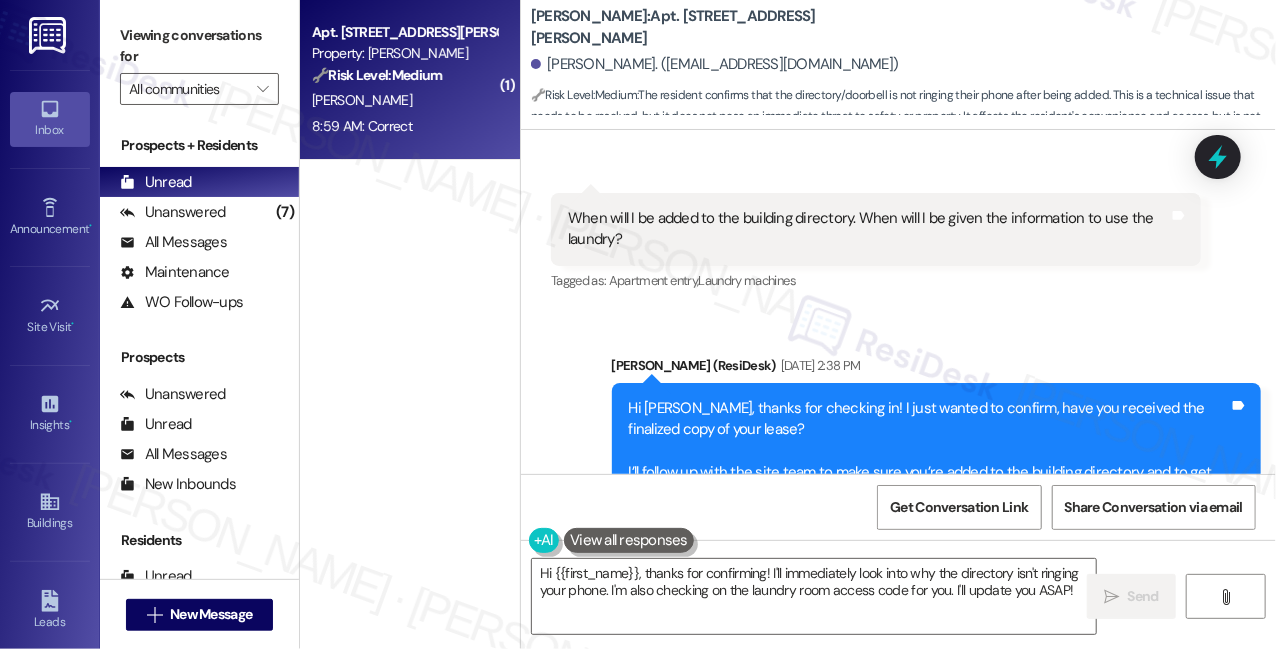 click on "Hi [PERSON_NAME], thanks for checking in! I just wanted to confirm, have you received the finalized copy of your lease?
I’ll follow up with the site team to make sure you’re added to the building directory and to get you the instructions for using the laundry. Thank you for your patience and understanding." at bounding box center (929, 451) 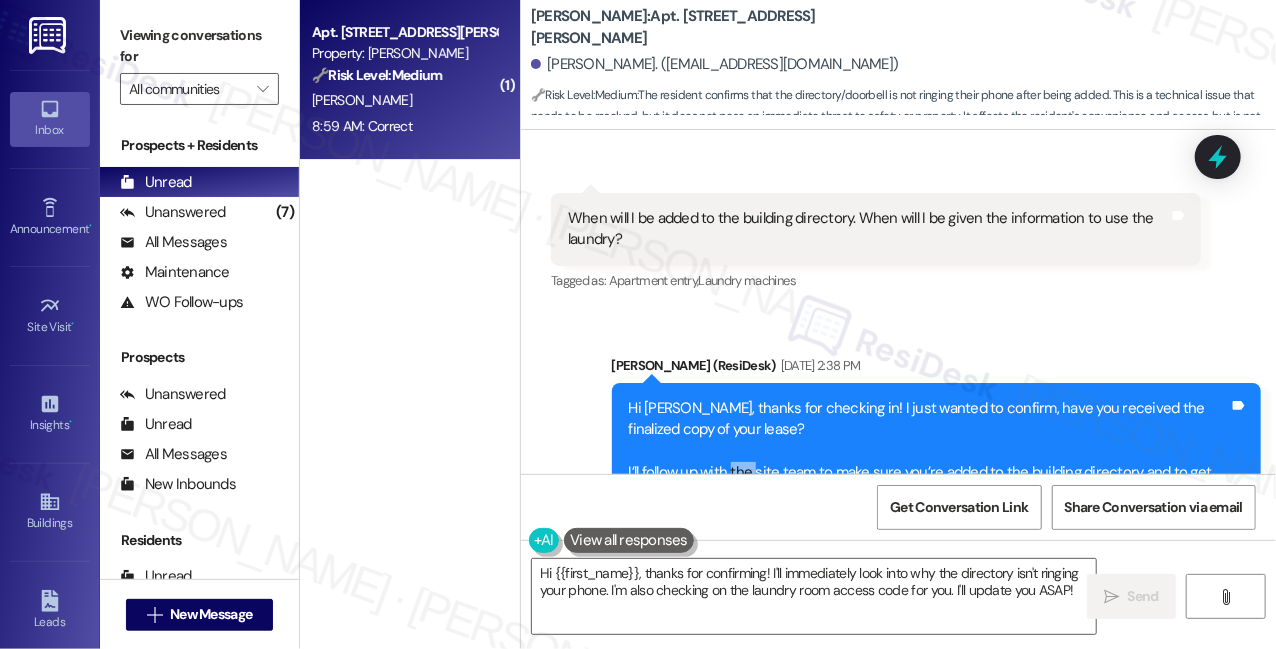 click on "Hi [PERSON_NAME], thanks for checking in! I just wanted to confirm, have you received the finalized copy of your lease?
I’ll follow up with the site team to make sure you’re added to the building directory and to get you the instructions for using the laundry. Thank you for your patience and understanding." at bounding box center [929, 451] 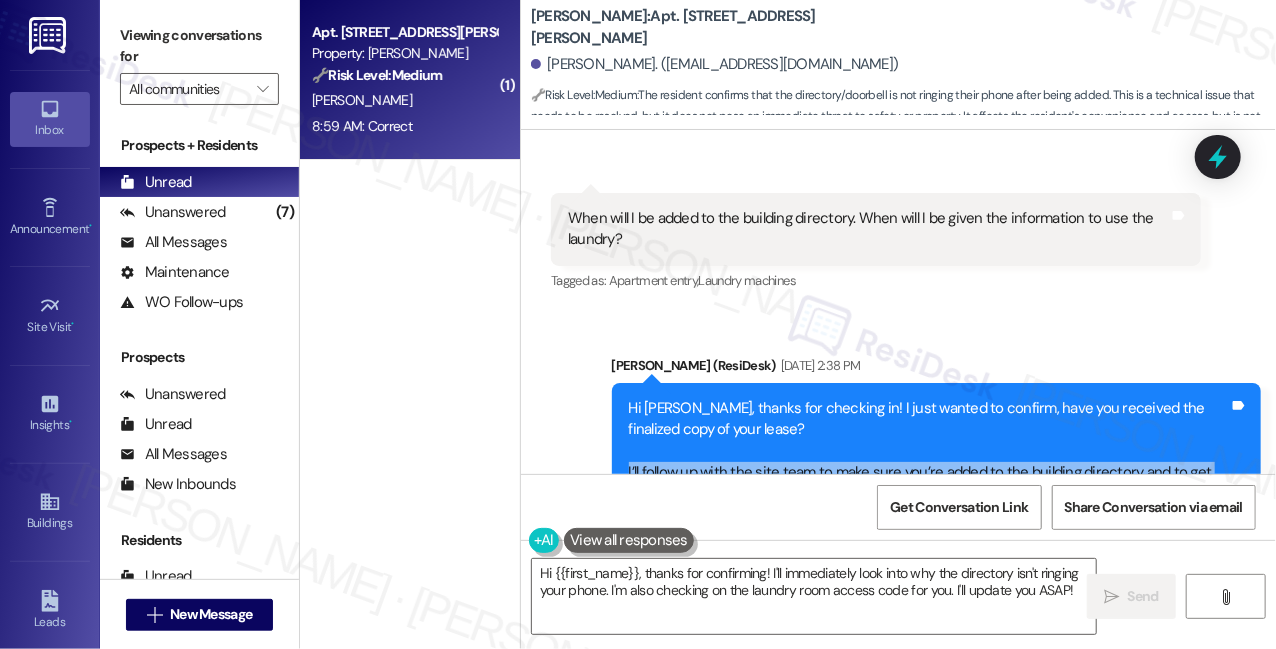 click on "Hi [PERSON_NAME], thanks for checking in! I just wanted to confirm, have you received the finalized copy of your lease?
I’ll follow up with the site team to make sure you’re added to the building directory and to get you the instructions for using the laundry. Thank you for your patience and understanding." at bounding box center (929, 451) 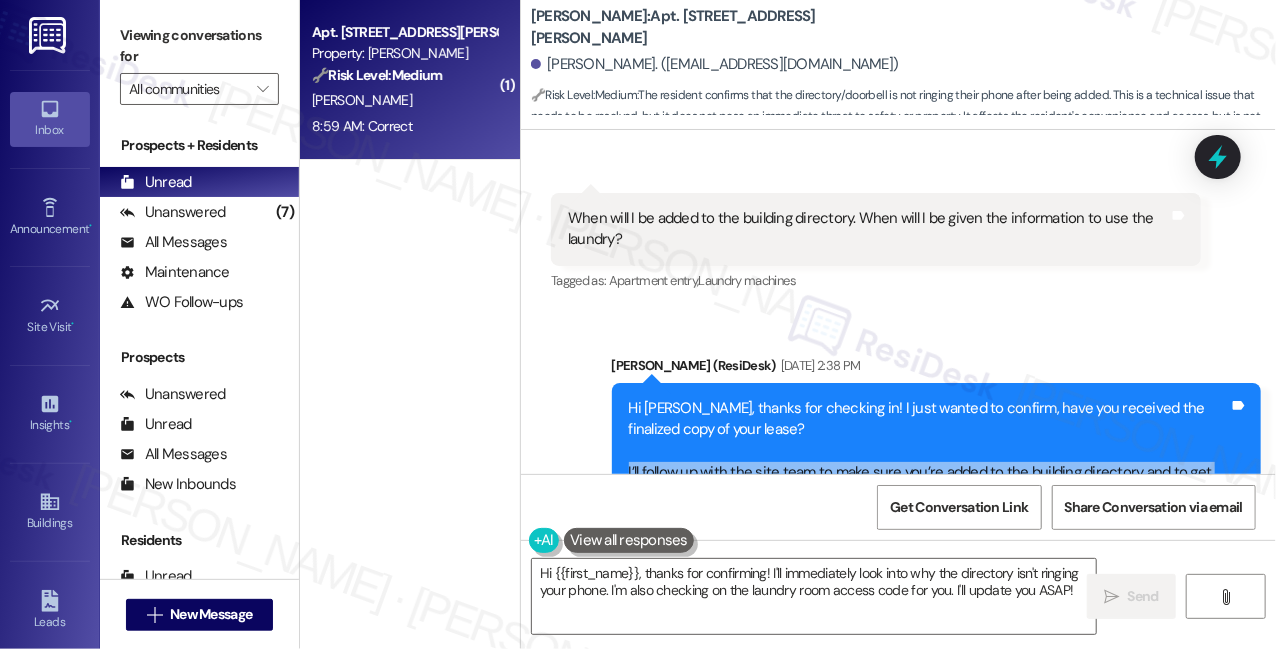 click on "Hi [PERSON_NAME], thanks for checking in! I just wanted to confirm, have you received the finalized copy of your lease?
I’ll follow up with the site team to make sure you’re added to the building directory and to get you the instructions for using the laundry. Thank you for your patience and understanding." at bounding box center [929, 451] 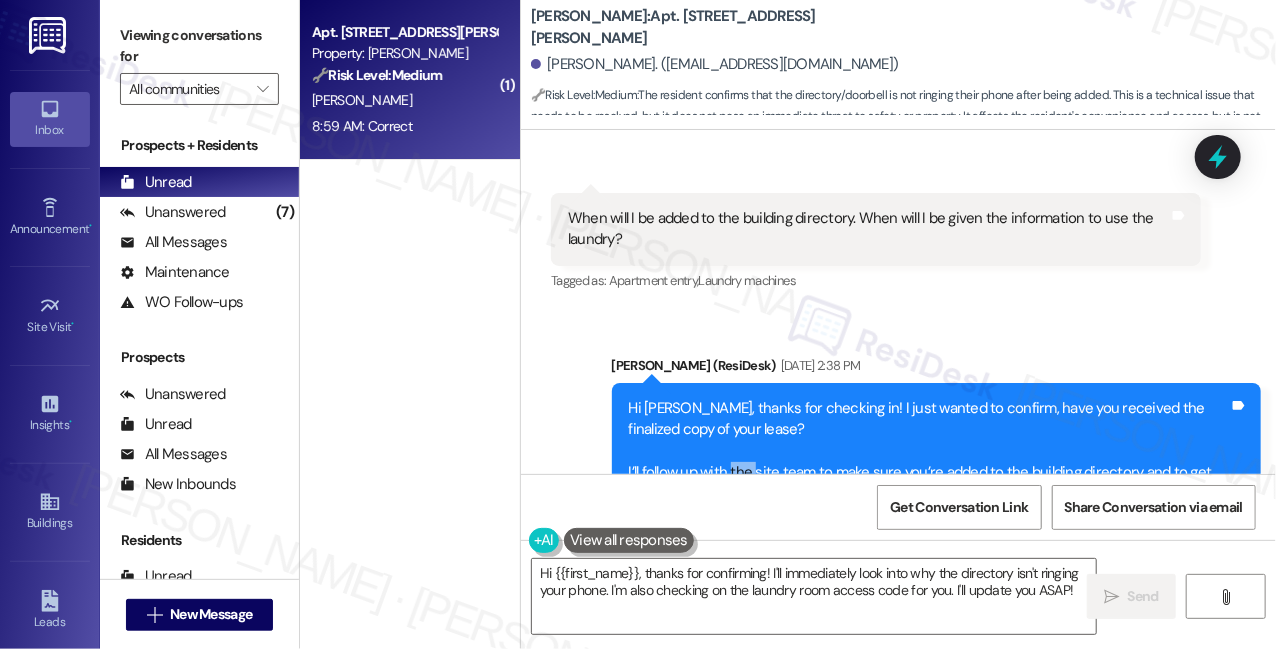click on "Hi [PERSON_NAME], thanks for checking in! I just wanted to confirm, have you received the finalized copy of your lease?
I’ll follow up with the site team to make sure you’re added to the building directory and to get you the instructions for using the laundry. Thank you for your patience and understanding." at bounding box center [929, 451] 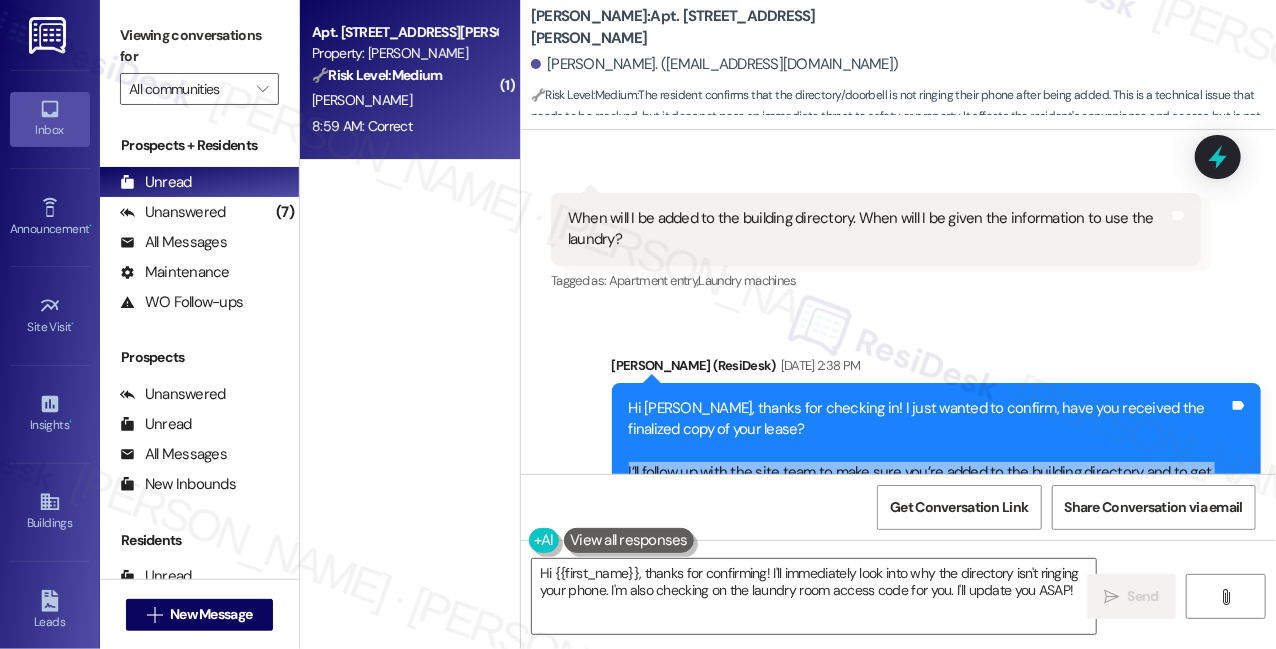 click on "Hi [PERSON_NAME], thanks for checking in! I just wanted to confirm, have you received the finalized copy of your lease?
I’ll follow up with the site team to make sure you’re added to the building directory and to get you the instructions for using the laundry. Thank you for your patience and understanding." at bounding box center (929, 451) 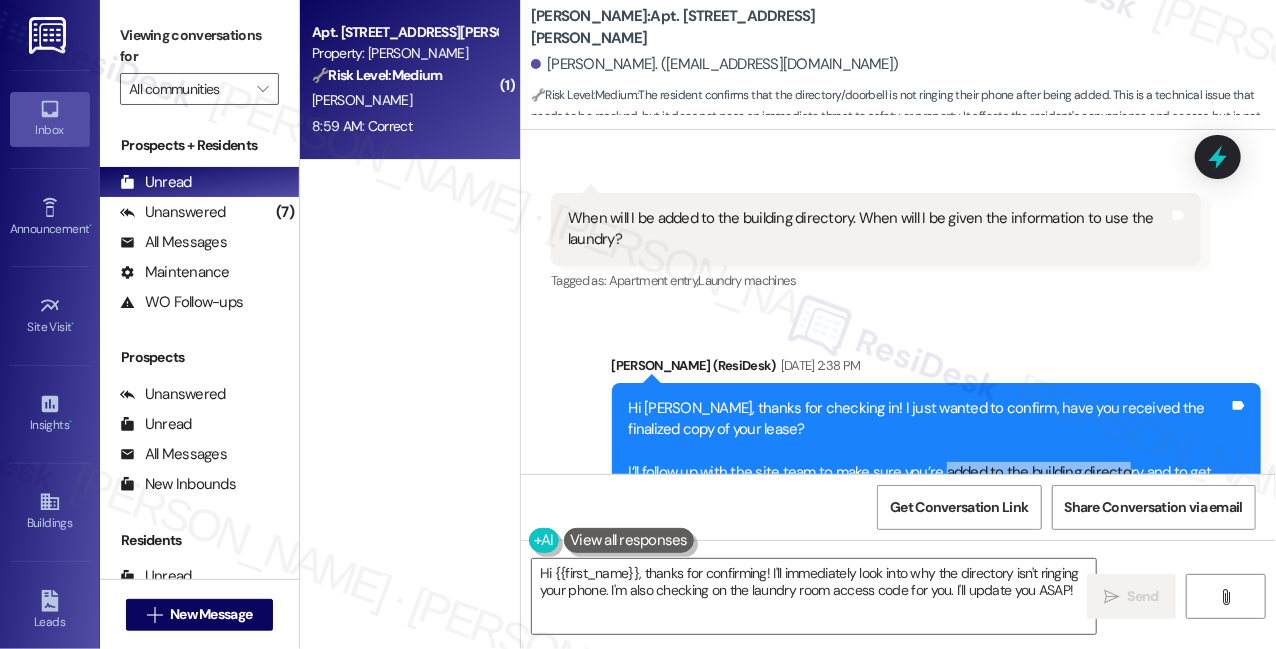 drag, startPoint x: 939, startPoint y: 279, endPoint x: 1119, endPoint y: 278, distance: 180.00278 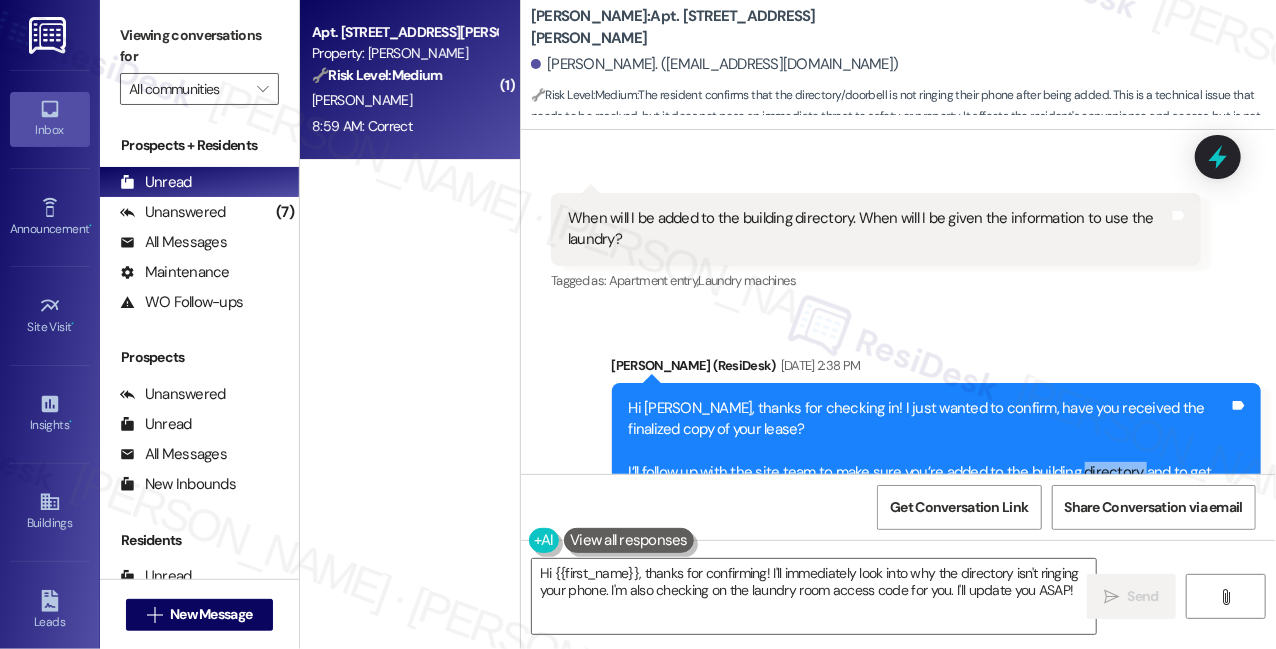 click on "Hi [PERSON_NAME], thanks for checking in! I just wanted to confirm, have you received the finalized copy of your lease?
I’ll follow up with the site team to make sure you’re added to the building directory and to get you the instructions for using the laundry. Thank you for your patience and understanding." at bounding box center (929, 451) 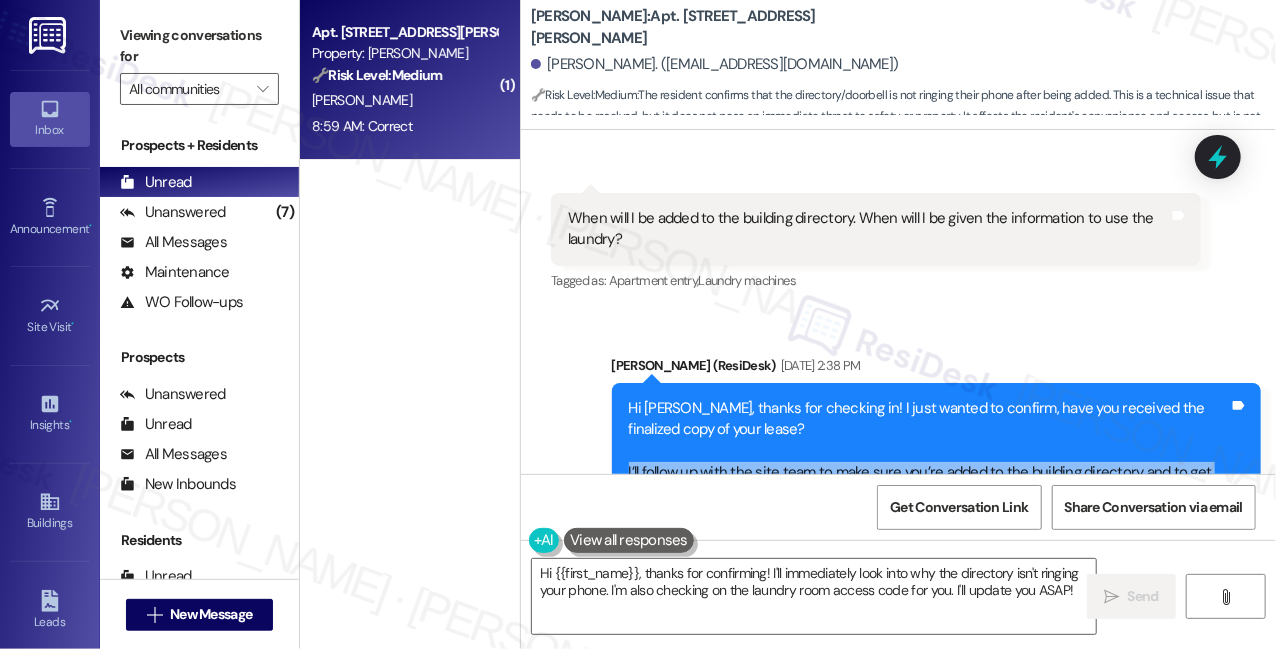 click on "Hi [PERSON_NAME], thanks for checking in! I just wanted to confirm, have you received the finalized copy of your lease?
I’ll follow up with the site team to make sure you’re added to the building directory and to get you the instructions for using the laundry. Thank you for your patience and understanding." at bounding box center [929, 451] 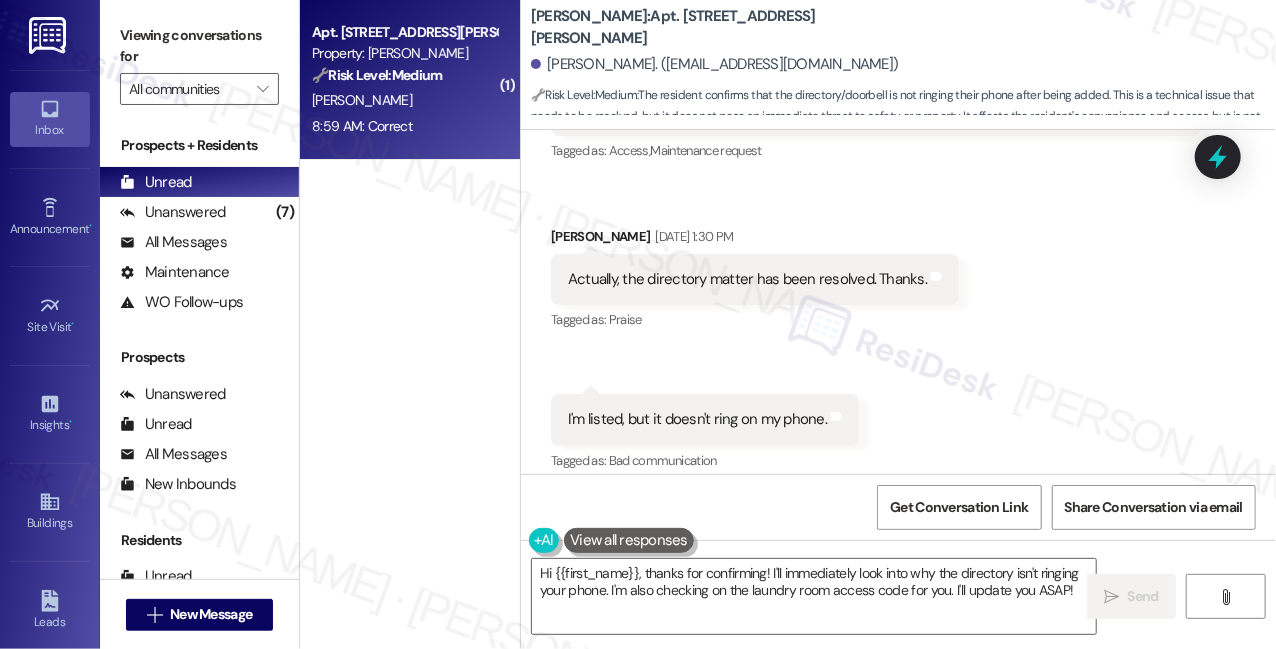 scroll, scrollTop: 13368, scrollLeft: 0, axis: vertical 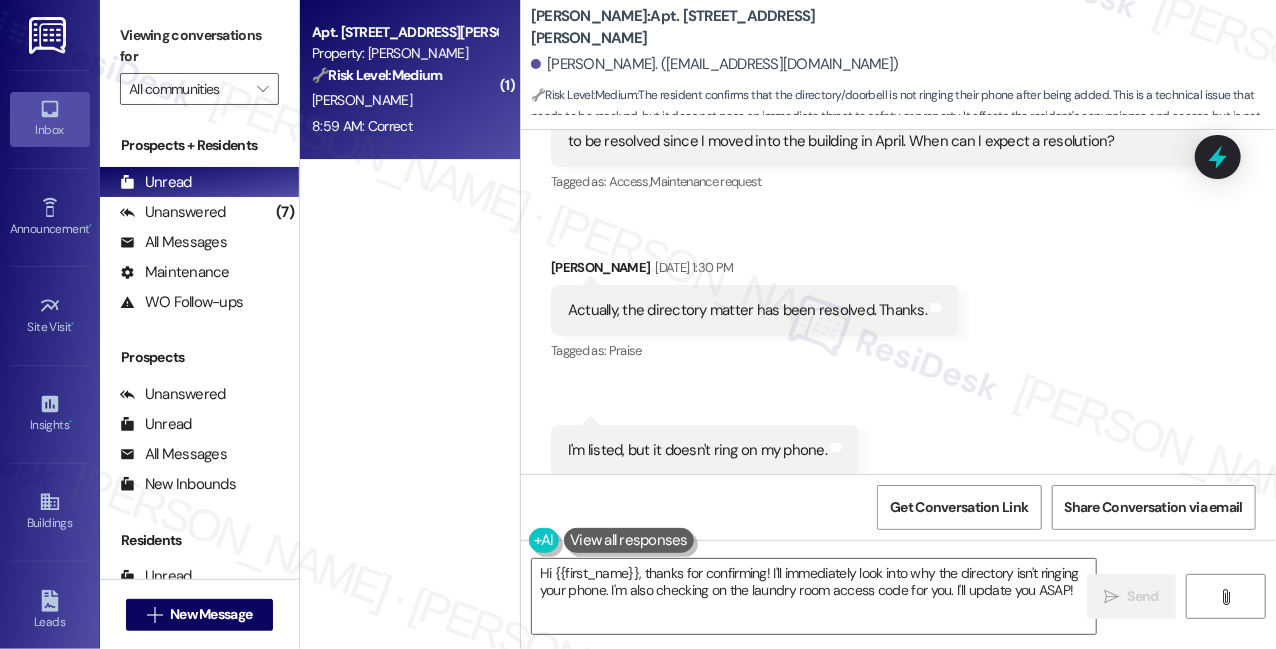 click on "I'm listed, but it doesn't ring on my phone." at bounding box center [697, 450] 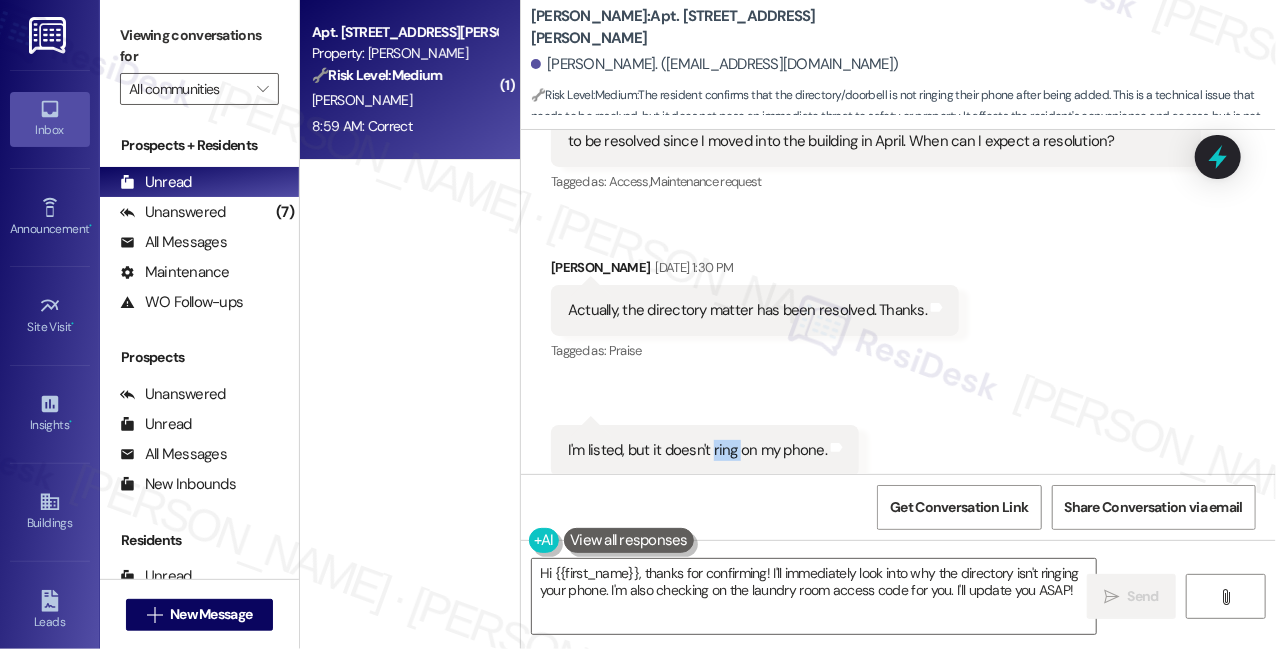 click on "I'm listed, but it doesn't ring on my phone." at bounding box center (697, 450) 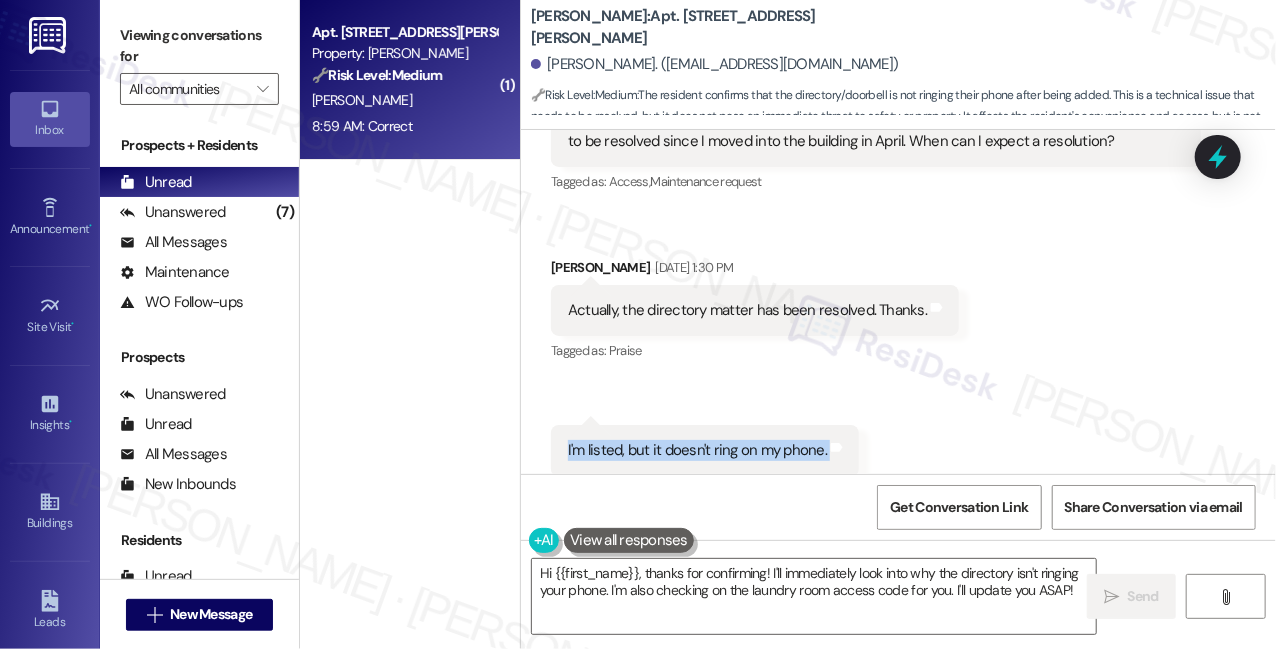 click on "I'm listed, but it doesn't ring on my phone." at bounding box center (697, 450) 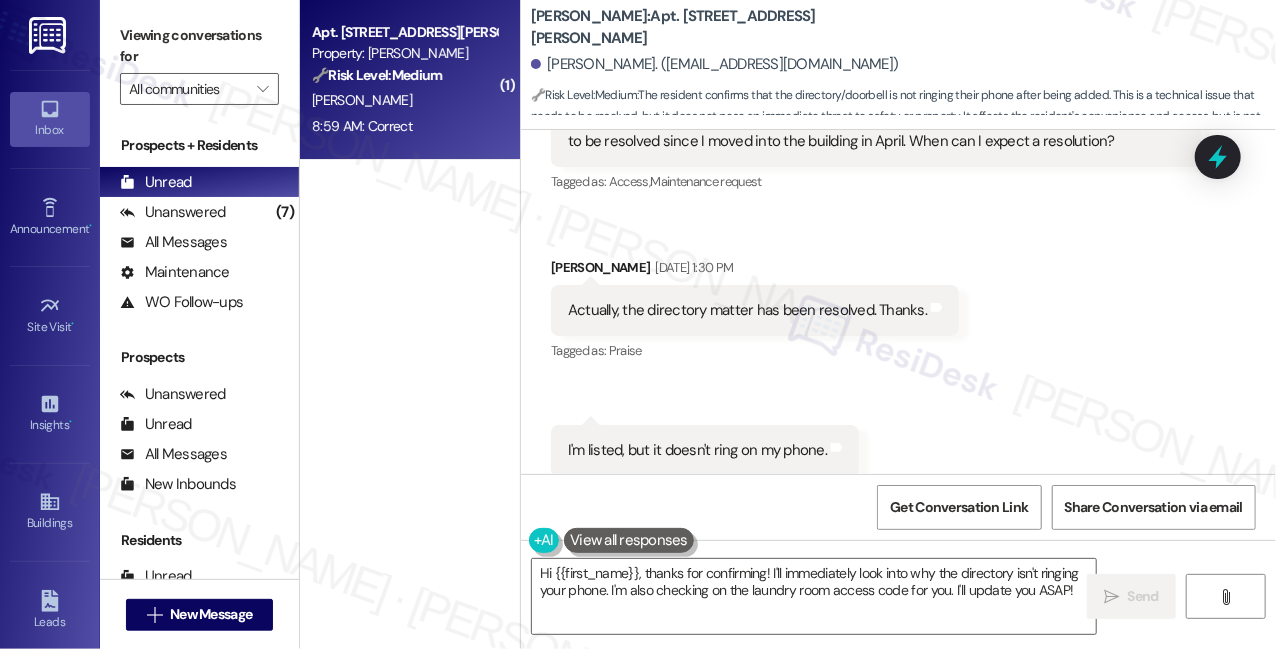 click on "Received via SMS [PERSON_NAME] Question [DATE] 1:24 PM Good afternoon. I need resolution for my previously submitted requests: a doorbell (directory listing) and the access code for the laundry room. I have been waiting for both of these issues to be resolved since I moved into the building in April. When can I expect a resolution? Tags and notes Tagged as:   Access ,  Click to highlight conversations about Access Maintenance request Click to highlight conversations about Maintenance request Received via SMS [PERSON_NAME] [DATE] 1:30 PM Actually, the directory matter has been resolved. Thanks. Tags and notes Tagged as:   Praise Click to highlight conversations about Praise Received via SMS 1:33 PM [PERSON_NAME] [DATE] 1:33 PM I'm listed, but it doesn't ring on my phone. Tags and notes Tagged as:   Bad communication Click to highlight conversations about Bad communication" at bounding box center (898, 258) 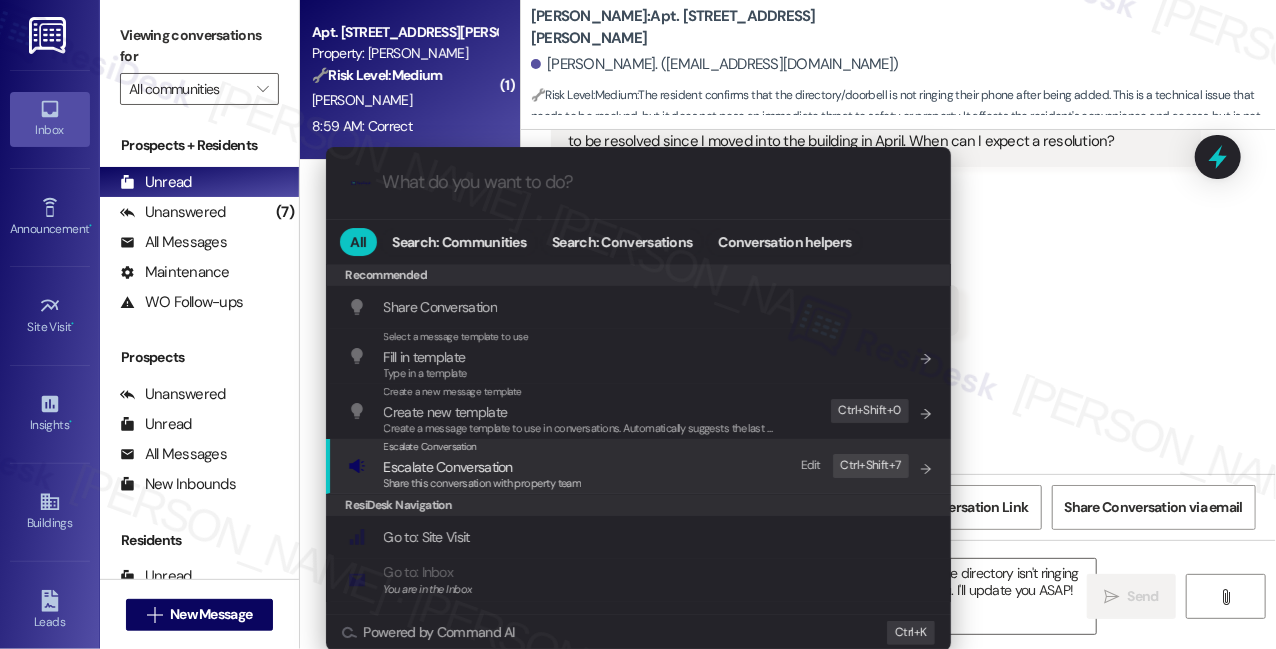 click on "Escalate Conversation" at bounding box center (448, 467) 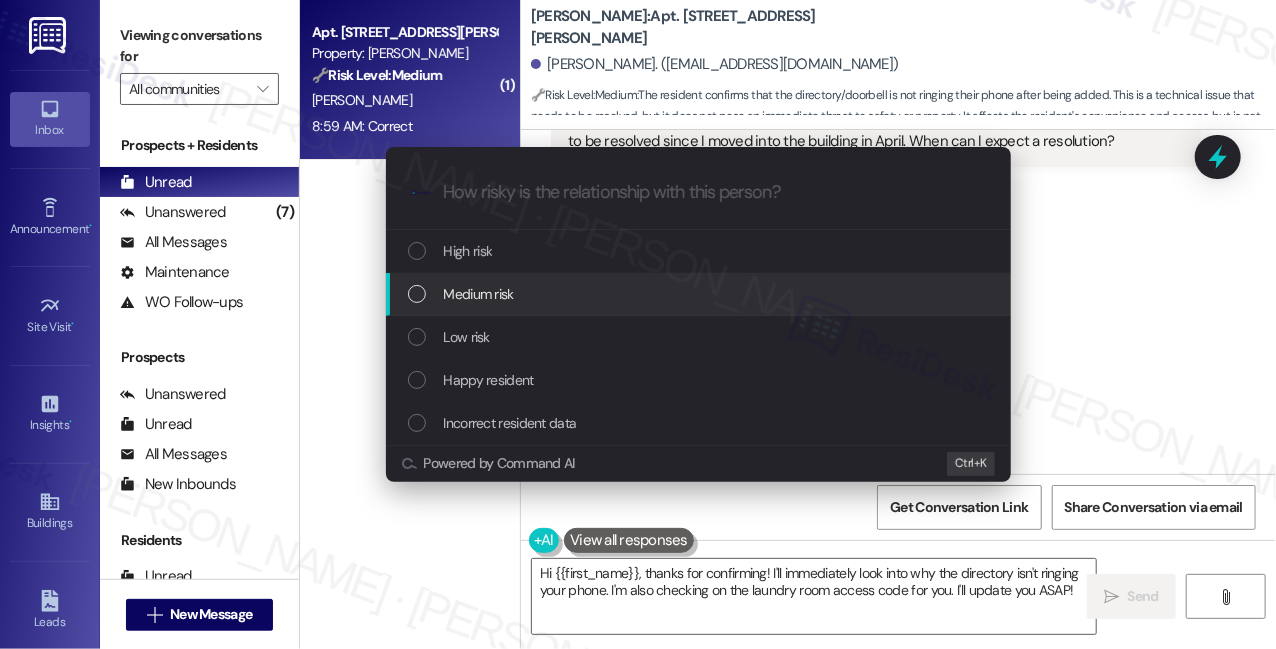 click on "Medium risk" at bounding box center (479, 294) 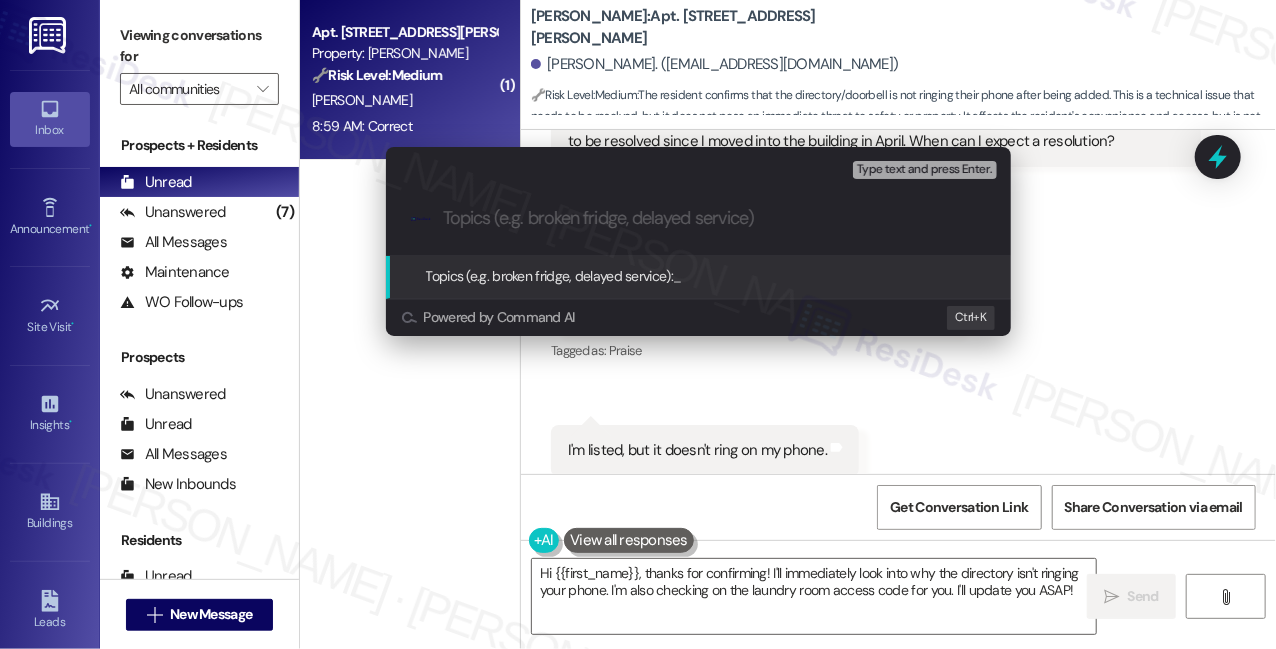 paste on "Directory Entry Not Ringing Through to Phone" 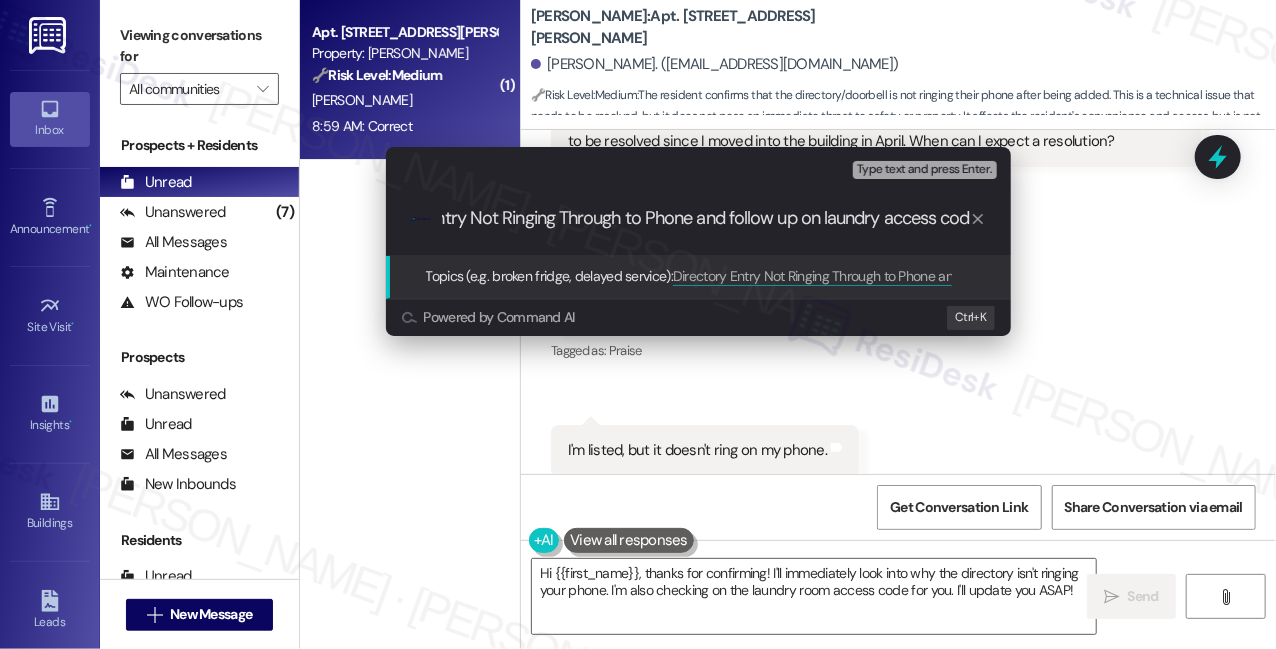 type on "Directory Entry Not Ringing Through to Phone and follow up on laundry access code" 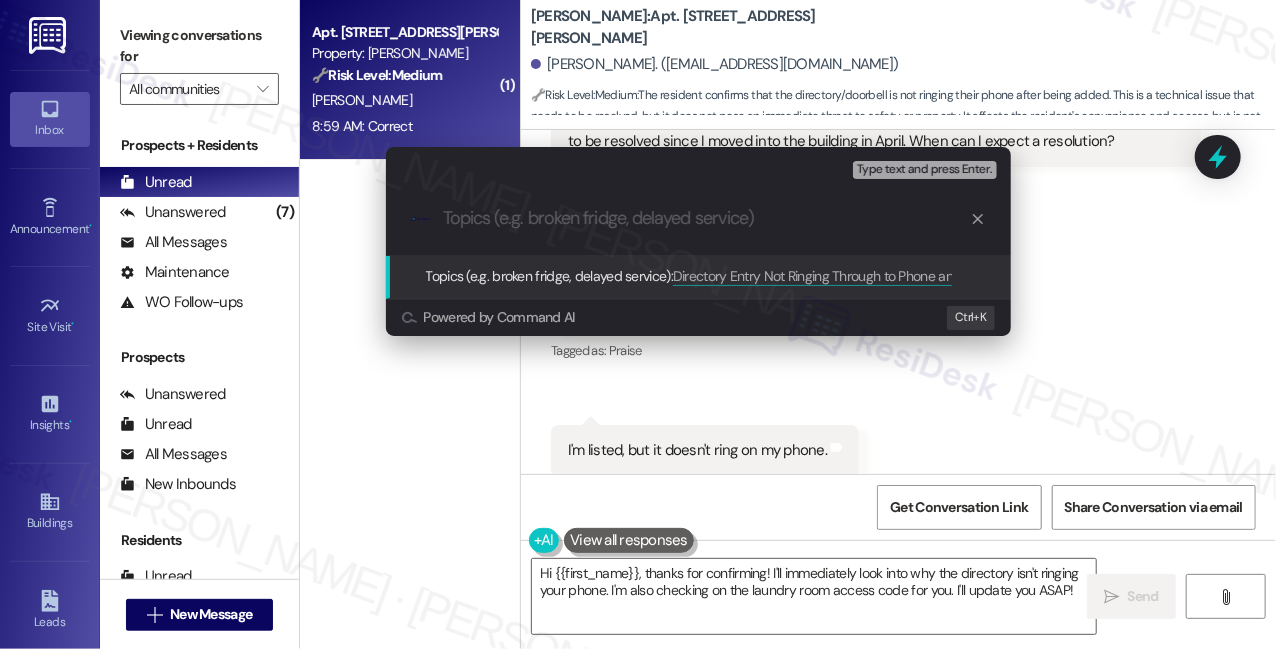 scroll, scrollTop: 0, scrollLeft: 0, axis: both 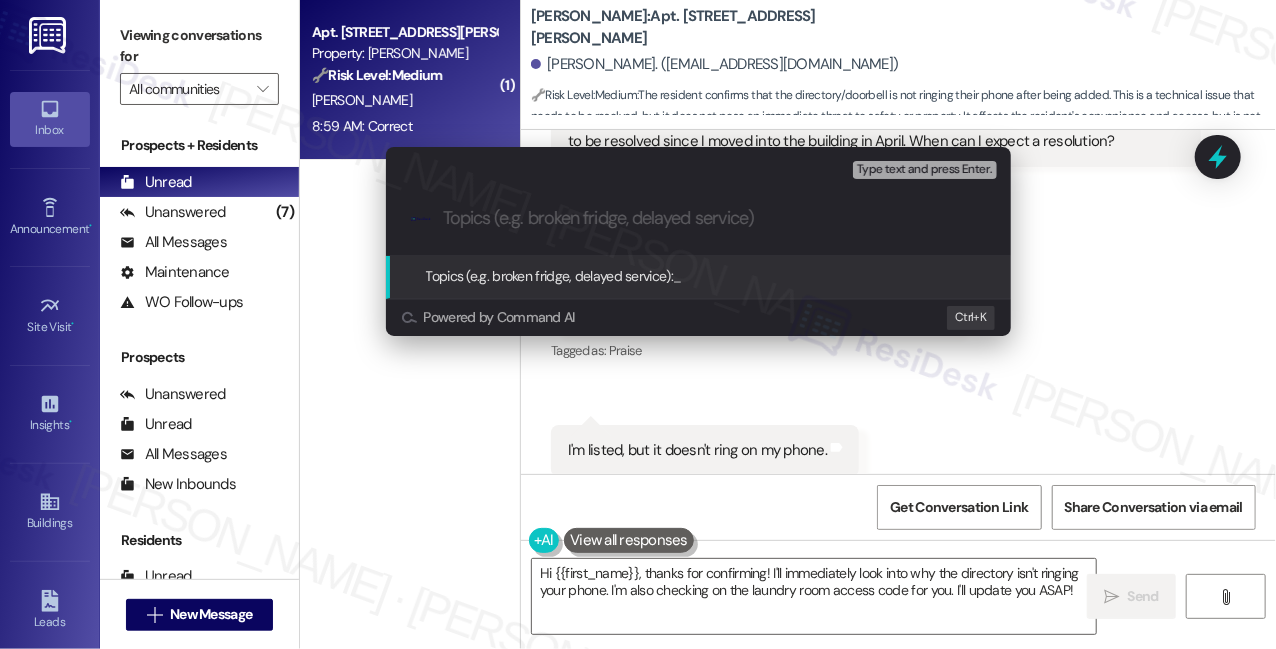 click at bounding box center (714, 218) 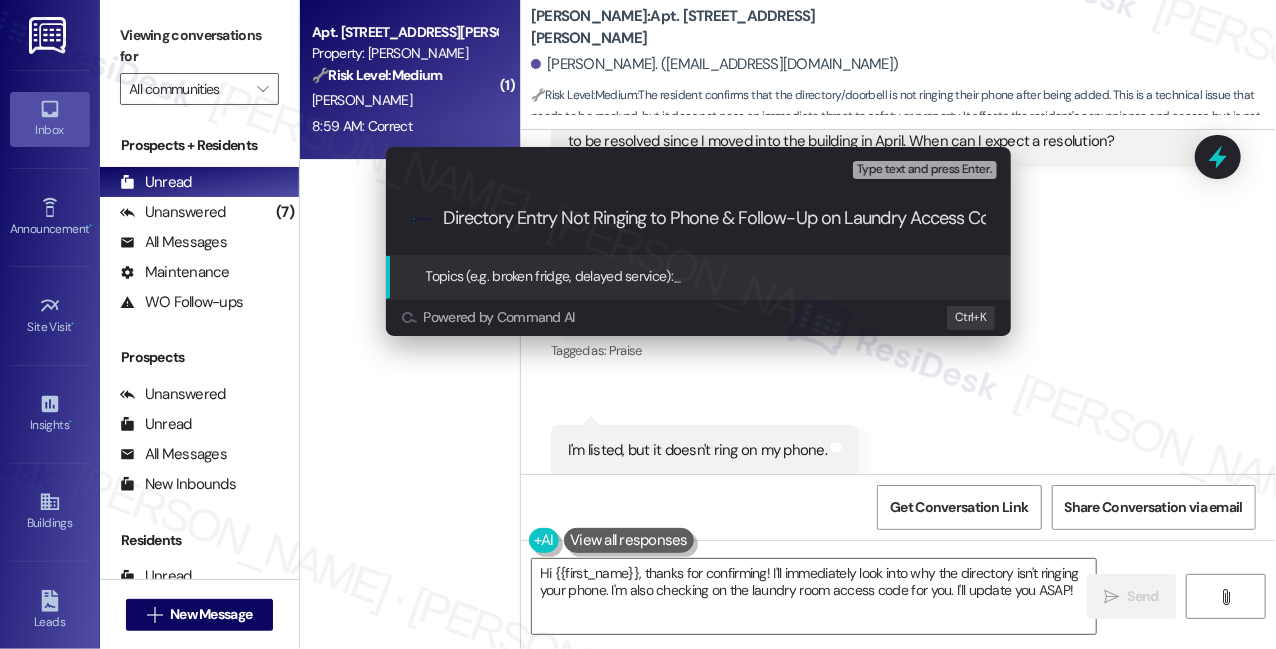 scroll, scrollTop: 0, scrollLeft: 40, axis: horizontal 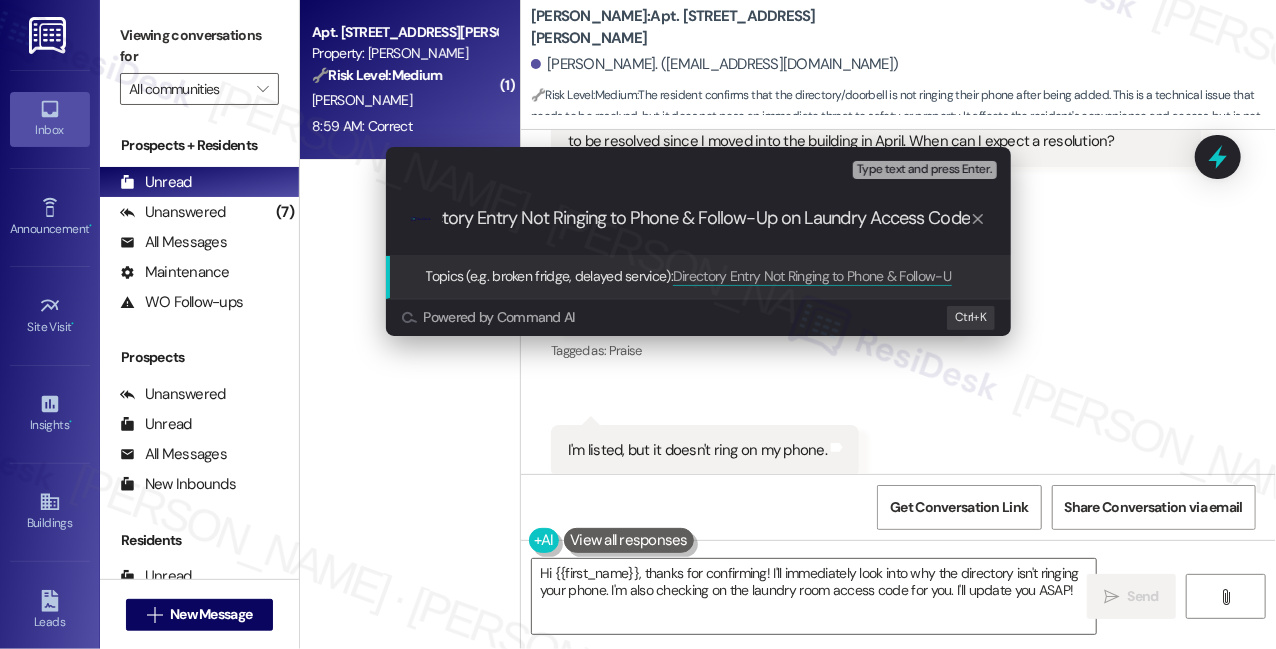 drag, startPoint x: 667, startPoint y: 222, endPoint x: 789, endPoint y: 222, distance: 122 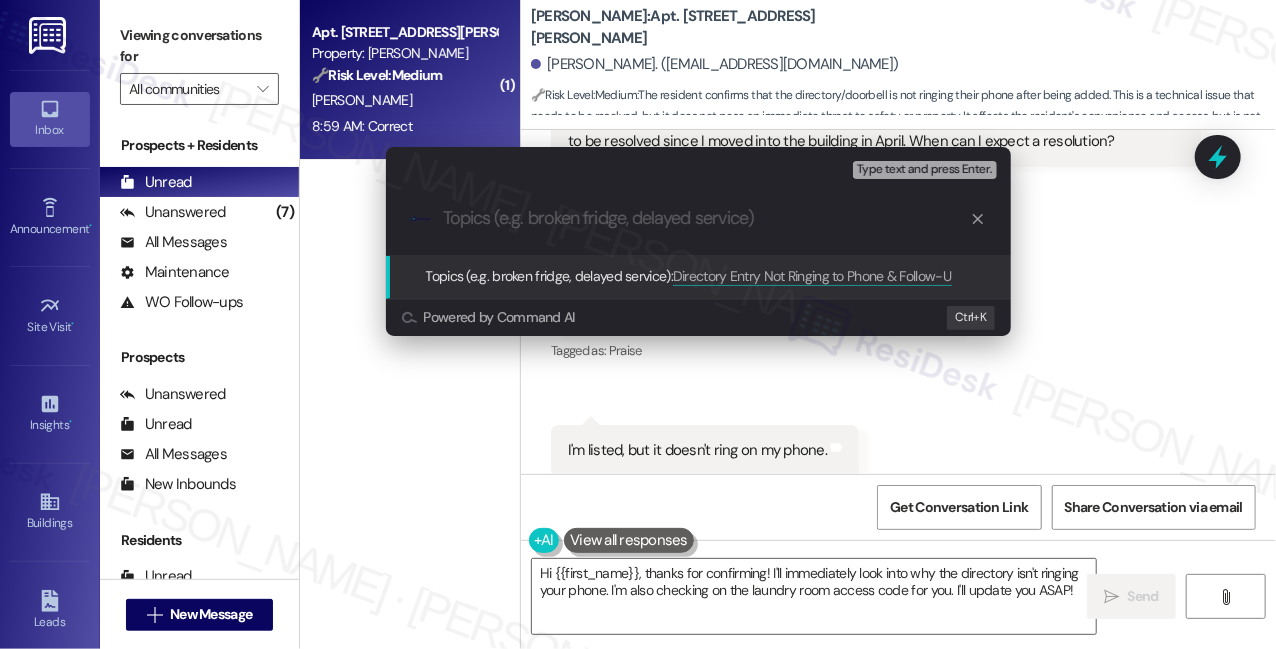 scroll, scrollTop: 0, scrollLeft: 0, axis: both 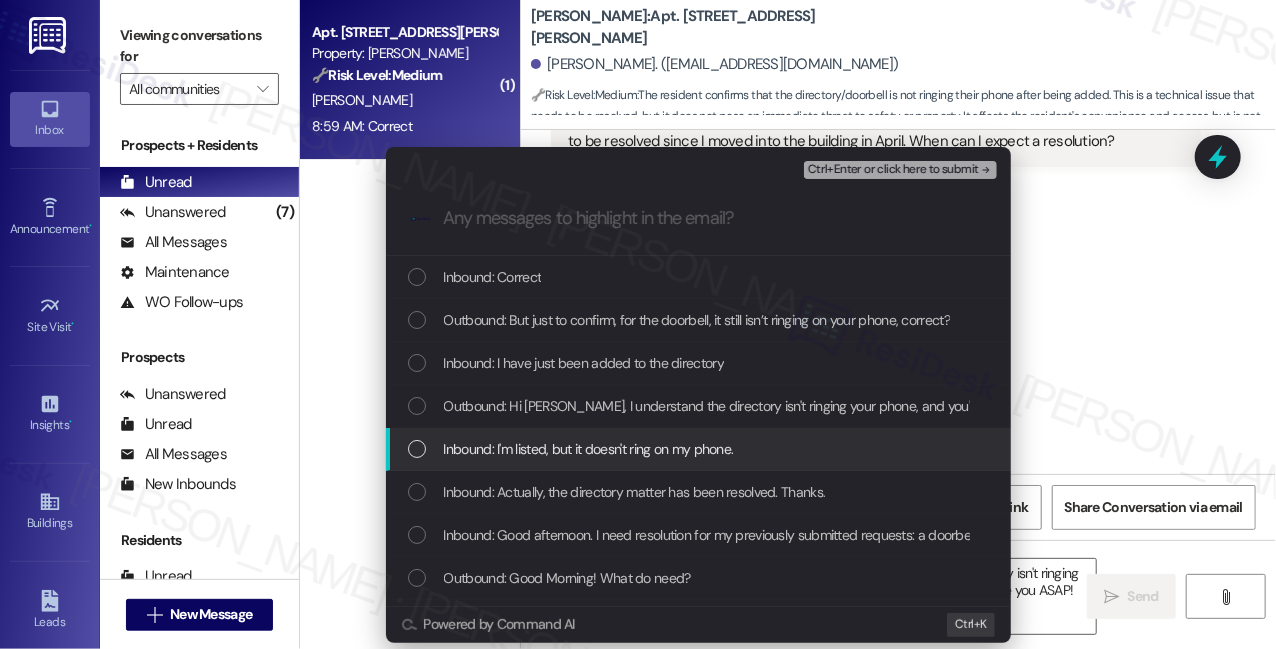 click on "Inbound: I'm listed, but it doesn't ring on my phone." at bounding box center [698, 449] 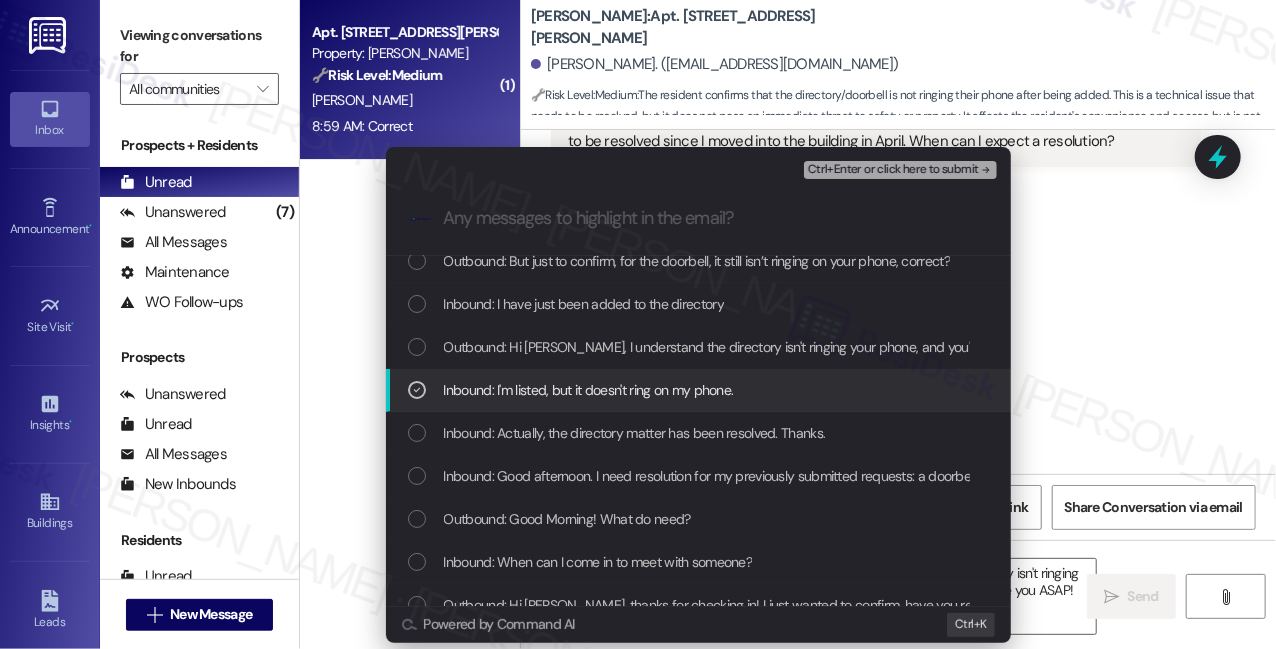 scroll, scrollTop: 90, scrollLeft: 0, axis: vertical 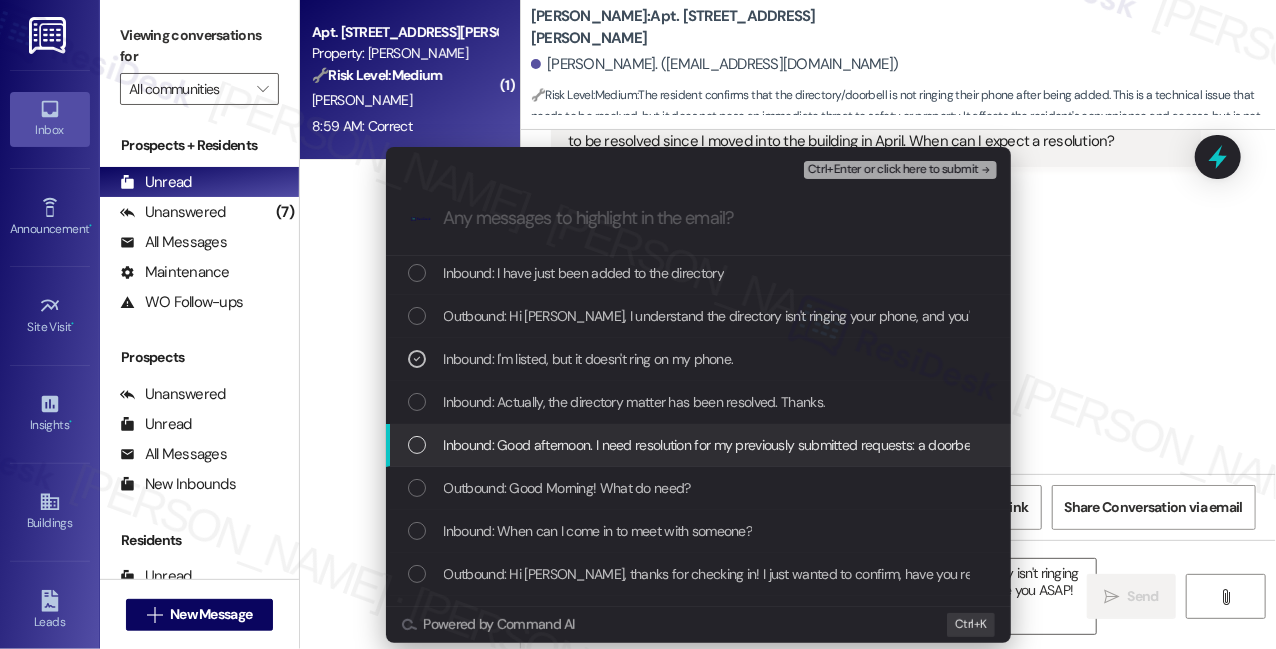click on "Inbound: Good afternoon. I need resolution for my previously submitted requests: a doorbell (directory listing) and the access code for the laundry room. I have been waiting for both of these issues to be resolved since I moved into the building in April. When can I expect a resolution?" at bounding box center (1262, 445) 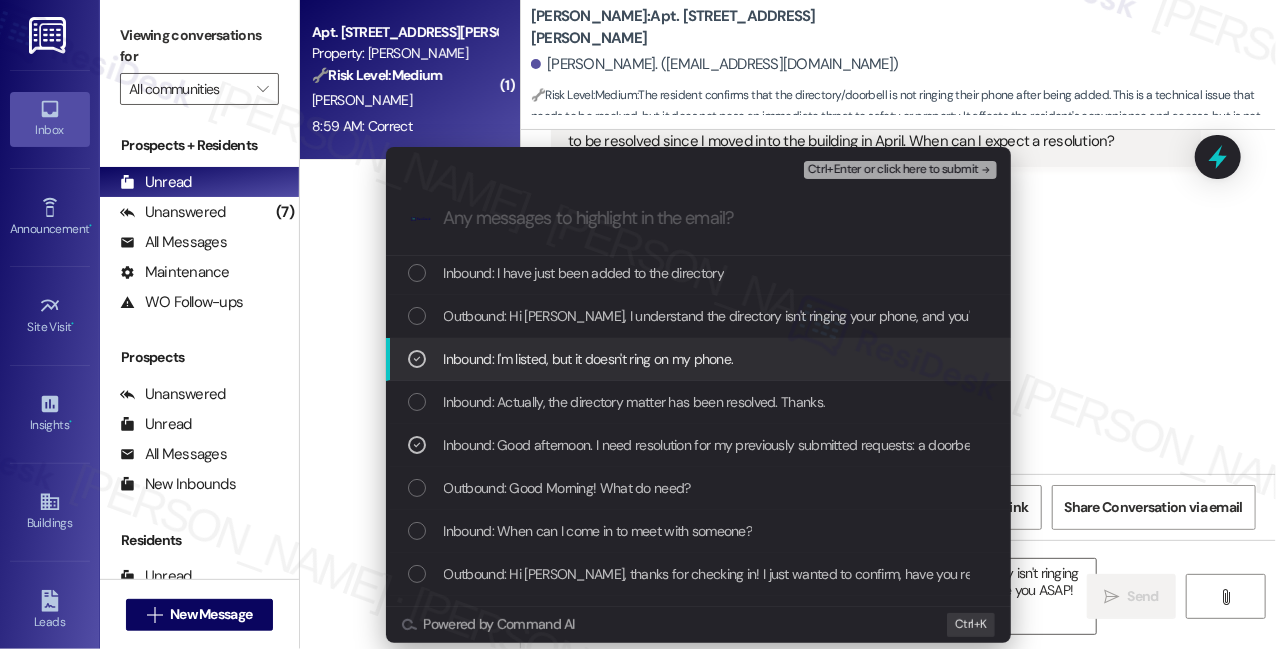 click on "Ctrl+Enter or click here to submit" at bounding box center (893, 170) 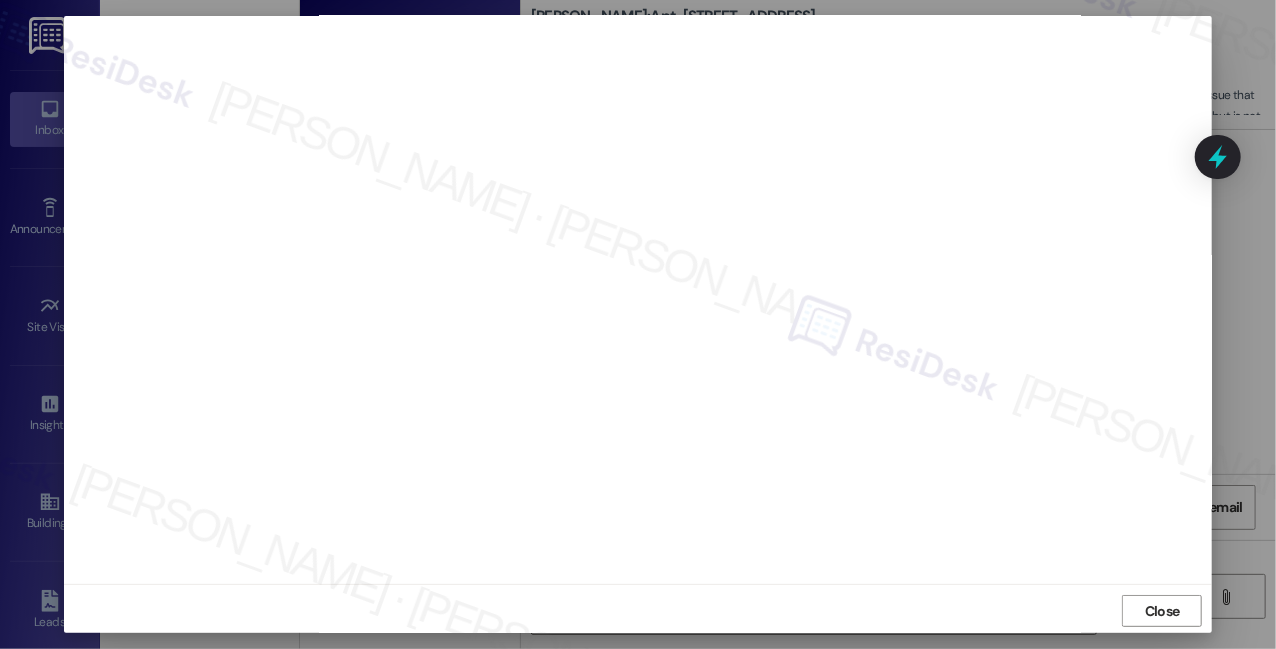 scroll, scrollTop: 19, scrollLeft: 0, axis: vertical 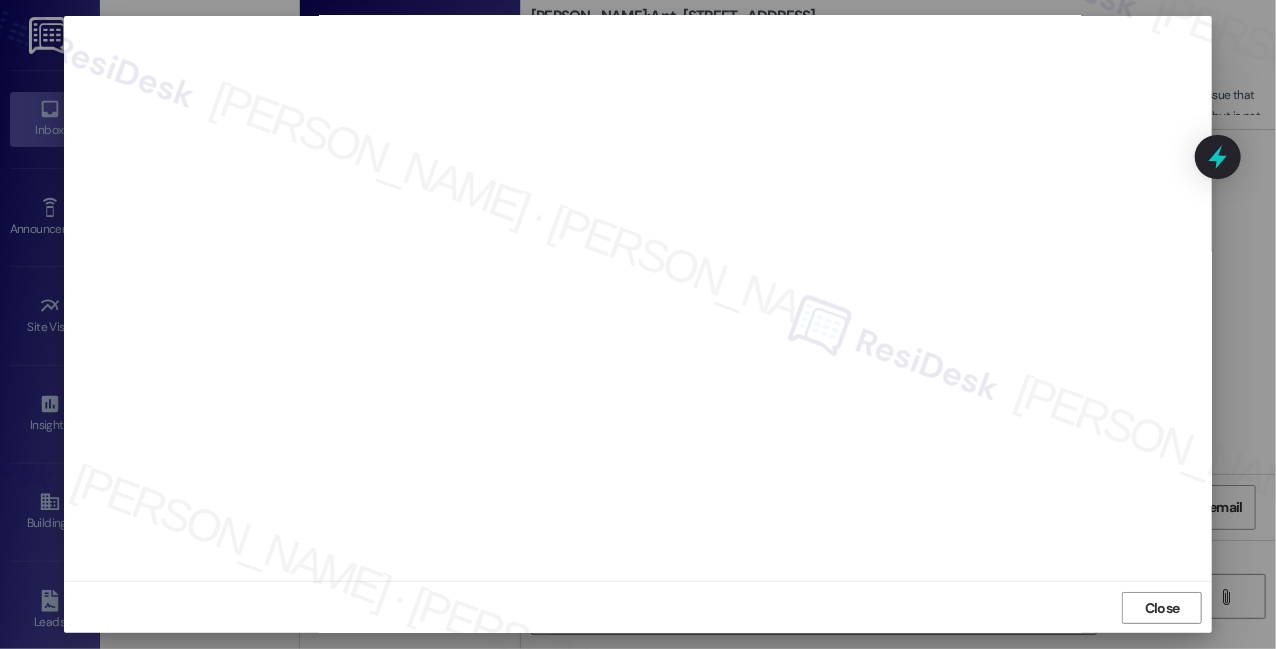 click on "Close" at bounding box center (638, 607) 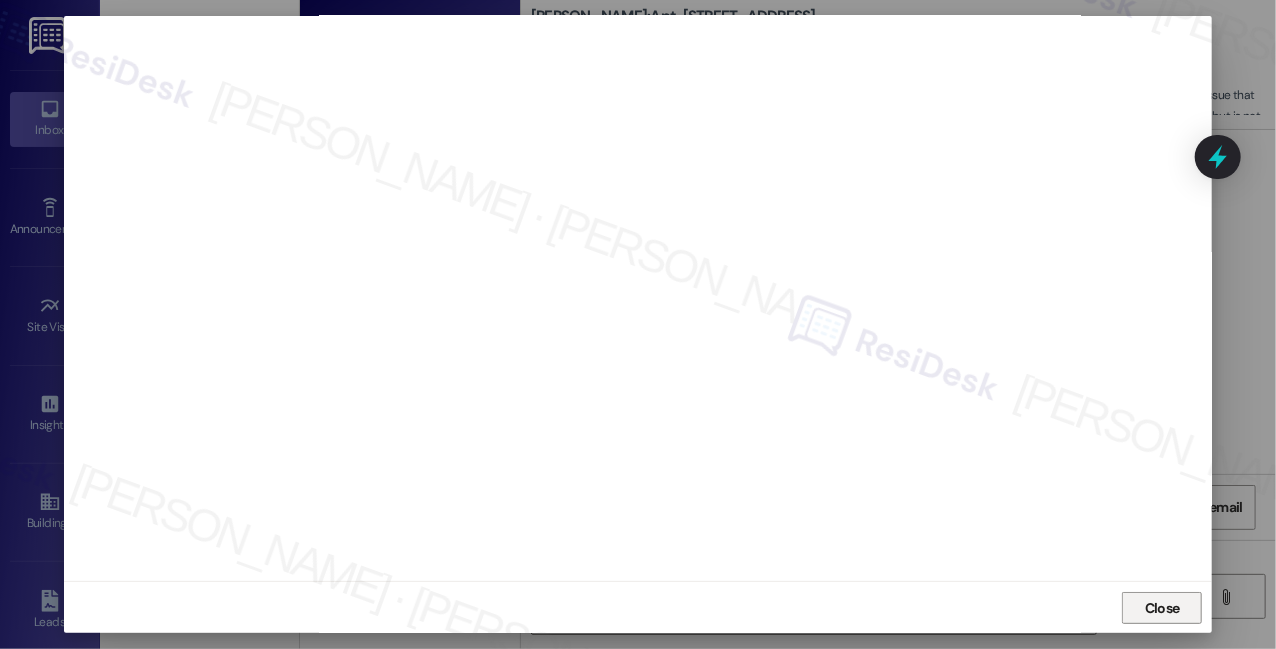 click on "Close" at bounding box center [1162, 608] 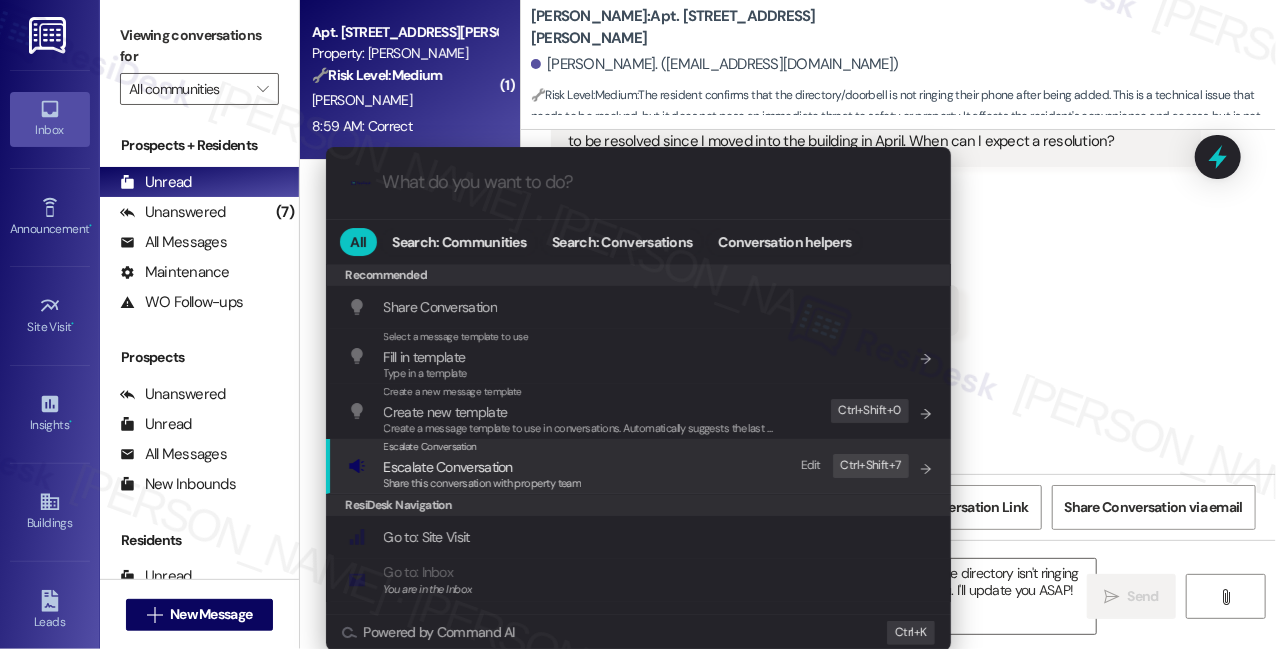 click on "Escalate Conversation" at bounding box center (448, 467) 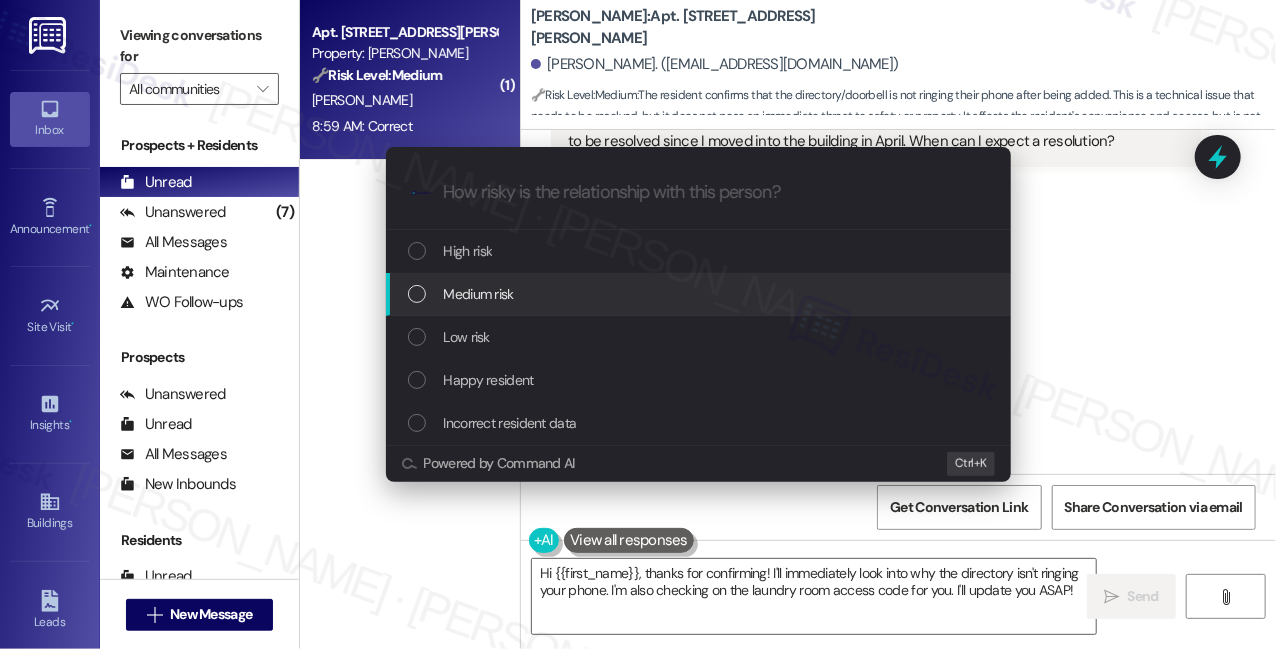 click on "Medium risk" at bounding box center [479, 294] 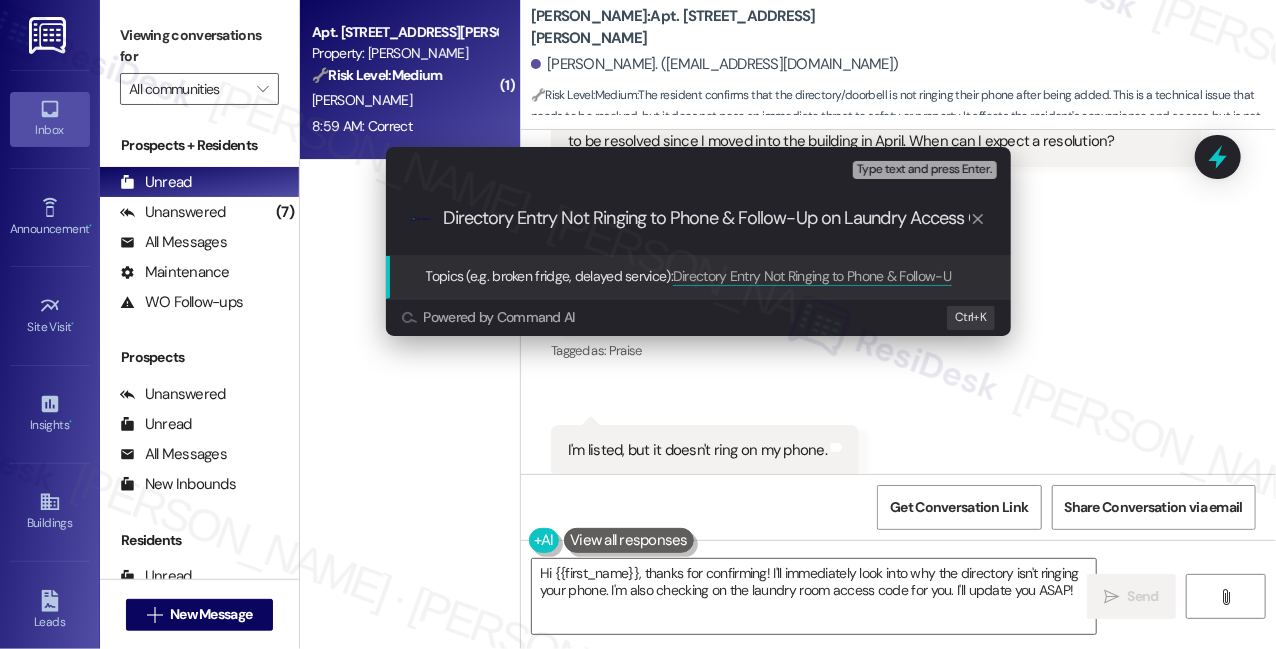 scroll, scrollTop: 0, scrollLeft: 40, axis: horizontal 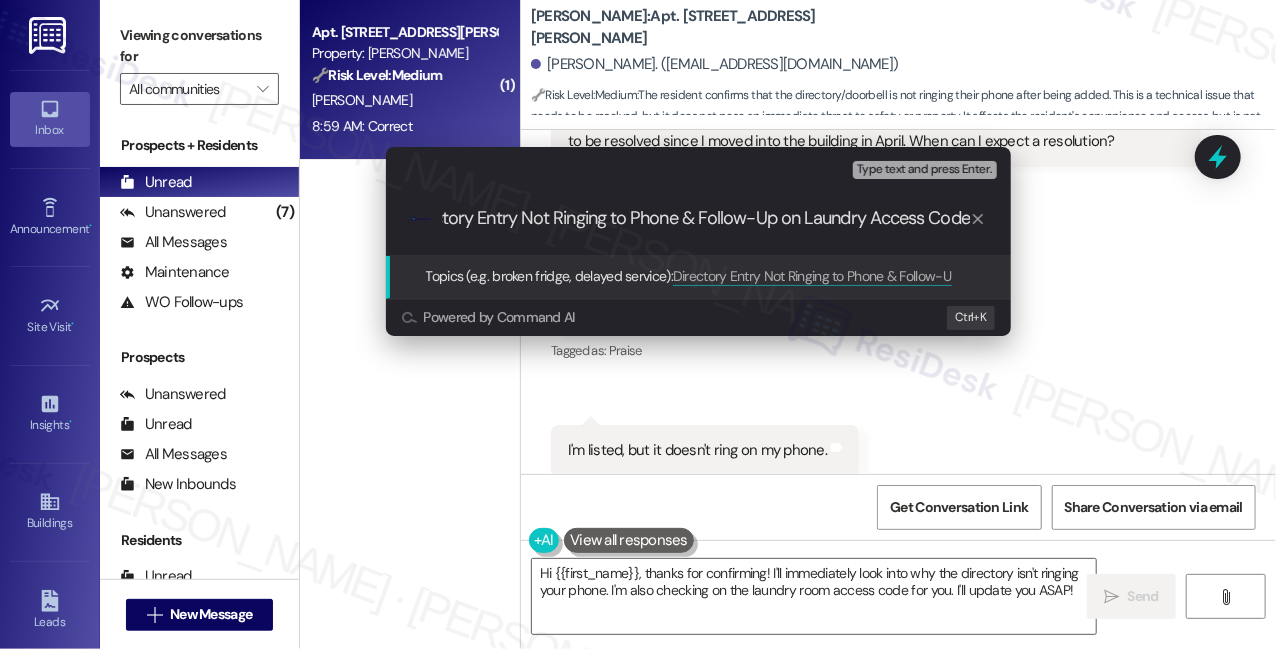 type 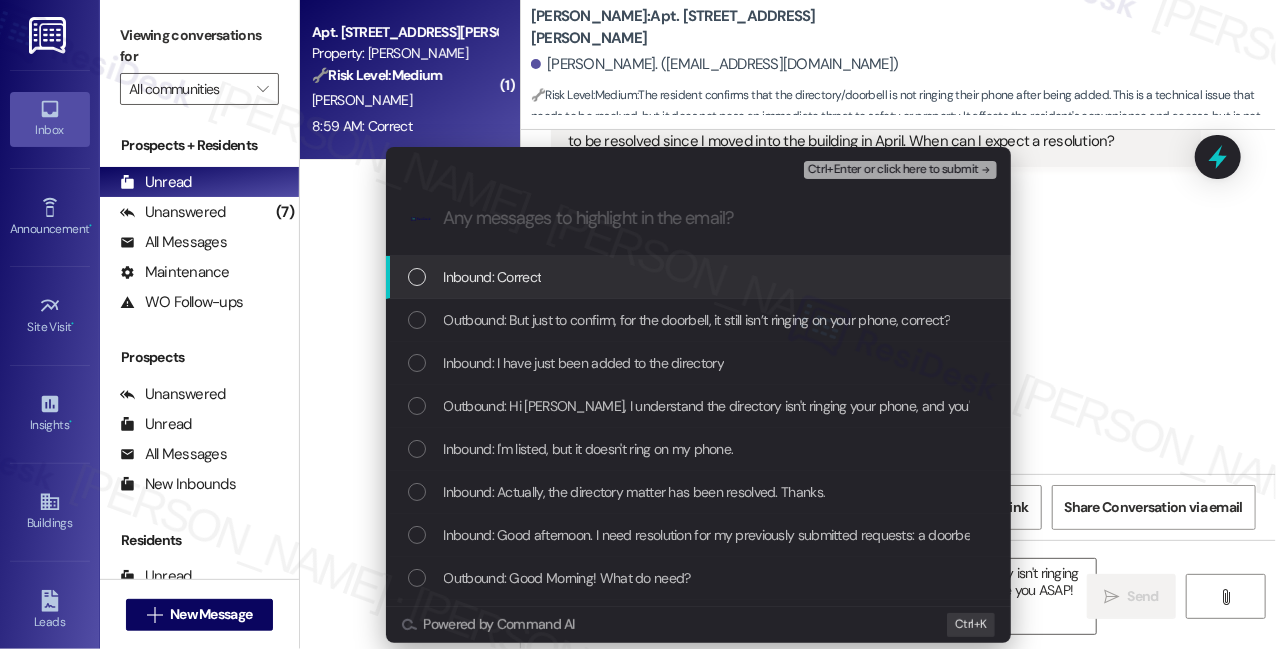 scroll, scrollTop: 0, scrollLeft: 0, axis: both 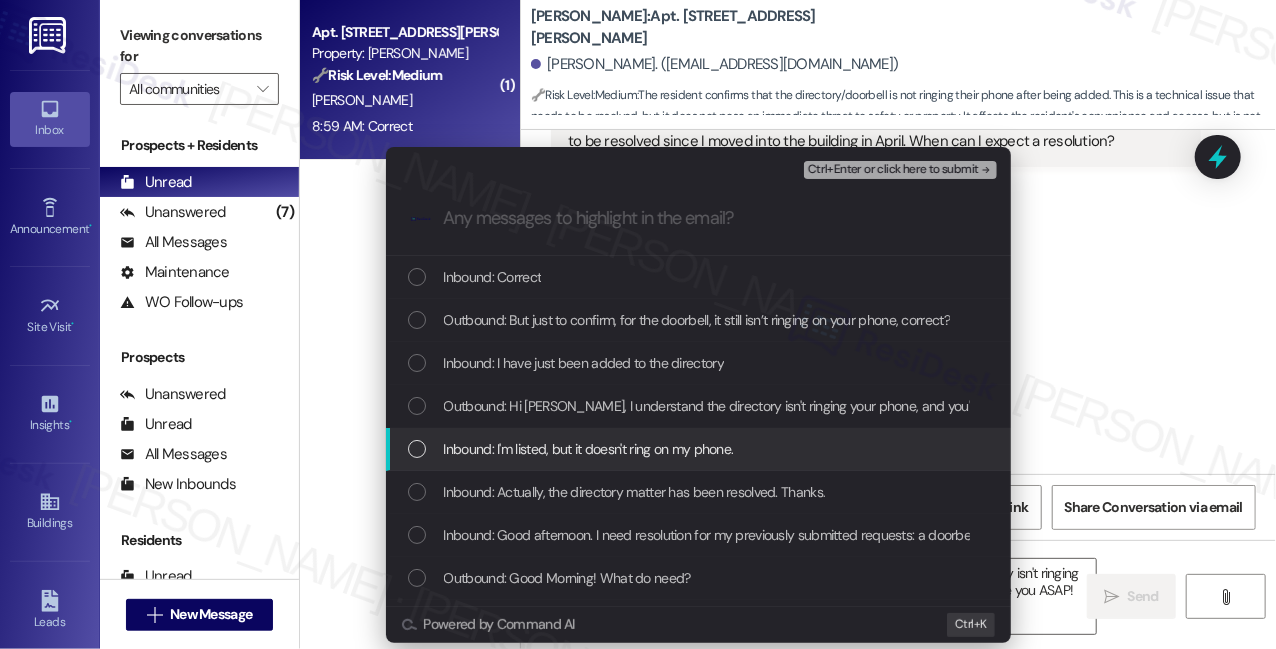 click on "Inbound: I'm listed, but it doesn't ring on my phone." at bounding box center (589, 449) 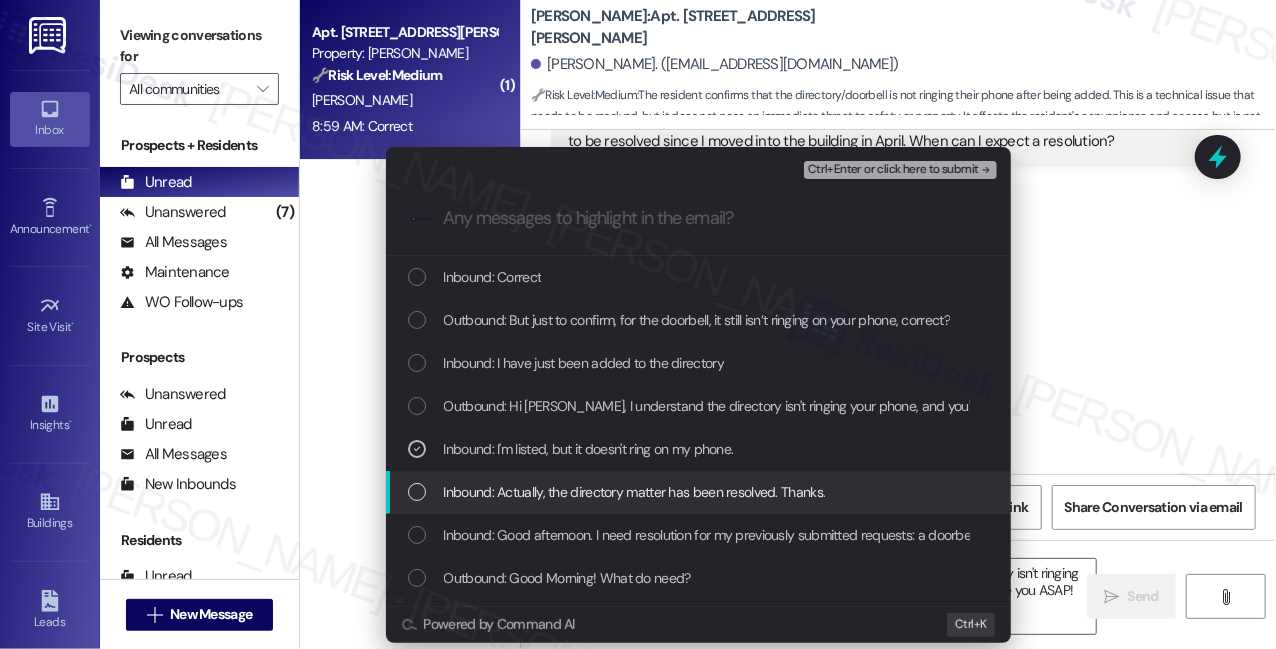 click on "Inbound: Actually, the directory matter has been resolved. Thanks." at bounding box center (635, 492) 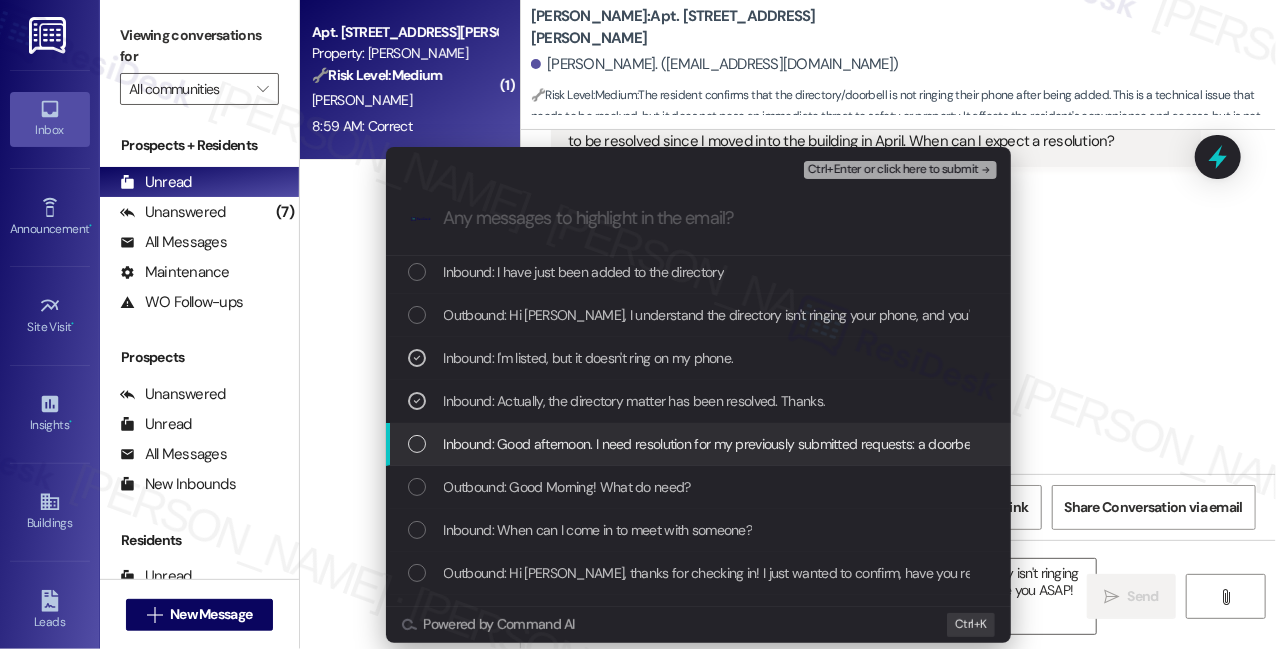 scroll, scrollTop: 181, scrollLeft: 0, axis: vertical 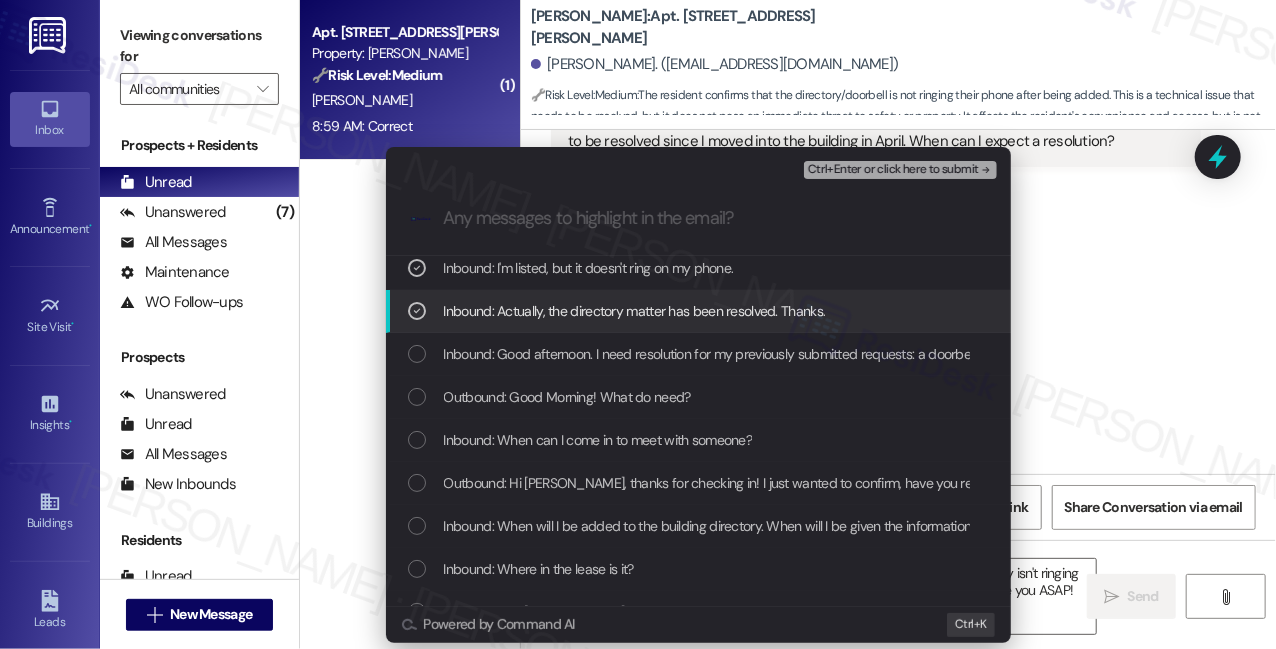 click on "Inbound: Actually, the directory matter has been resolved. Thanks." at bounding box center [698, 311] 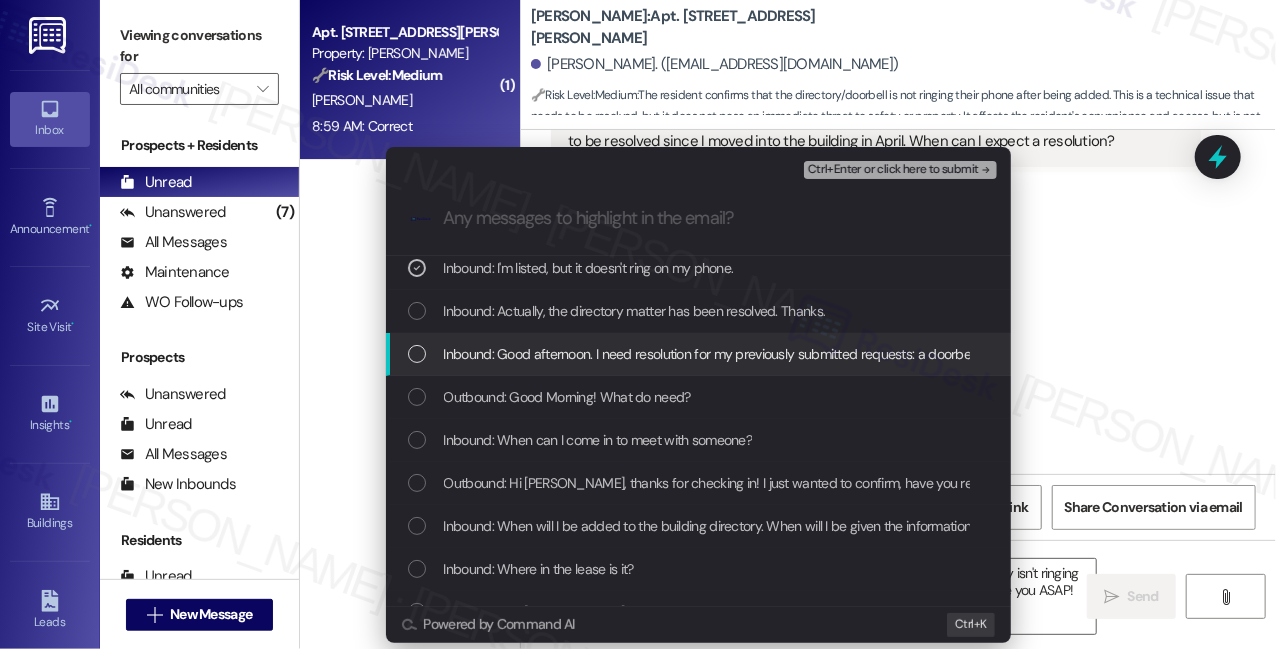 click on "Inbound: Good afternoon. I need resolution for my previously submitted requests: a doorbell (directory listing) and the access code for the laundry room. I have been waiting for both of these issues to be resolved since I moved into the building in April. When can I expect a resolution?" at bounding box center [698, 354] 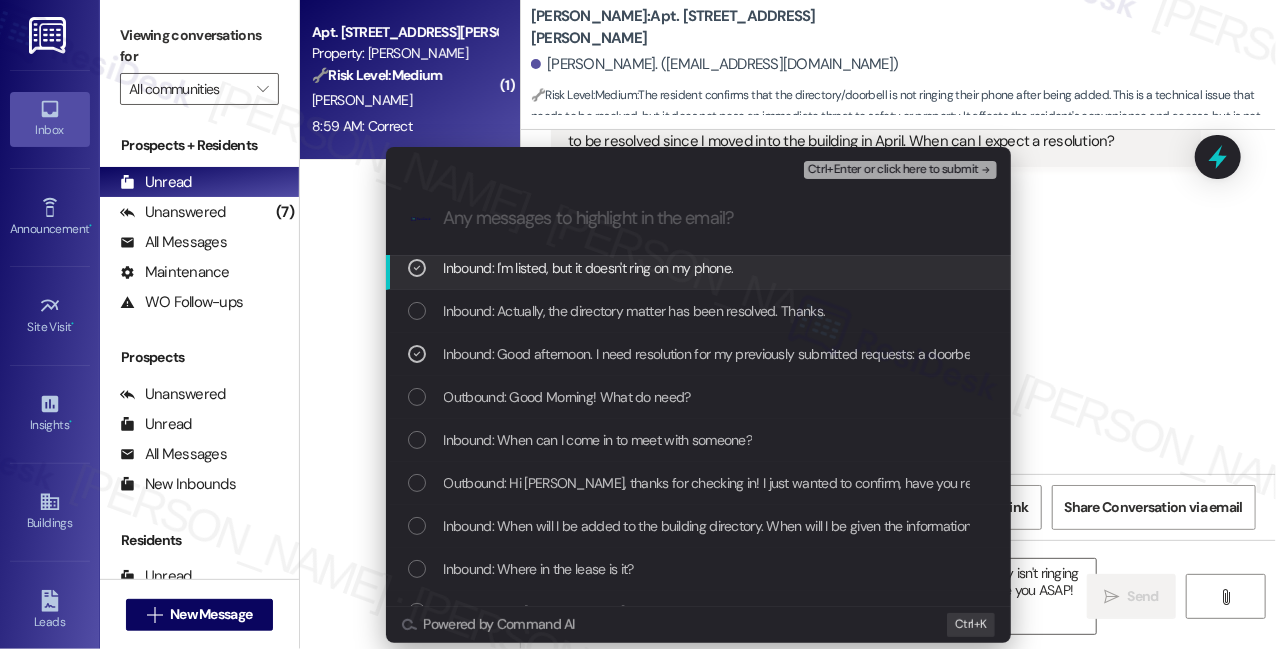 click on "Ctrl+Enter or click here to submit" at bounding box center (893, 170) 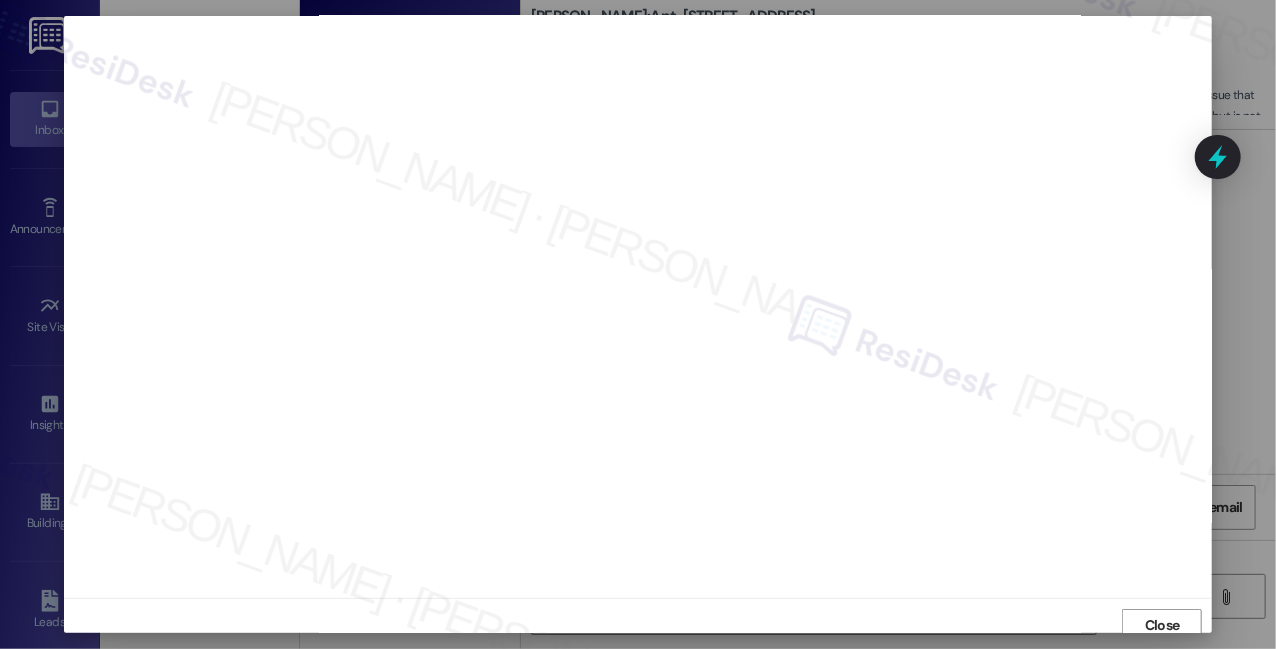 scroll, scrollTop: 0, scrollLeft: 0, axis: both 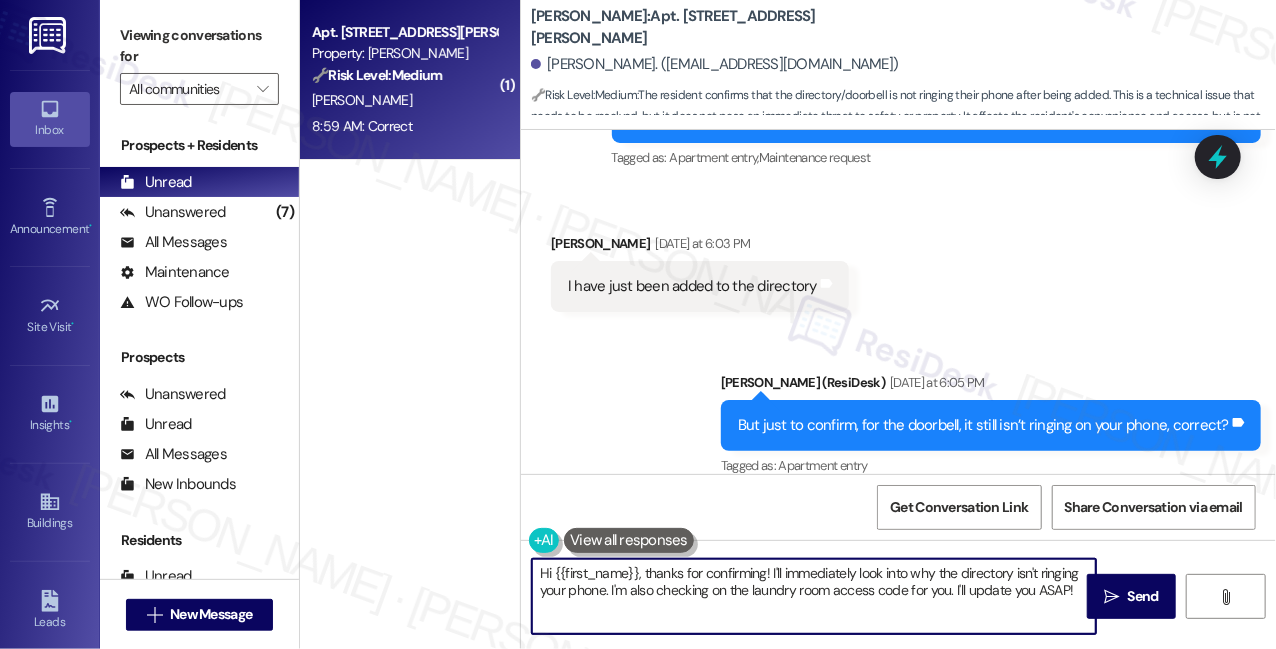 click on "Hi {{first_name}}, thanks for confirming! I'll immediately look into why the directory isn't ringing your phone. I'm also checking on the laundry room access code for you. I'll update you ASAP!" at bounding box center [814, 596] 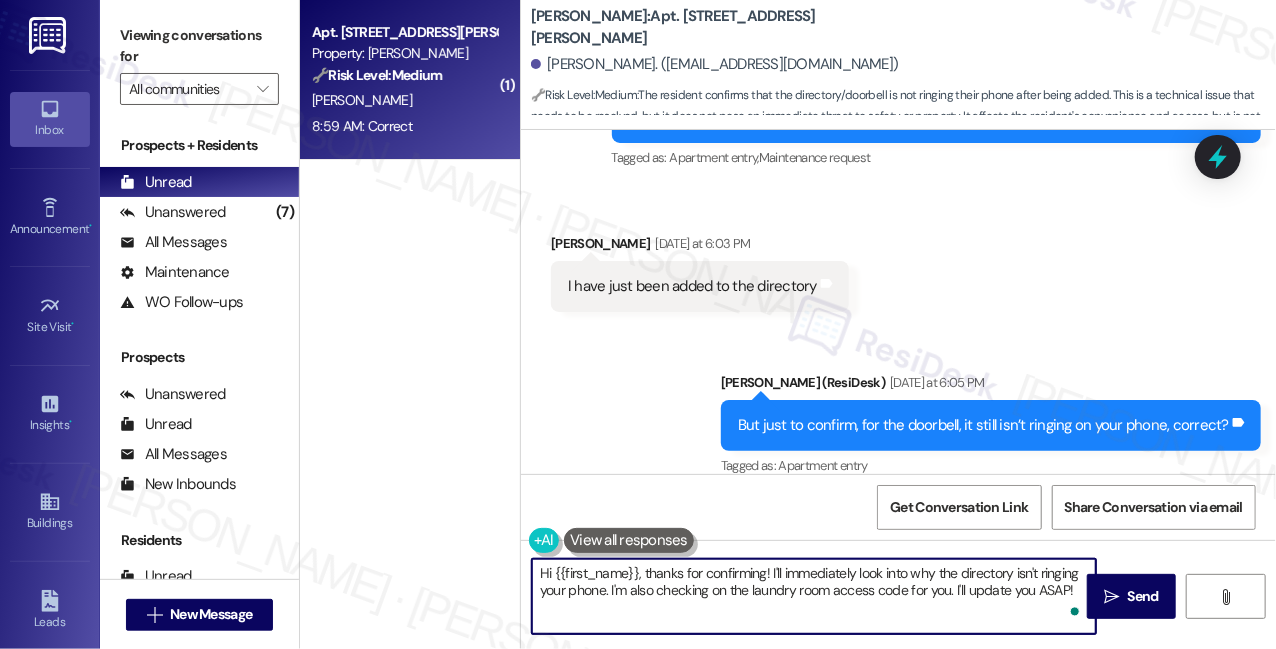 click on "Hi {{first_name}}, thanks for confirming! I'll immediately look into why the directory isn't ringing your phone. I'm also checking on the laundry room access code for you. I'll update you ASAP!" at bounding box center (814, 596) 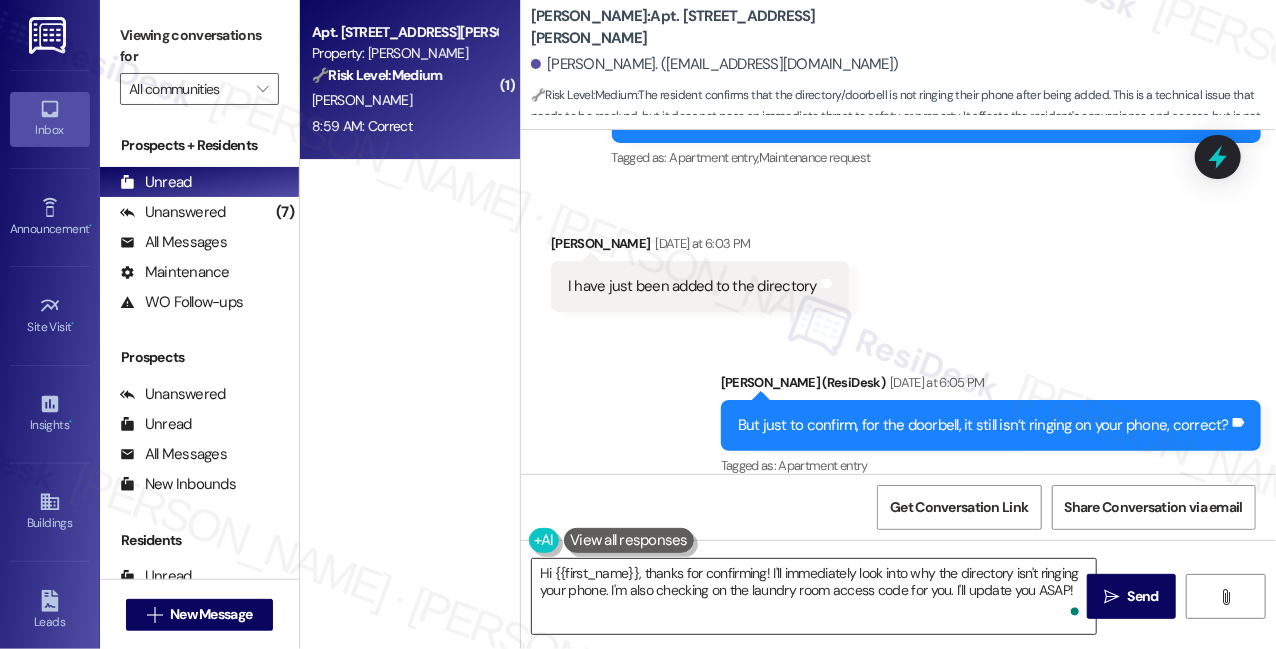 click on "Hi {{first_name}}, thanks for confirming! I'll immediately look into why the directory isn't ringing your phone. I'm also checking on the laundry room access code for you. I'll update you ASAP!" at bounding box center (814, 596) 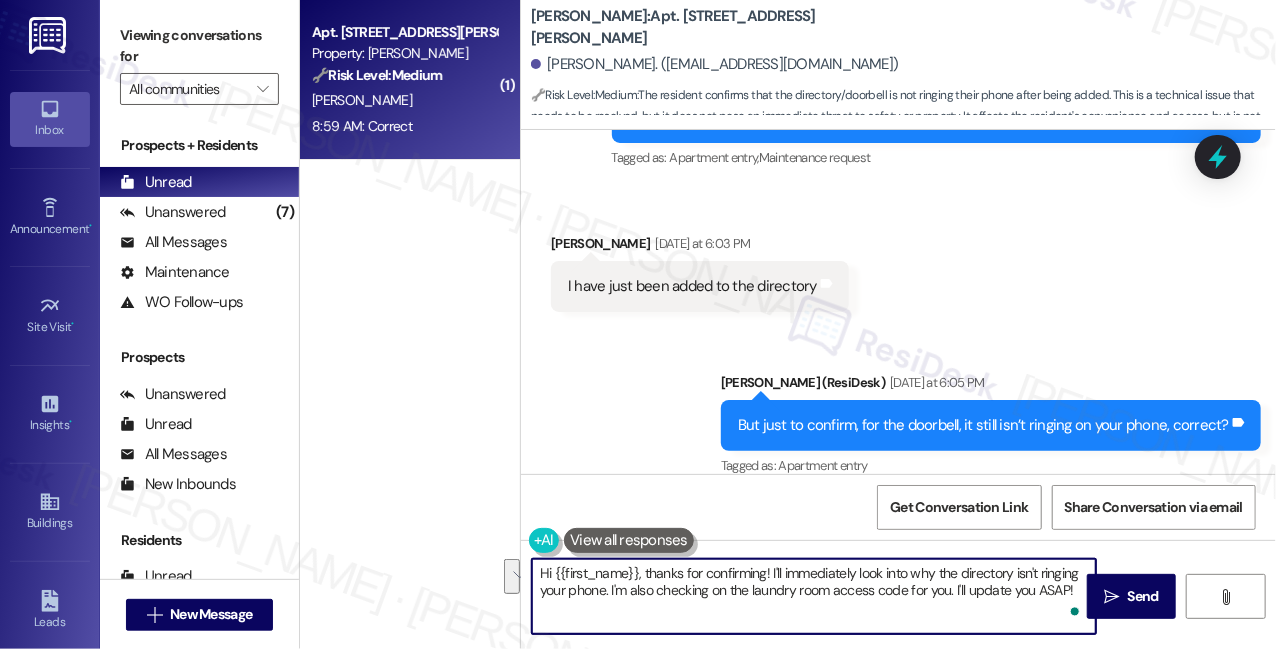 drag, startPoint x: 947, startPoint y: 588, endPoint x: 775, endPoint y: 567, distance: 173.27724 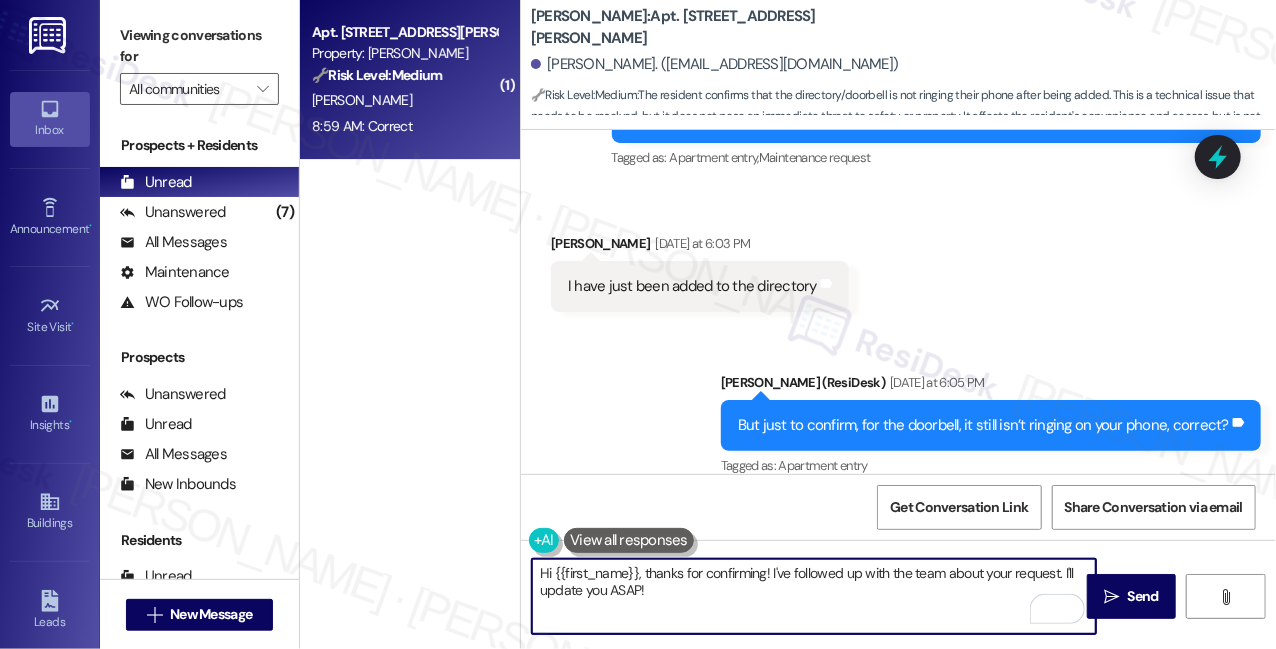 click on "Hi {{first_name}}, thanks for confirming! I've followed up with the team about your request. I'll update you ASAP!" at bounding box center (814, 596) 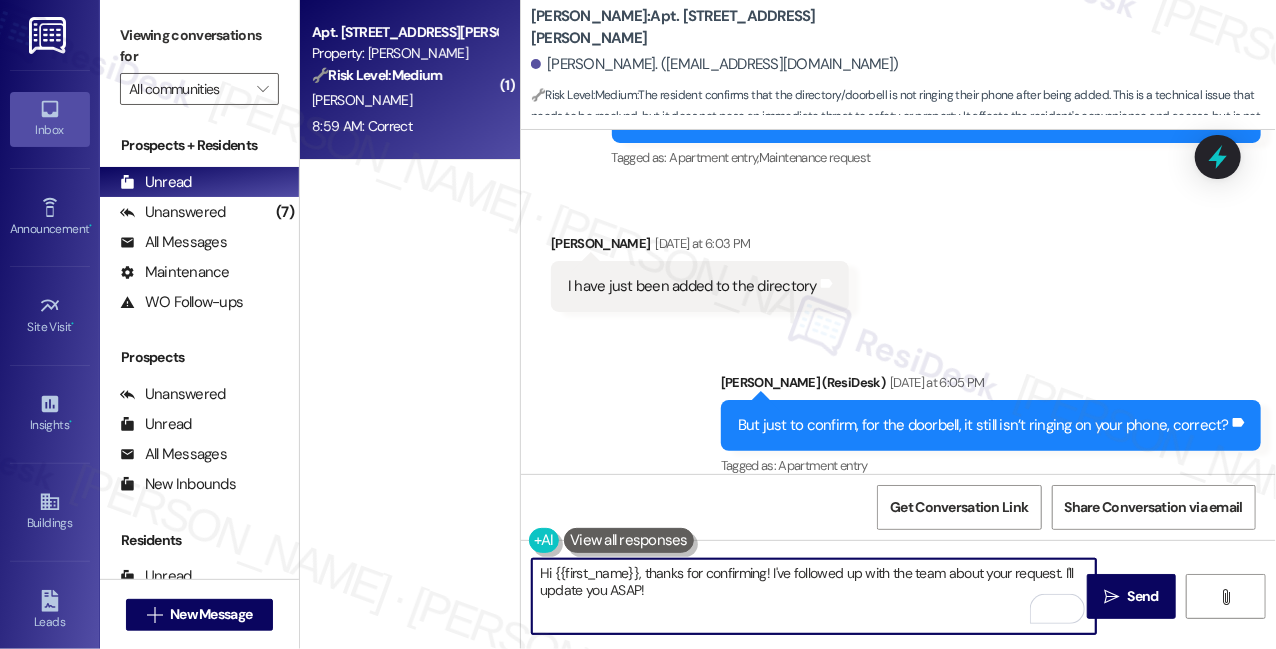 click on "Hi {{first_name}}, thanks for confirming! I've followed up with the team about your request. I'll update you ASAP!" at bounding box center (814, 596) 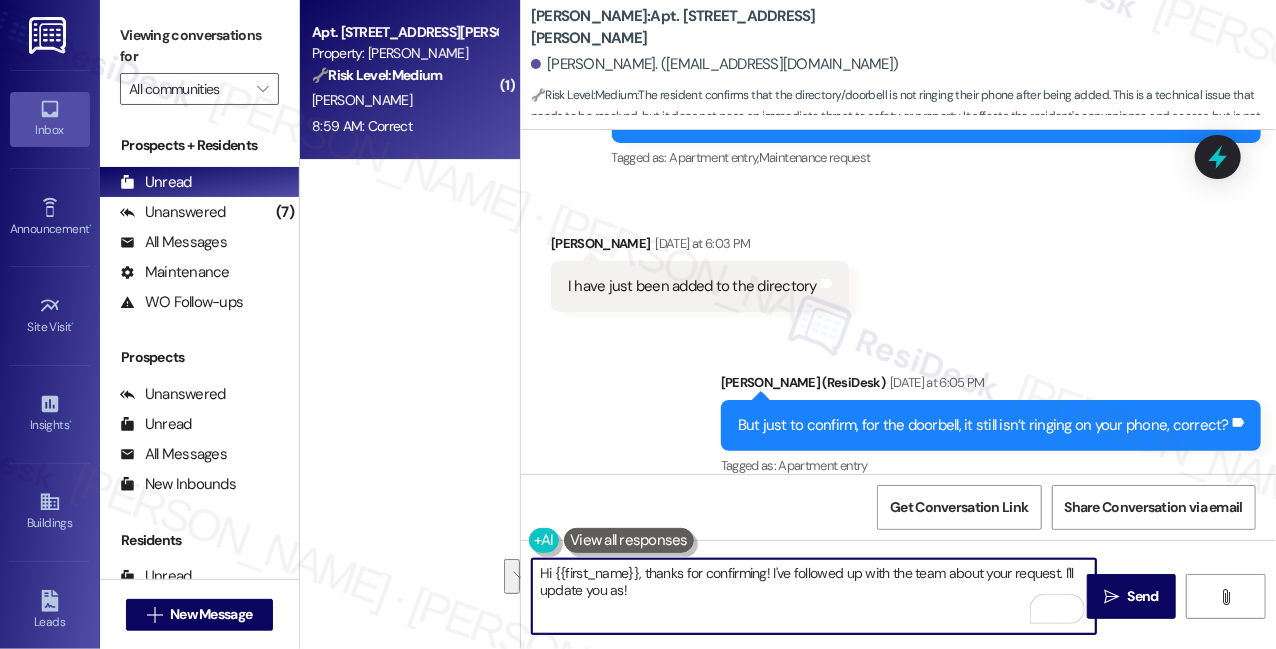 drag, startPoint x: 661, startPoint y: 592, endPoint x: 1056, endPoint y: 567, distance: 395.79034 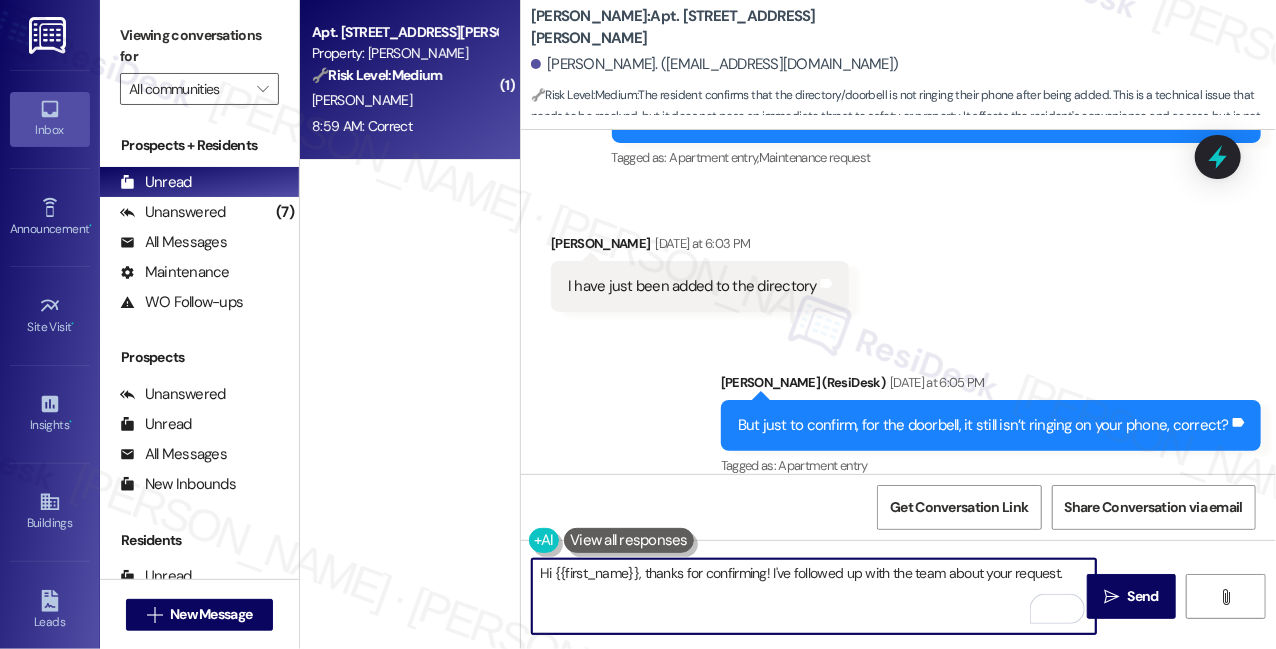 click on "Hi {{first_name}}, thanks for confirming! I've followed up with the team about your request." at bounding box center (814, 596) 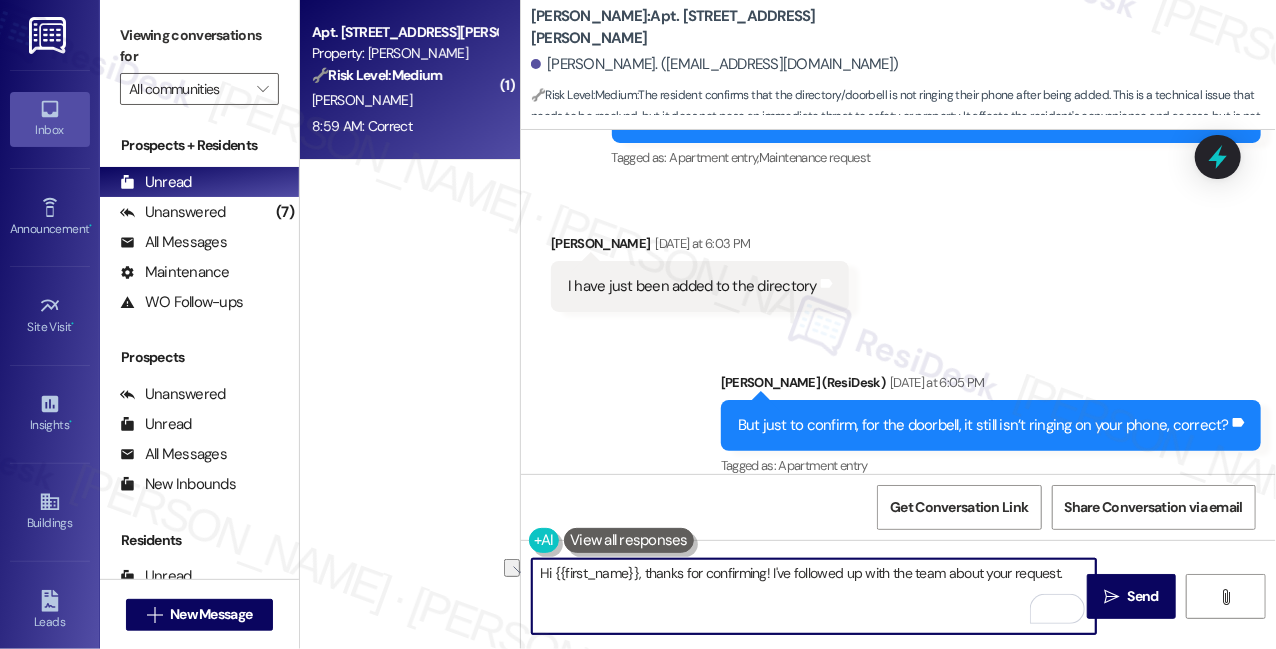 click on "Hi {{first_name}}, thanks for confirming! I've followed up with the team about your request." at bounding box center [814, 596] 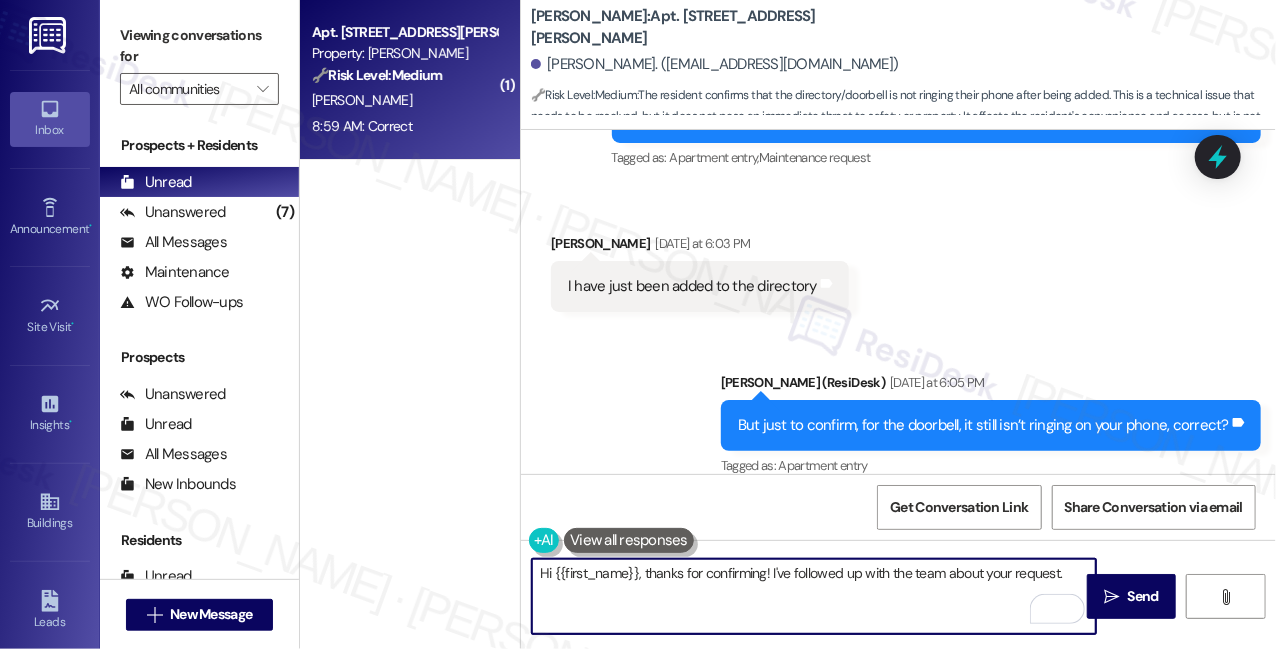 click on "Hi {{first_name}}, thanks for confirming! I've followed up with the team about your request." at bounding box center [814, 596] 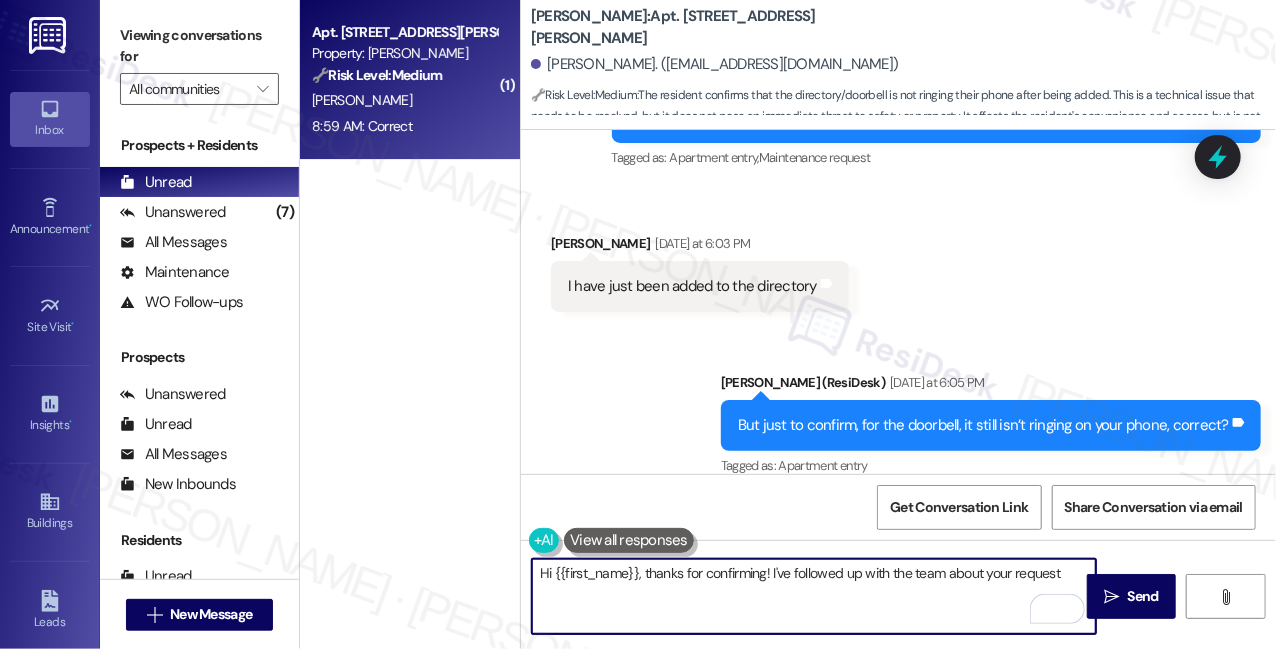 click on "Hi {{first_name}}, thanks for confirming! I've followed up with the team about your request" at bounding box center (814, 596) 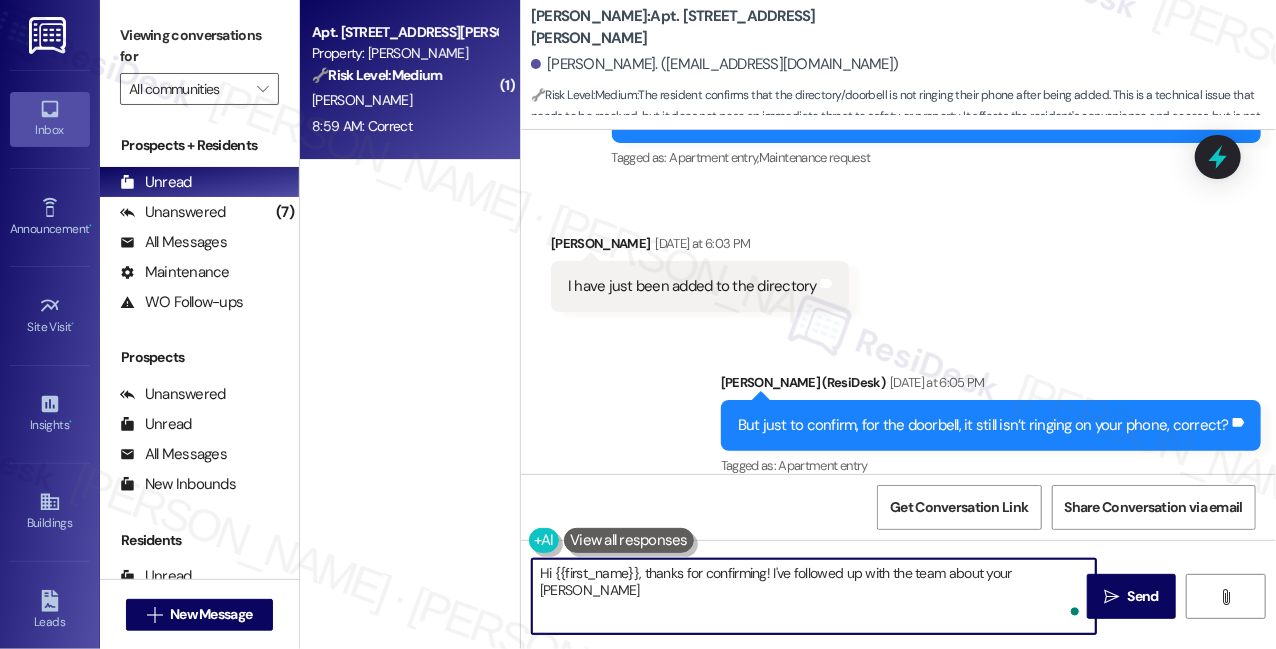 click on "Hi {{first_name}}, thanks for confirming! I've followed up with the team about your [PERSON_NAME]" at bounding box center [814, 596] 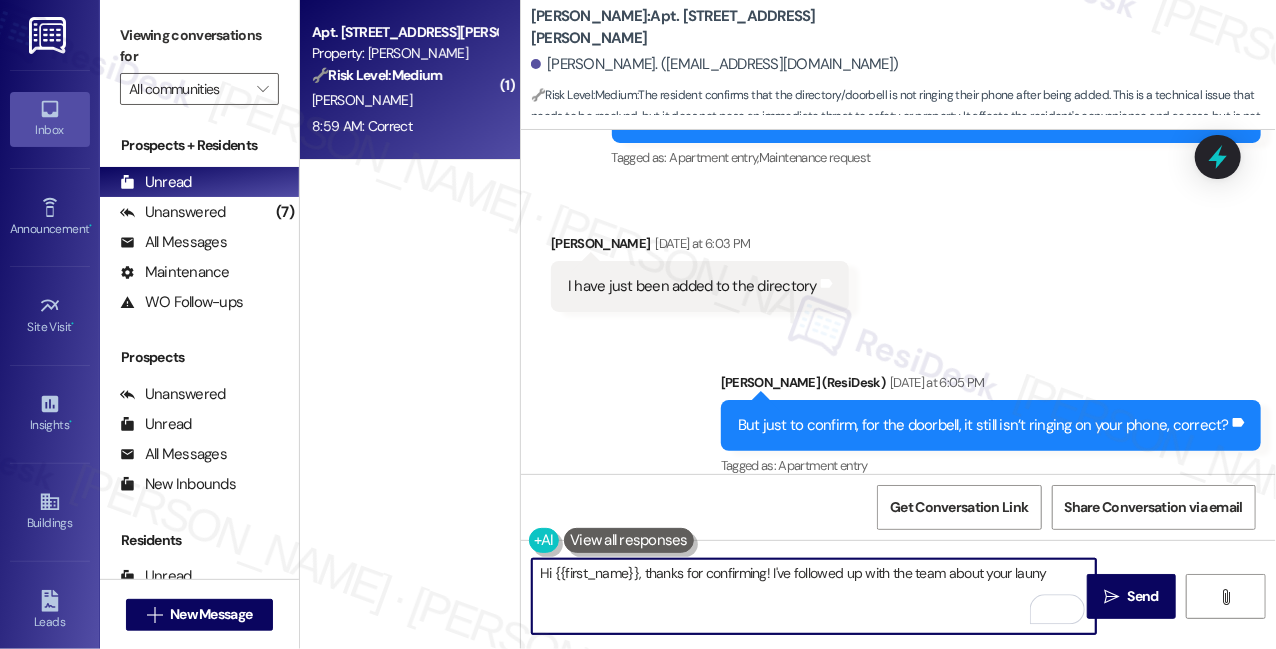 click on "Hi {{first_name}}, thanks for confirming! I've followed up with the team about your launy" at bounding box center [814, 596] 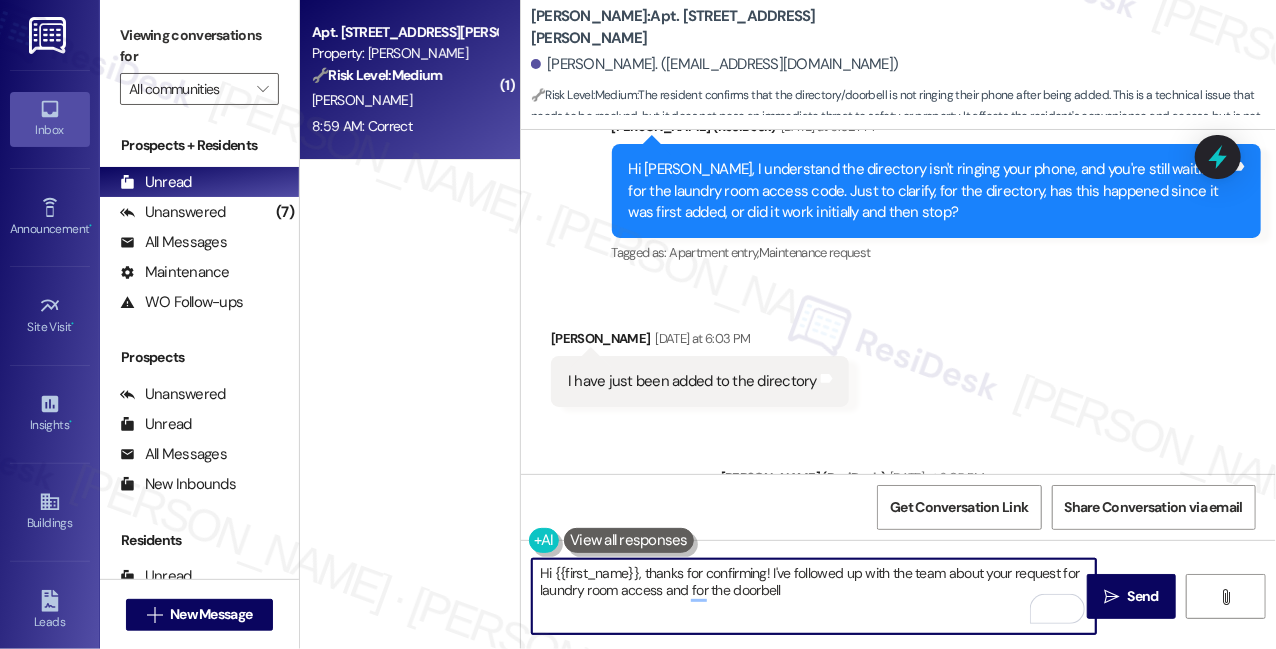 scroll, scrollTop: 13822, scrollLeft: 0, axis: vertical 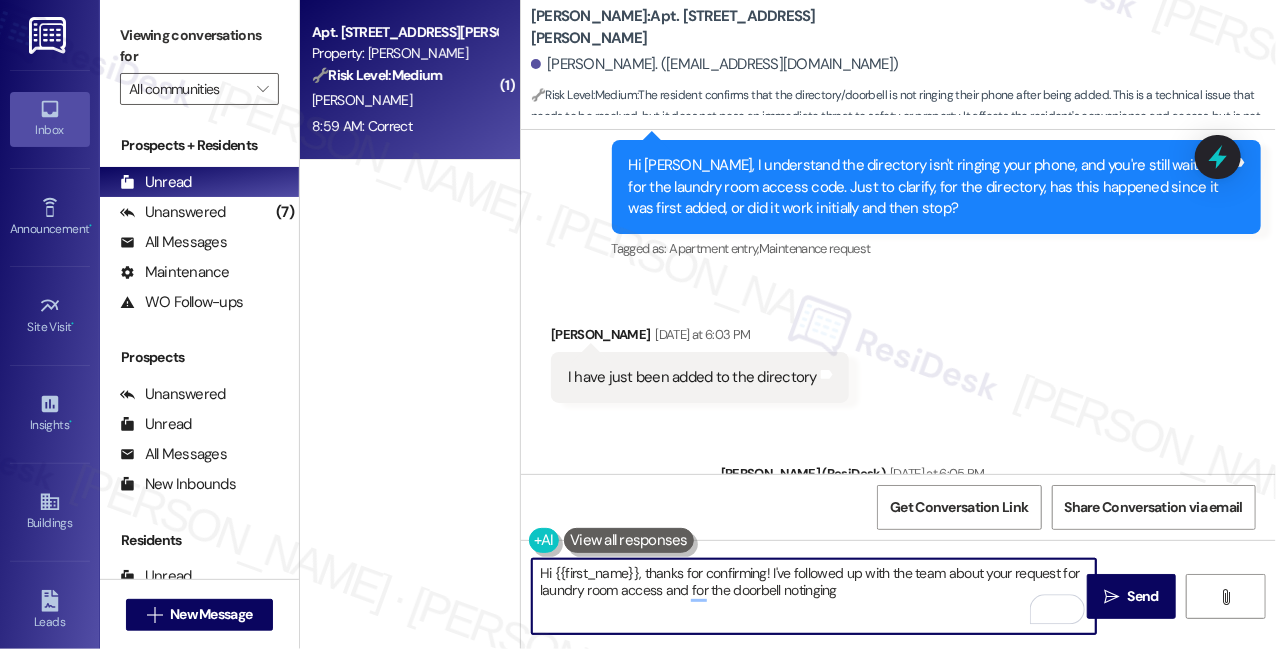 click on "Hi {{first_name}}, thanks for confirming! I've followed up with the team about your request for laundry room access and for the doorbell notinging" at bounding box center [814, 596] 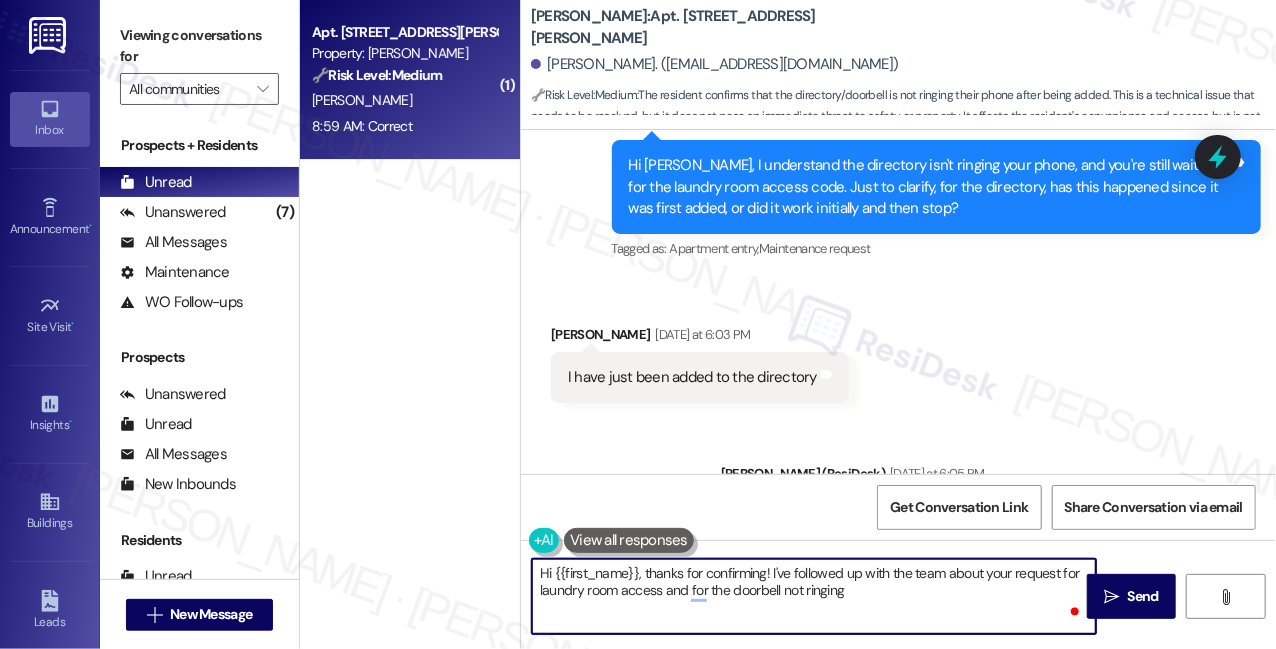 click on "Hi {{first_name}}, thanks for confirming! I've followed up with the team about your request for laundry room access and for the doorbell not ringing" at bounding box center [814, 596] 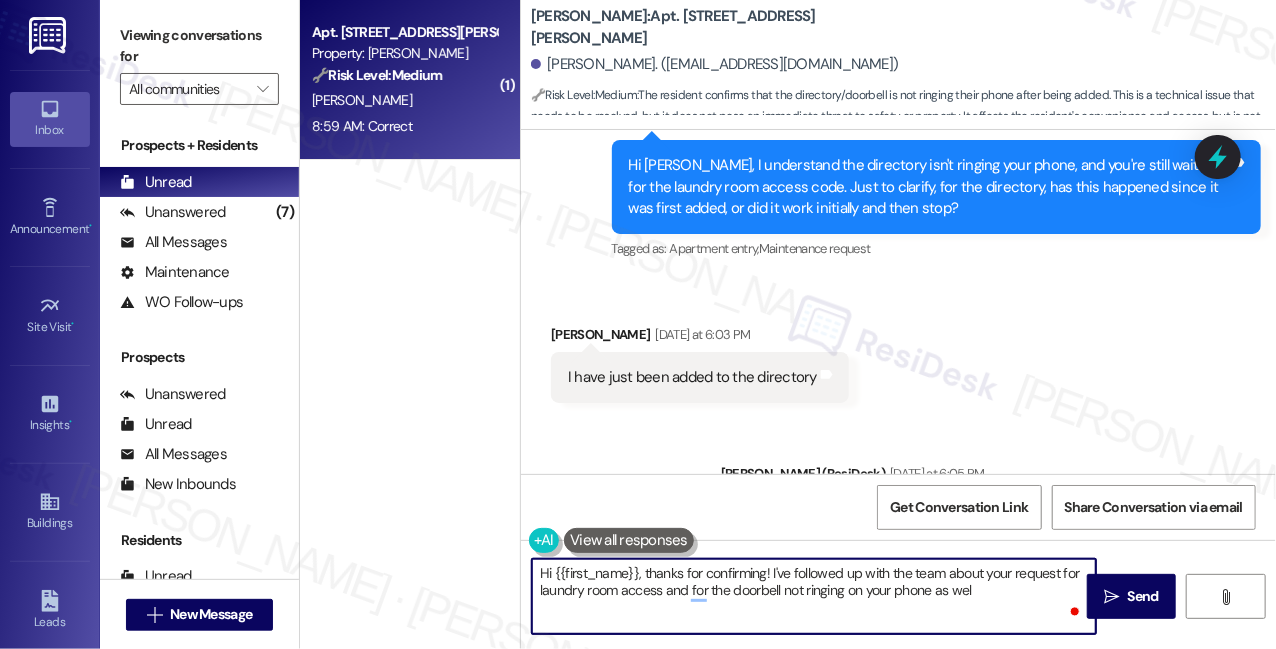 type on "Hi {{first_name}}, thanks for confirming! I've followed up with the team about your request for laundry room access and for the doorbell not ringing on your phone as well" 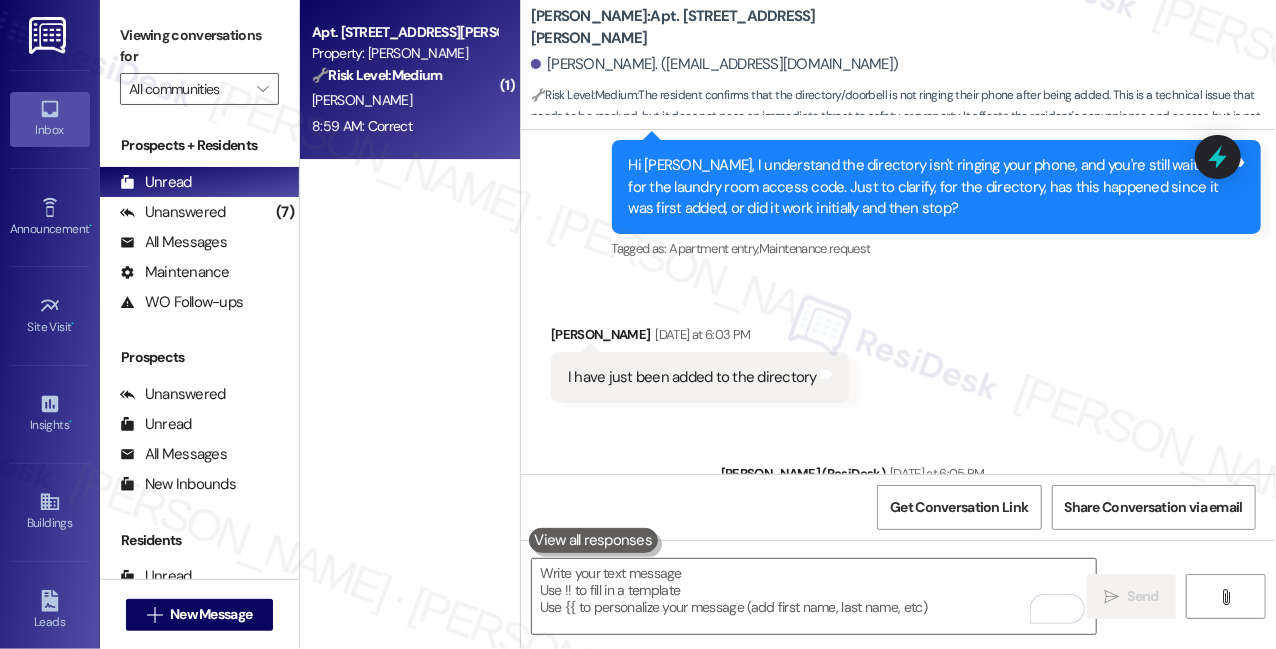 click on "Viewing conversations for" at bounding box center [199, 46] 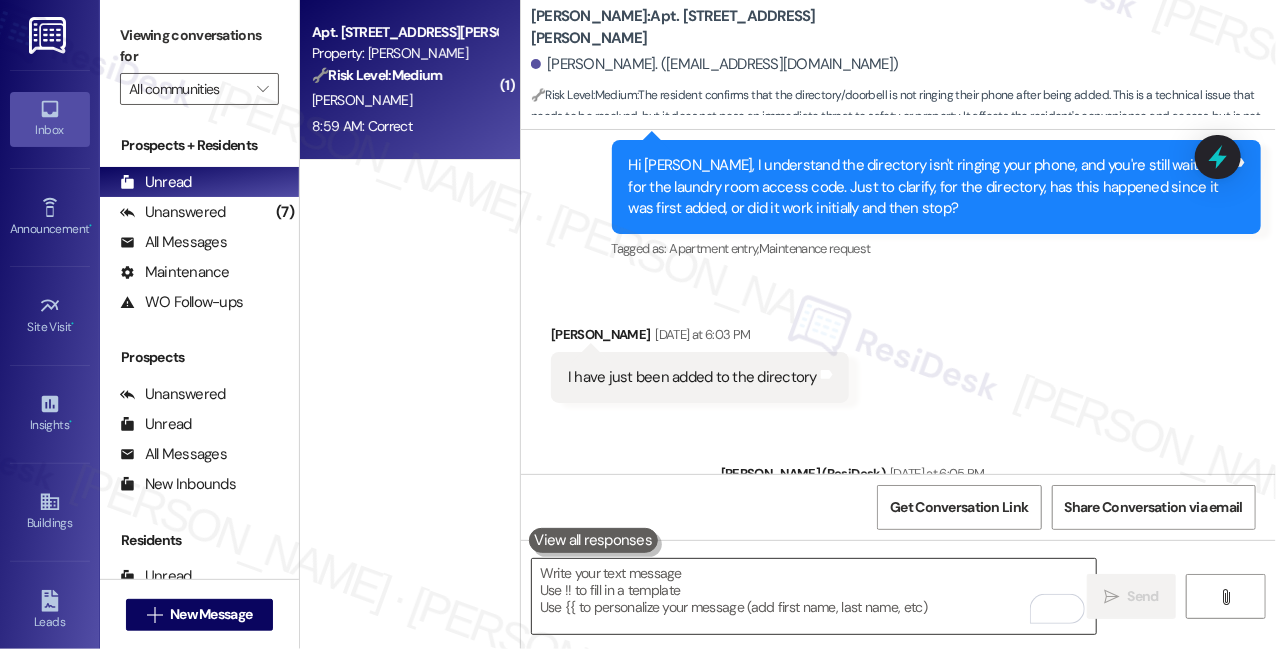 click at bounding box center [814, 596] 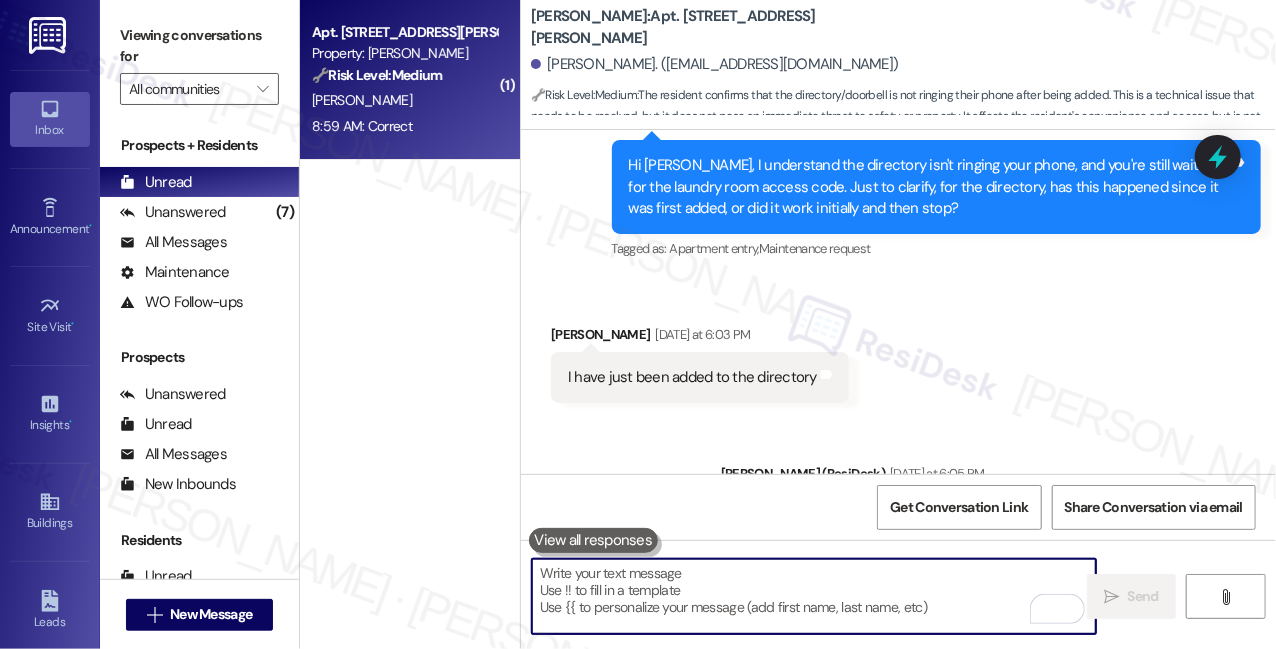 paste on "Hi {{first_name}}, thanks for confirming! I’ve followed up with the team regarding your laundry room access request and the issue with your doorbell not ringing to your phone." 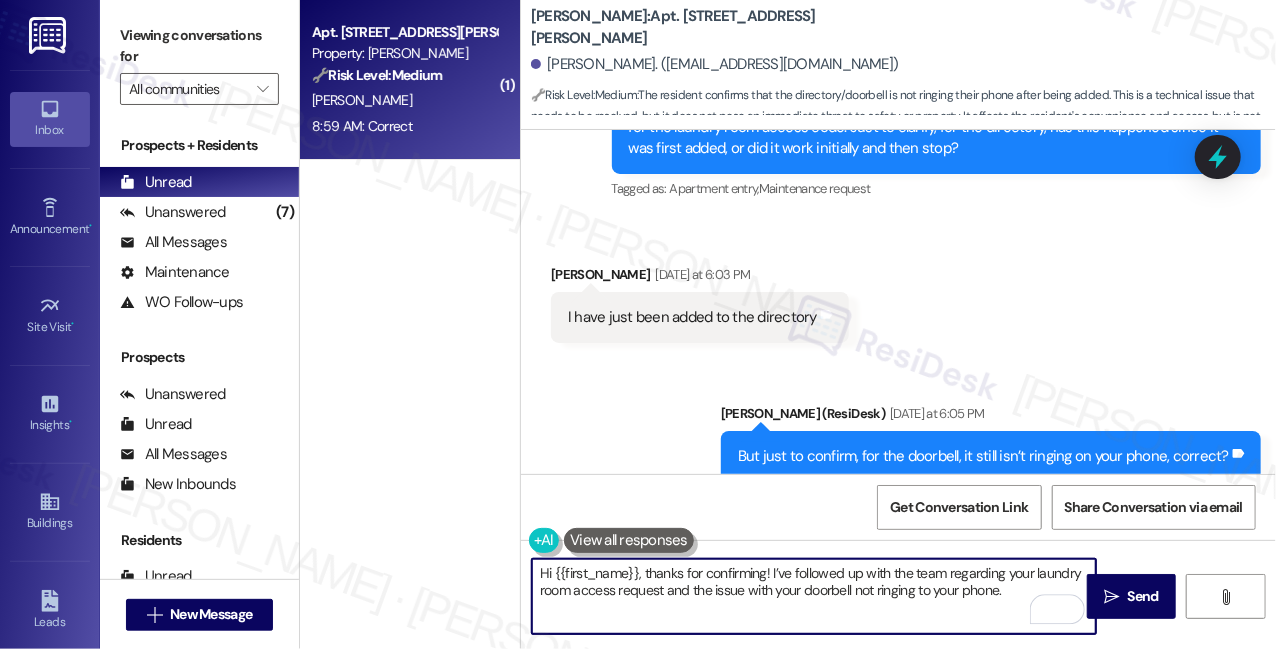 scroll, scrollTop: 13913, scrollLeft: 0, axis: vertical 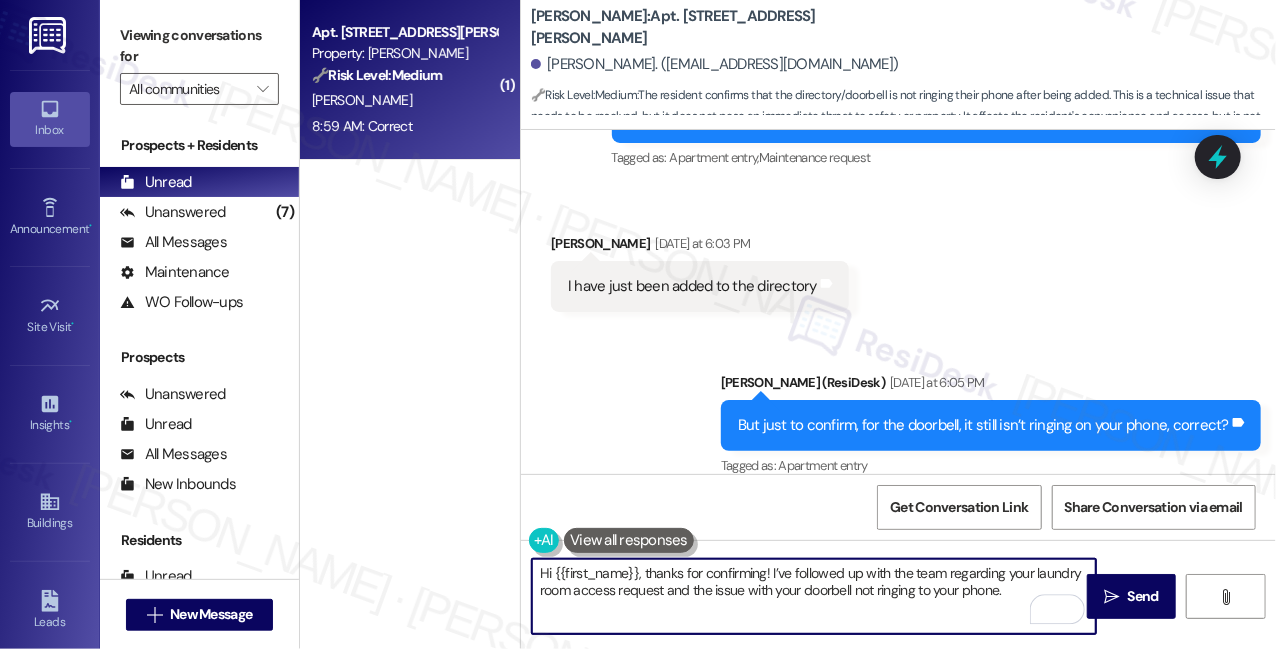 click on "Hi {{first_name}}, thanks for confirming! I’ve followed up with the team regarding your laundry room access request and the issue with your doorbell not ringing to your phone." at bounding box center (814, 596) 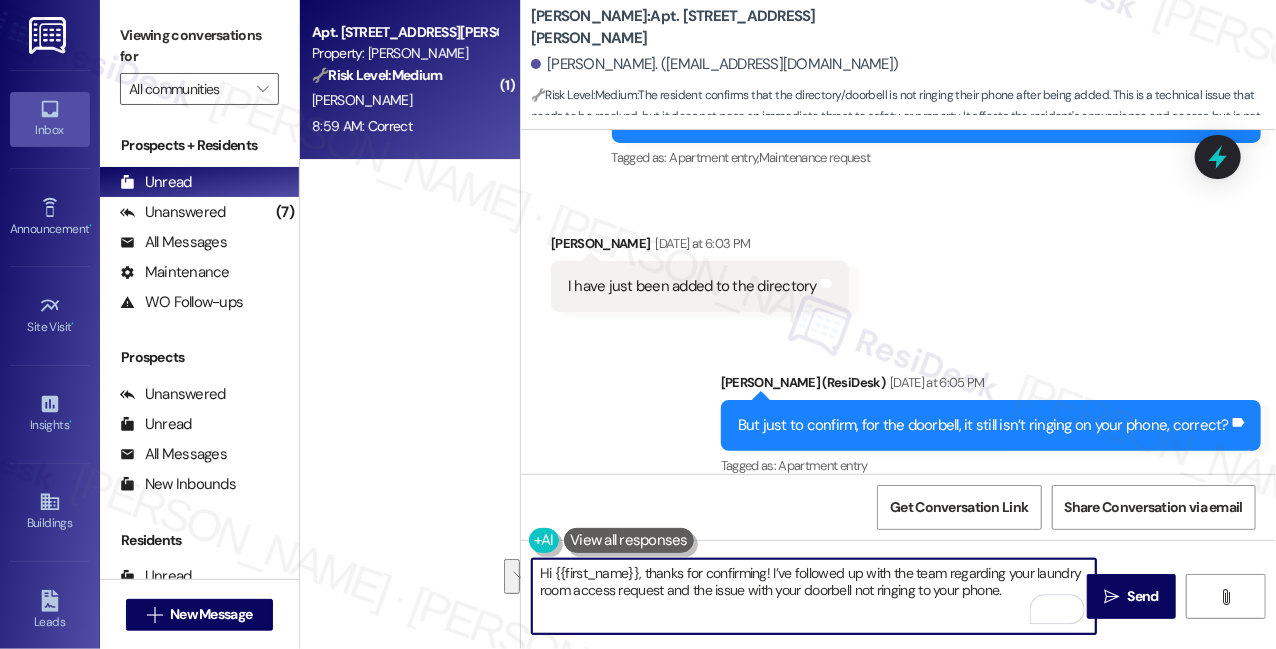 click on "Hi {{first_name}}, thanks for confirming! I’ve followed up with the team regarding your laundry room access request and the issue with your doorbell not ringing to your phone." at bounding box center [814, 596] 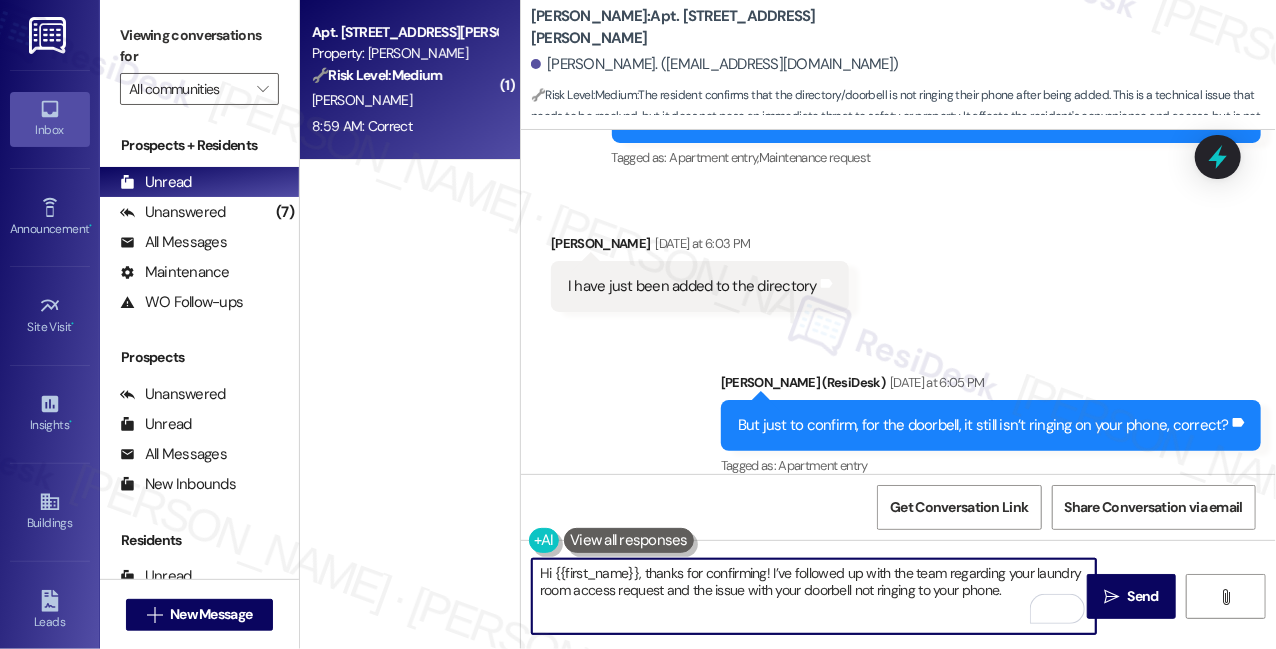 click on "Hi {{first_name}}, thanks for confirming! I’ve followed up with the team regarding your laundry room access request and the issue with your doorbell not ringing to your phone." at bounding box center (814, 596) 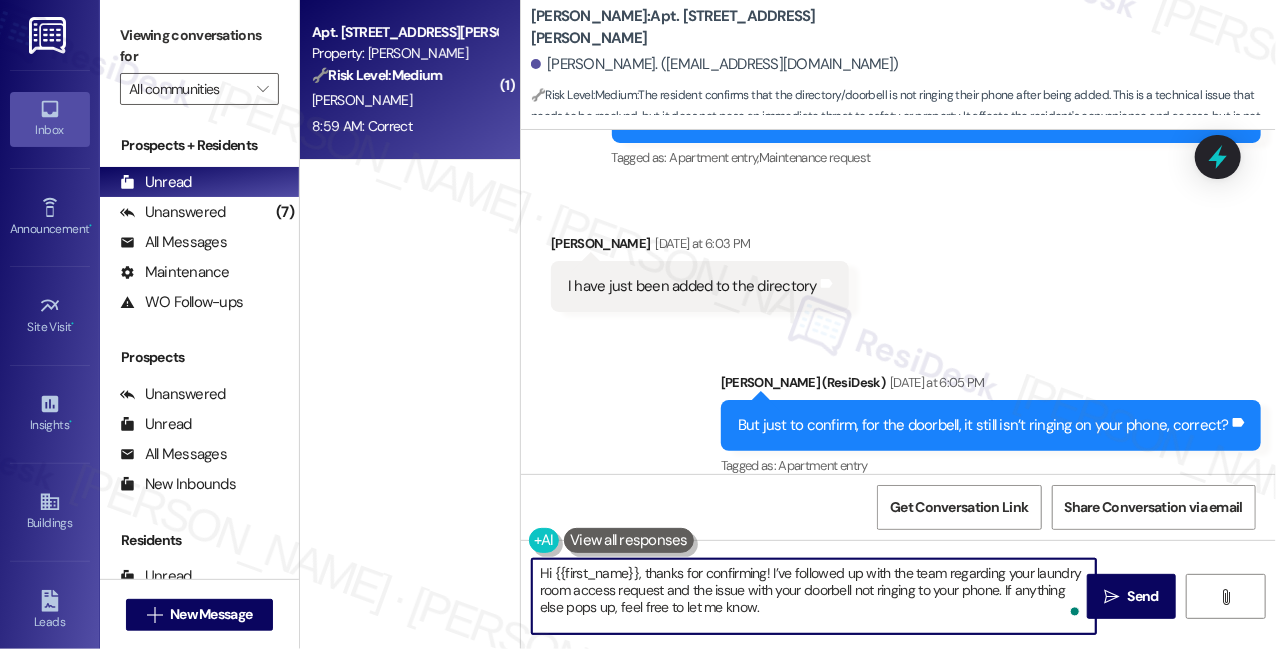 type on "Hi {{first_name}}, thanks for confirming! I’ve followed up with the team regarding your laundry room access request and the issue with your doorbell not ringing to your phone. If anything else pops up, feel free to let me know." 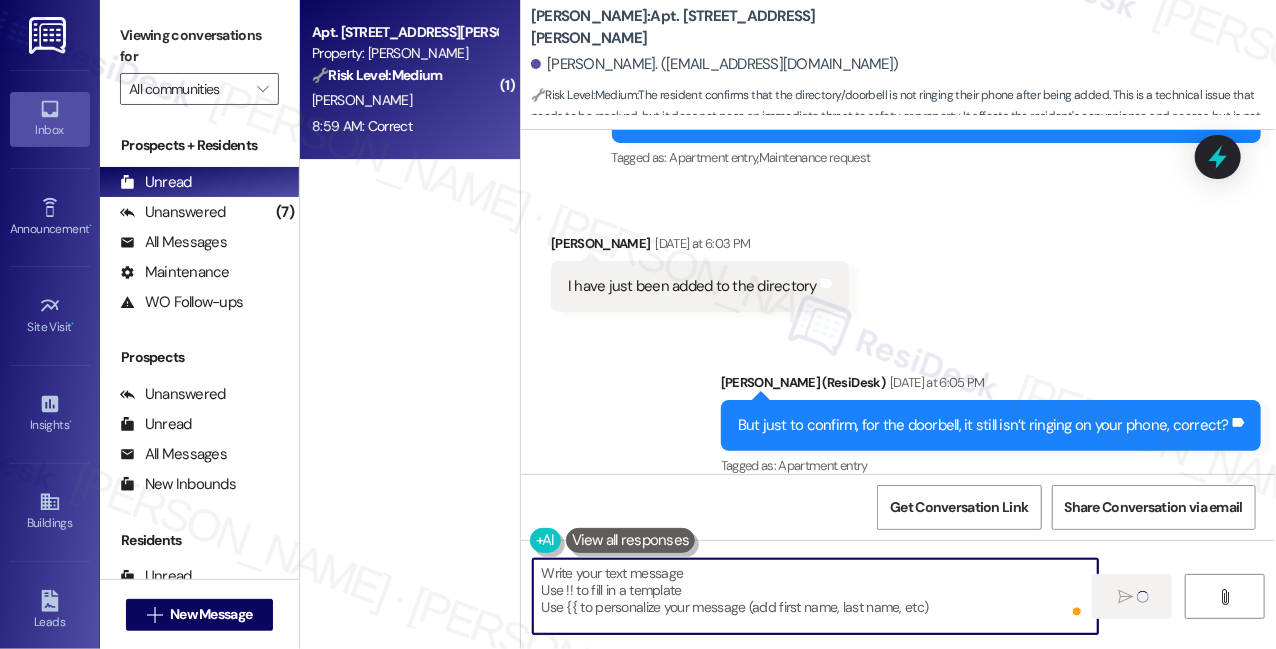 type on "Fetching suggested responses. Please feel free to read through the conversation in the meantime." 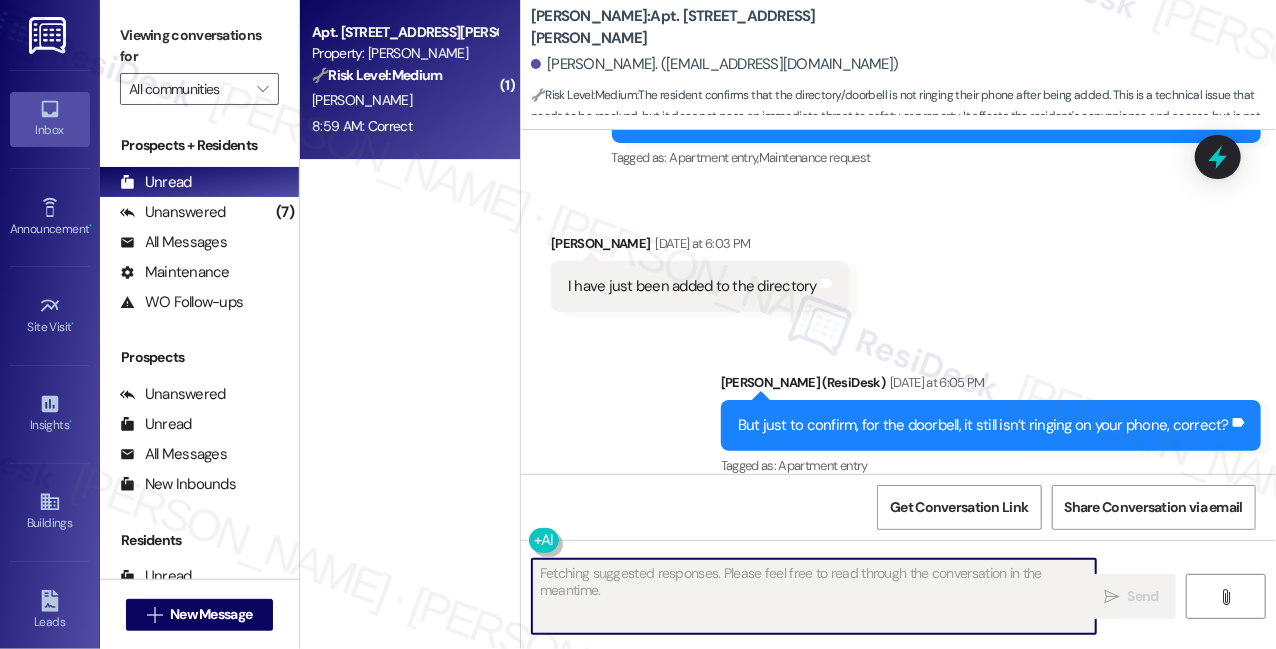 scroll, scrollTop: 13912, scrollLeft: 0, axis: vertical 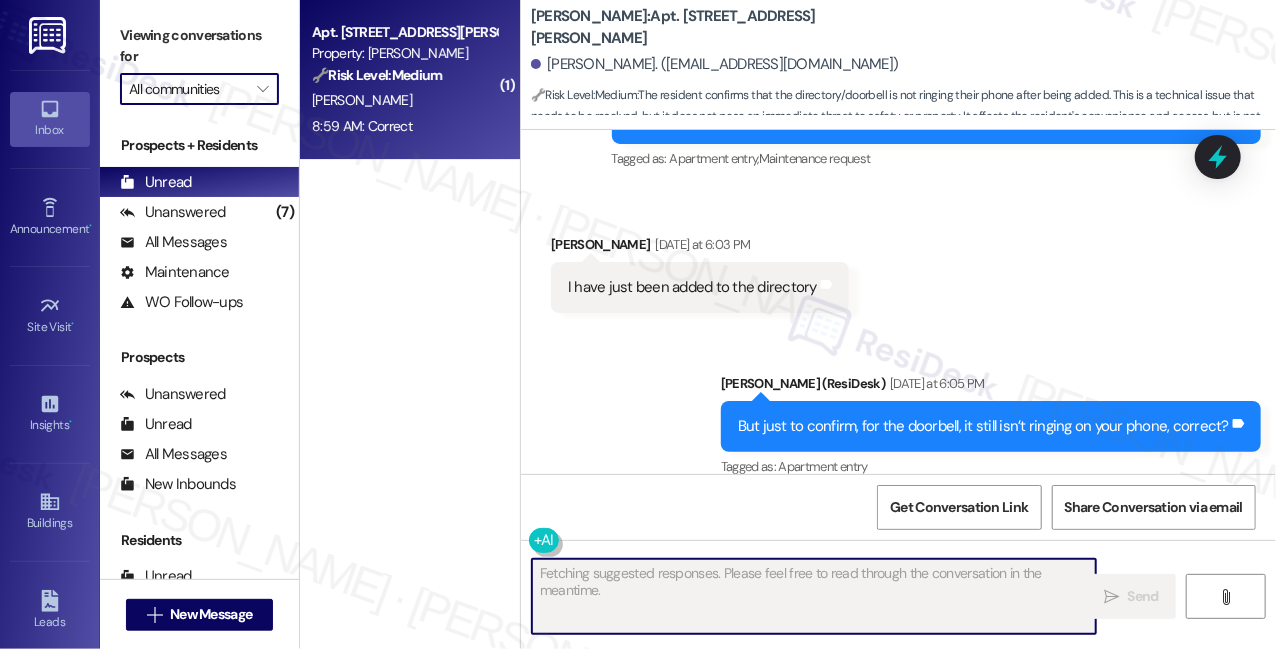 click on "All communities" at bounding box center (188, 89) 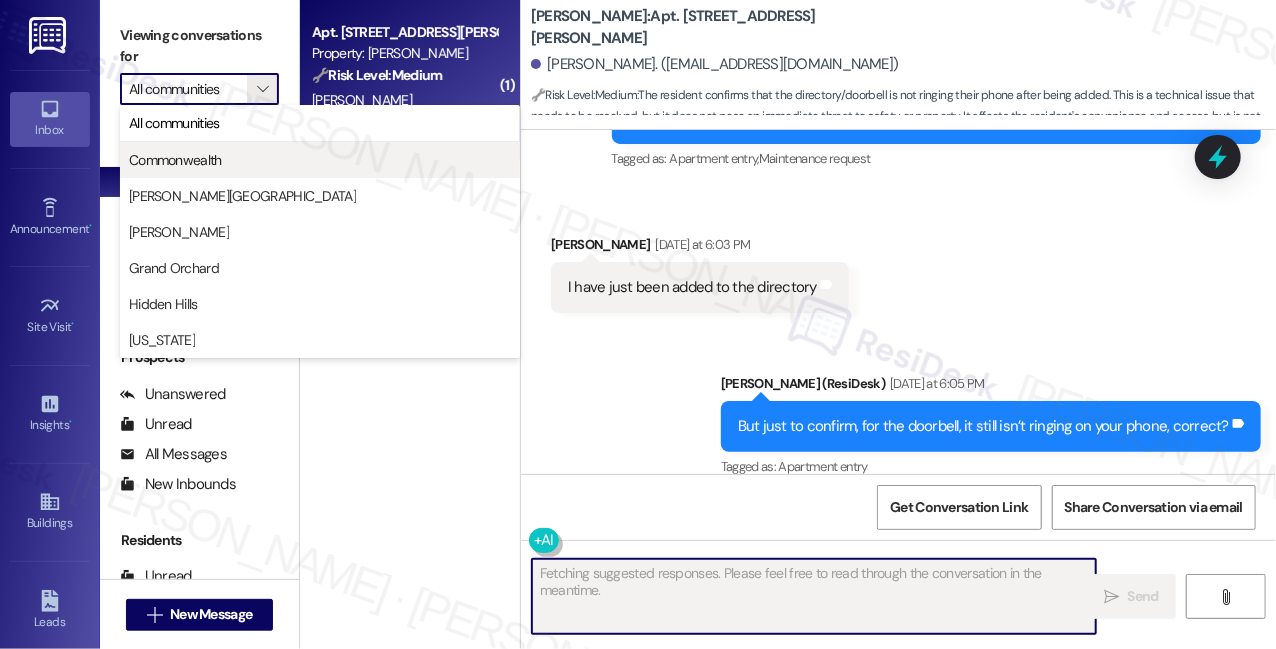 click on "Commonwealth" at bounding box center (320, 160) 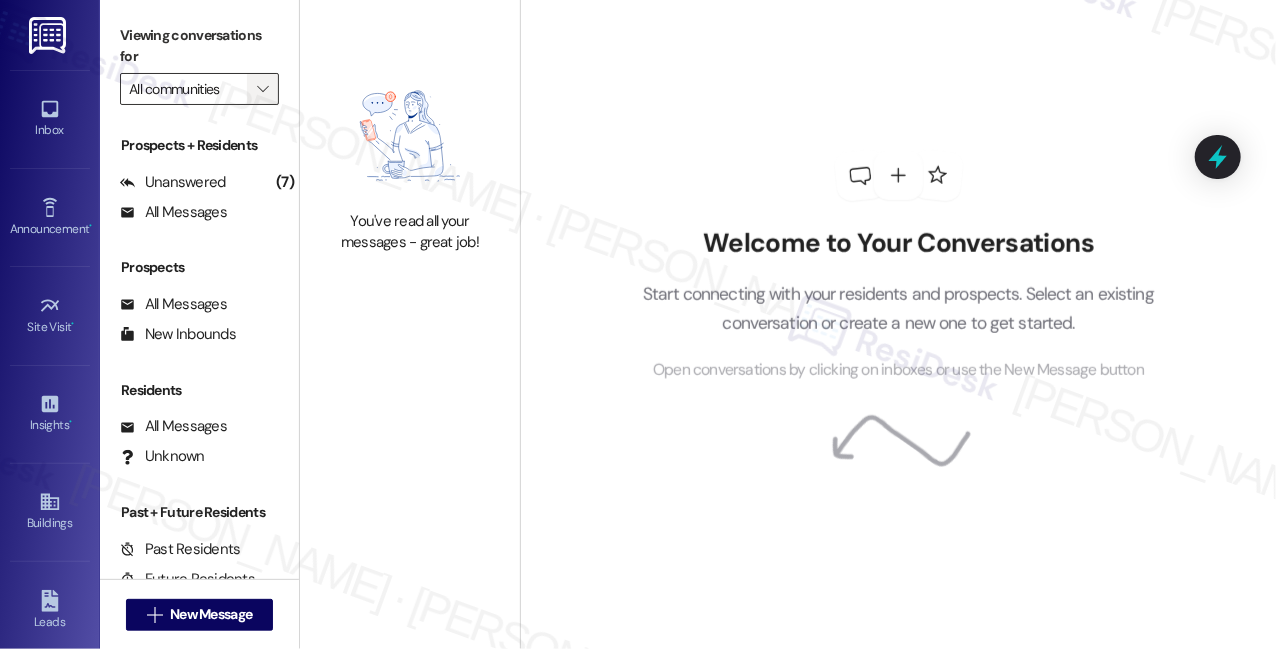 type on "Commonwealth" 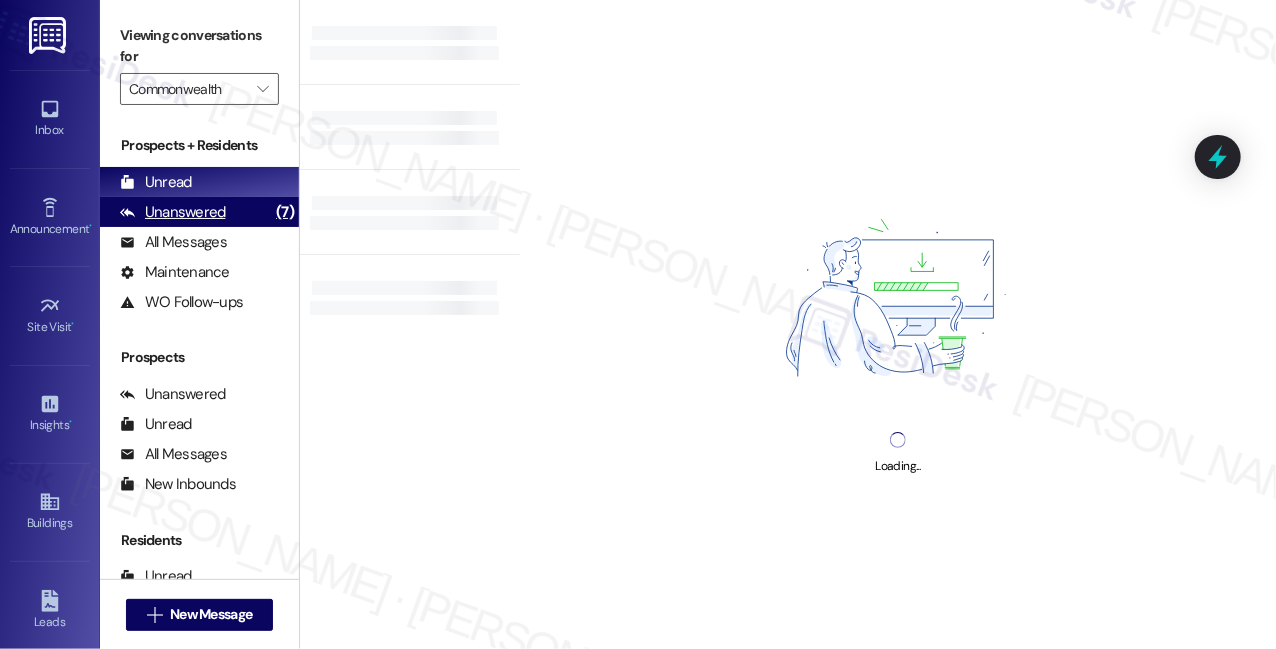 click on "Unanswered" at bounding box center (173, 212) 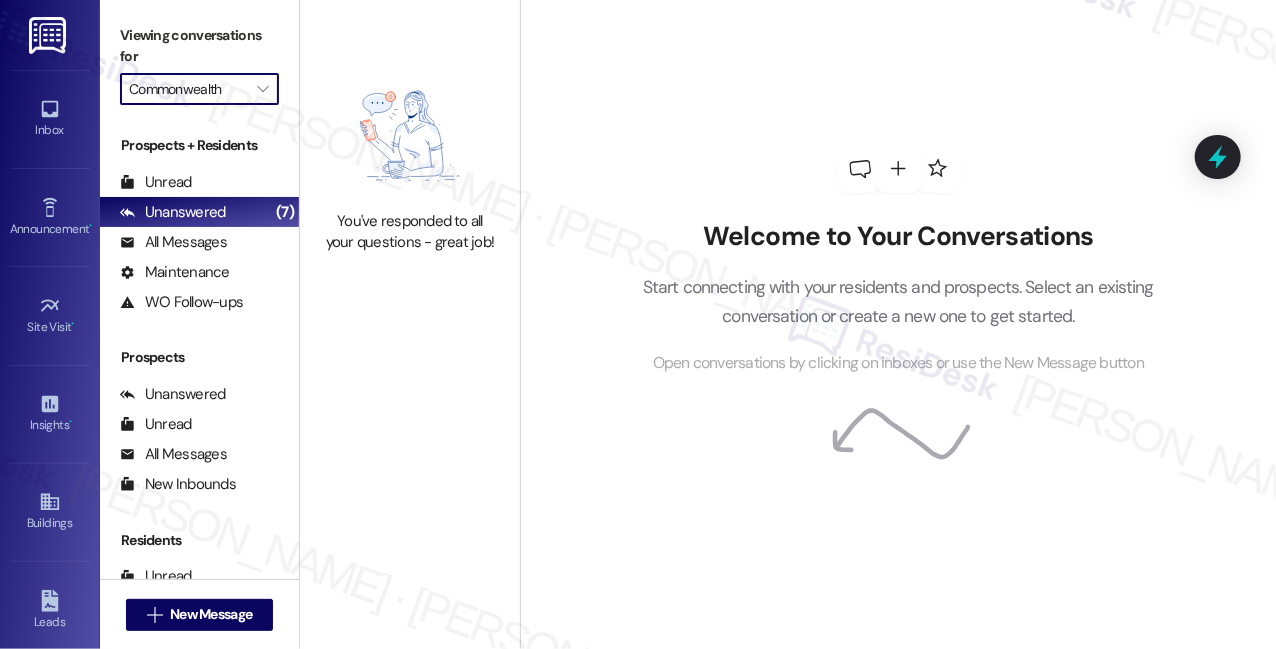 click on "Commonwealth" at bounding box center (188, 89) 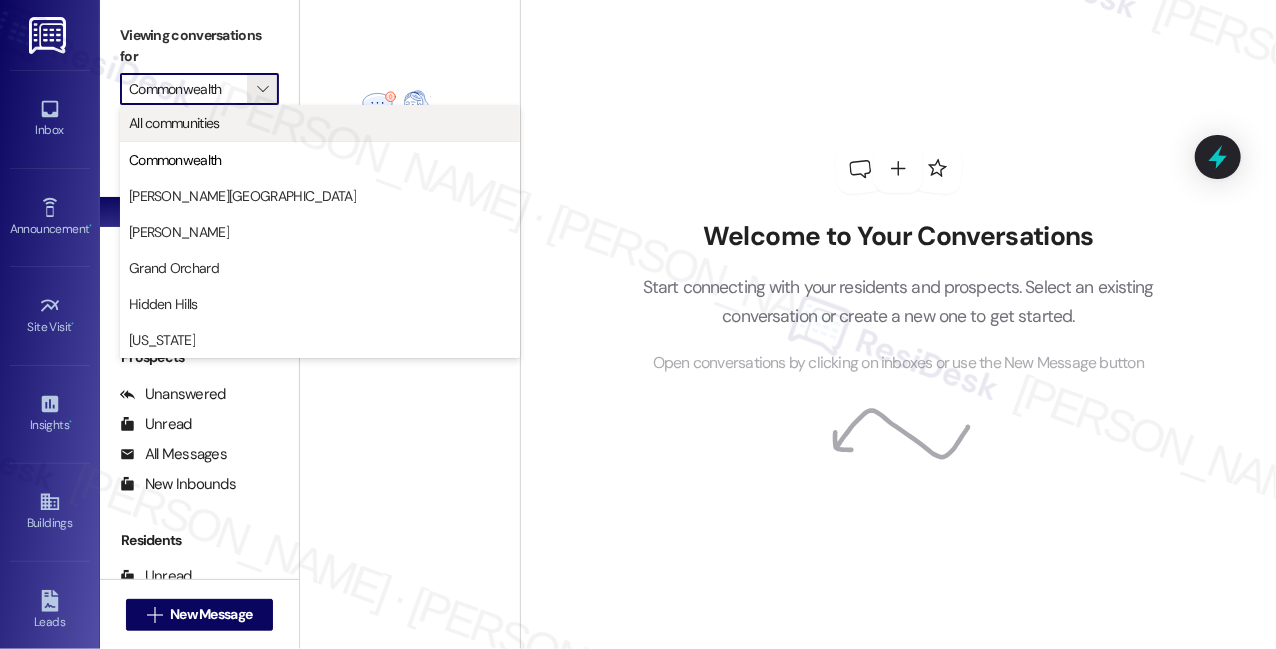 click on "All communities" at bounding box center [320, 123] 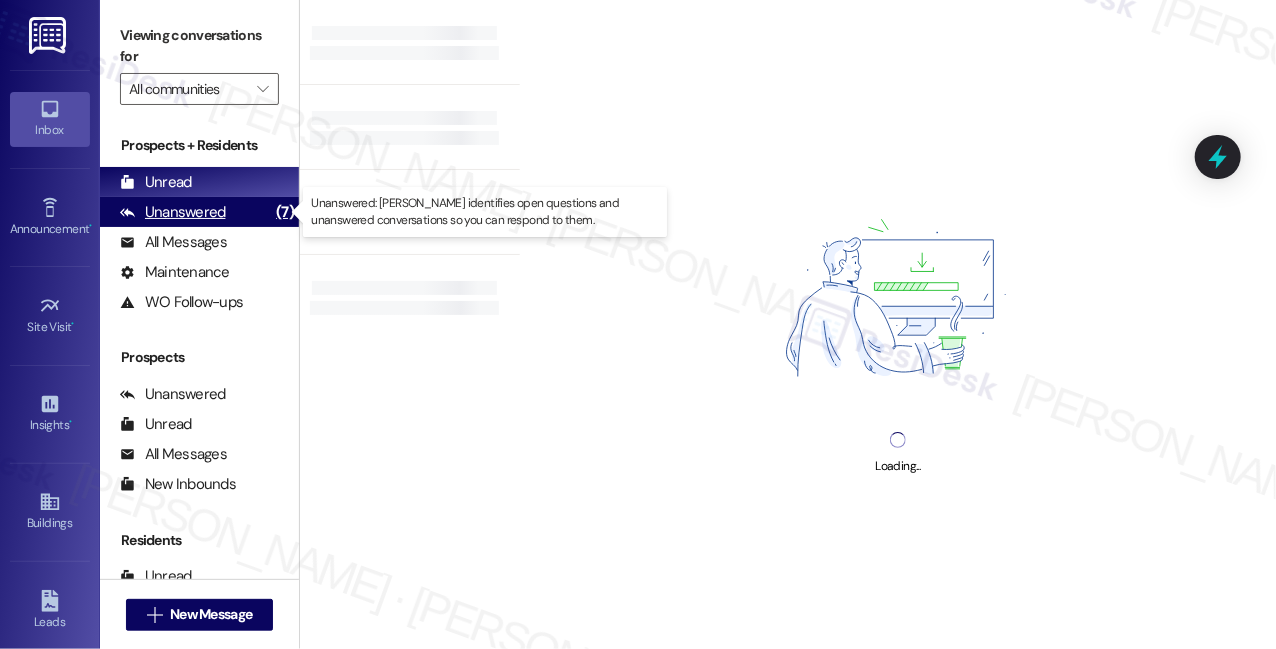 click on "Unanswered (7)" at bounding box center [199, 212] 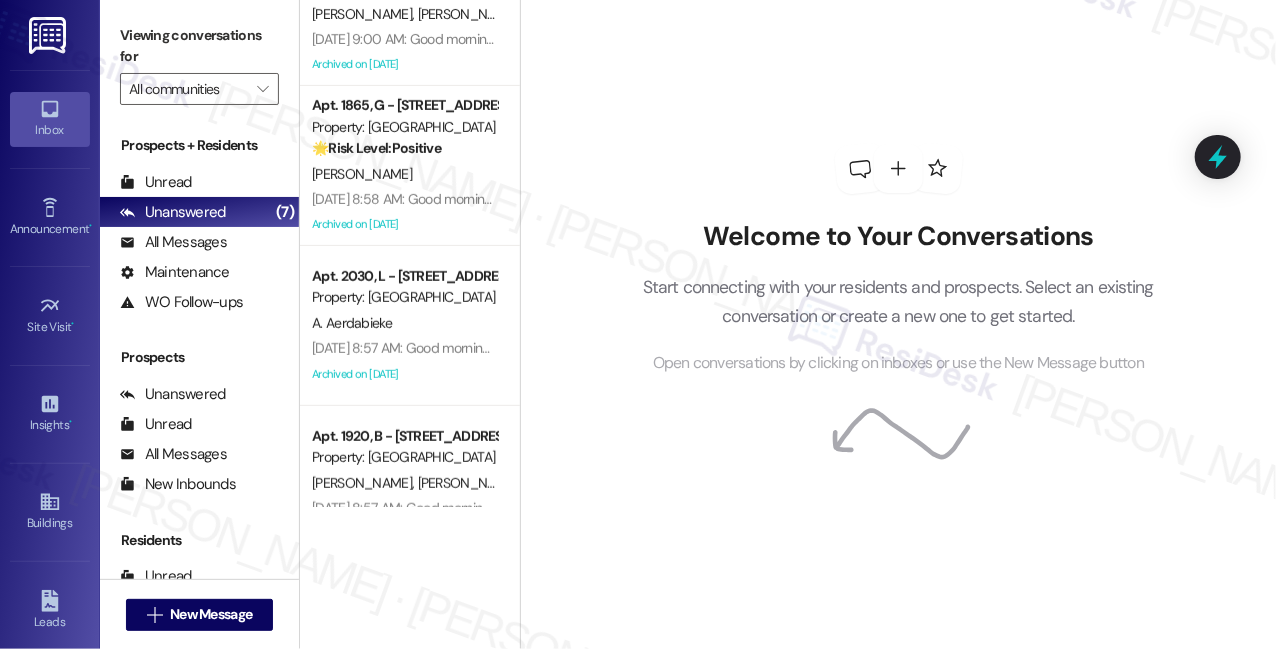 scroll, scrollTop: 363, scrollLeft: 0, axis: vertical 